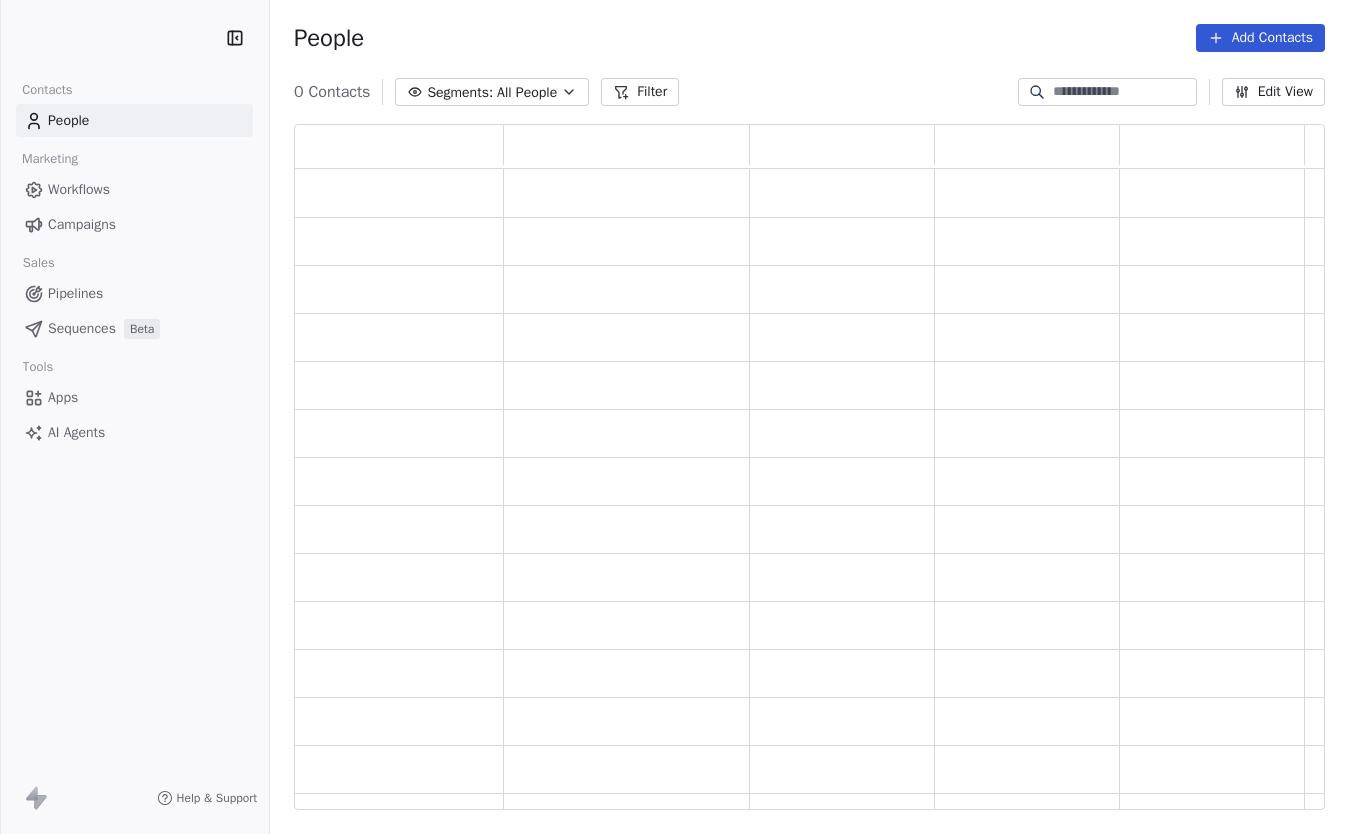 scroll, scrollTop: 0, scrollLeft: 0, axis: both 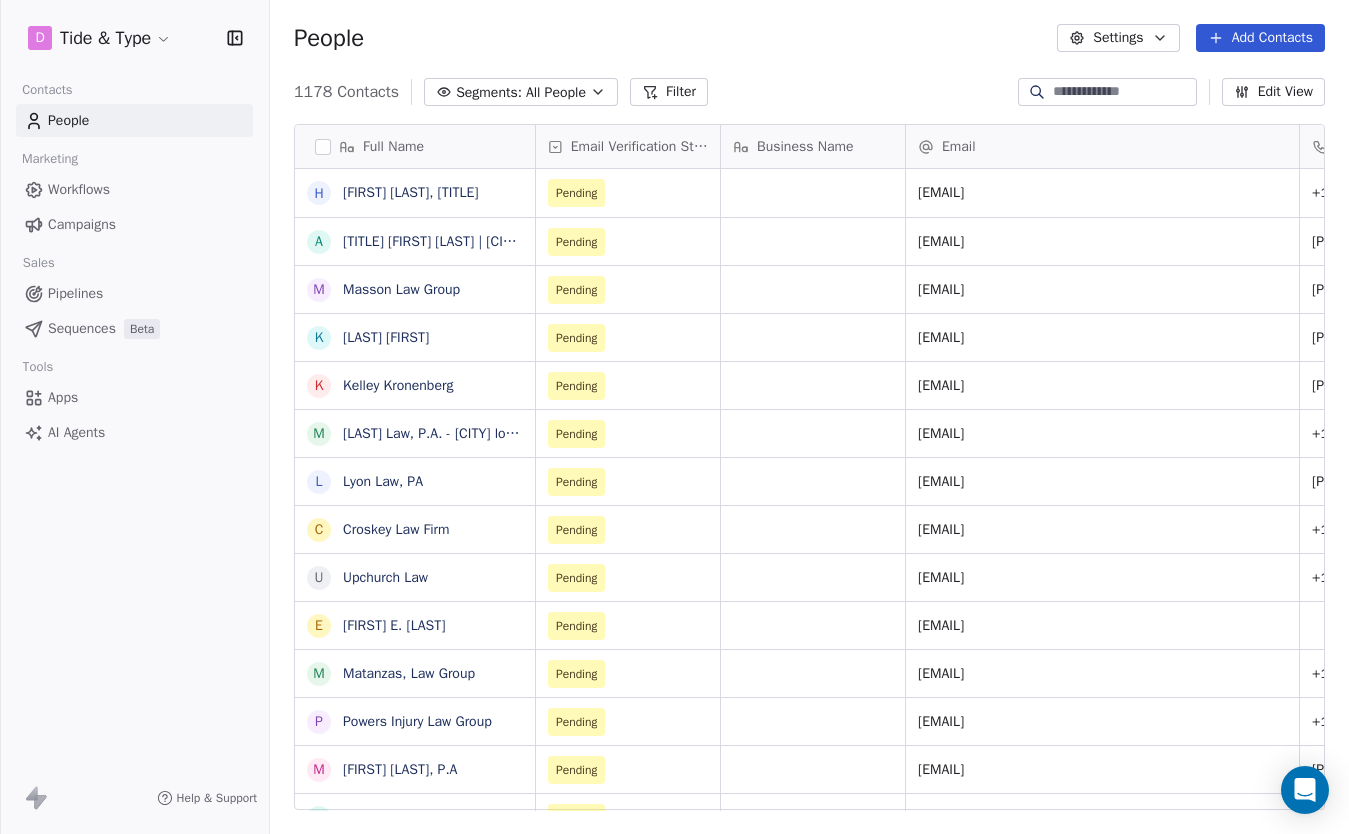 drag, startPoint x: 867, startPoint y: 307, endPoint x: 856, endPoint y: 306, distance: 11.045361 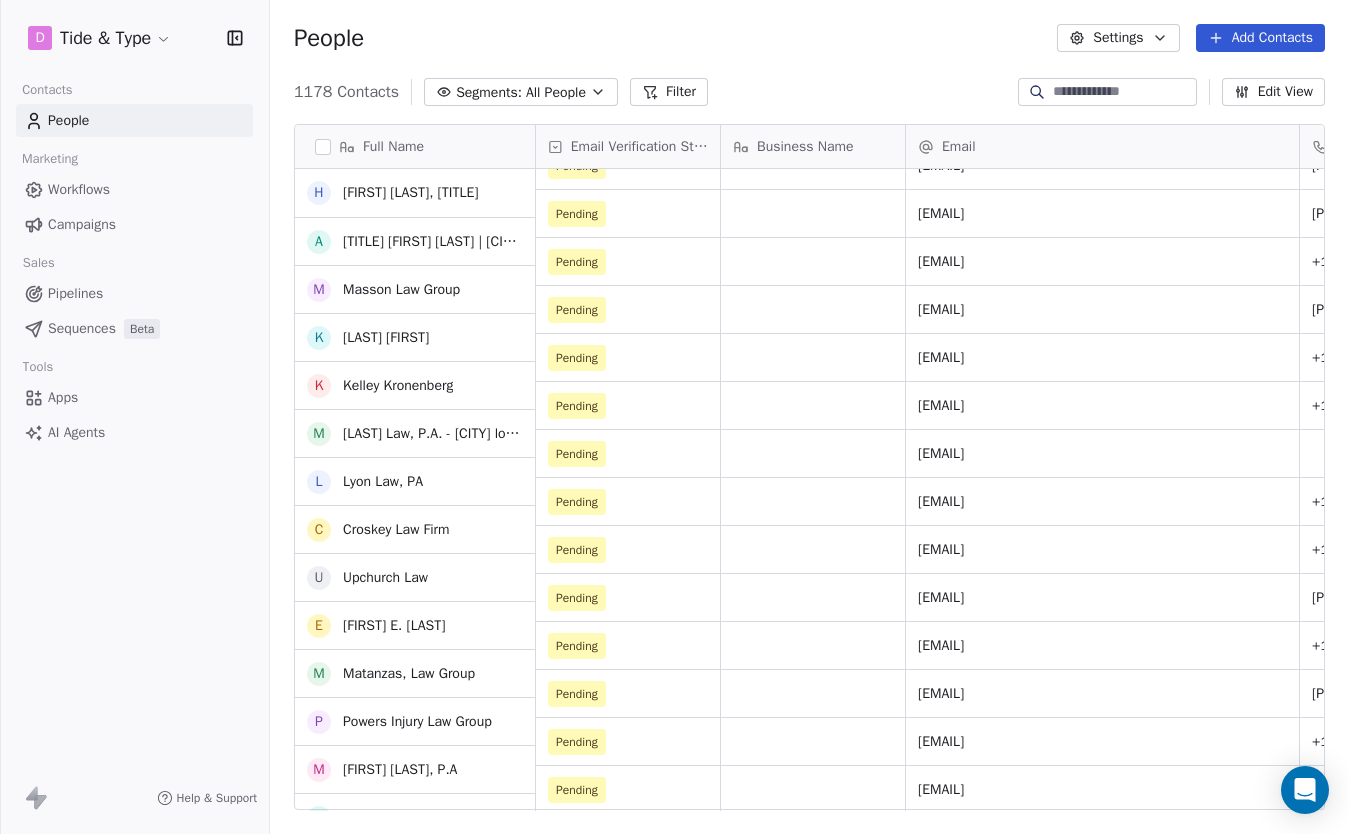 scroll, scrollTop: 258, scrollLeft: 0, axis: vertical 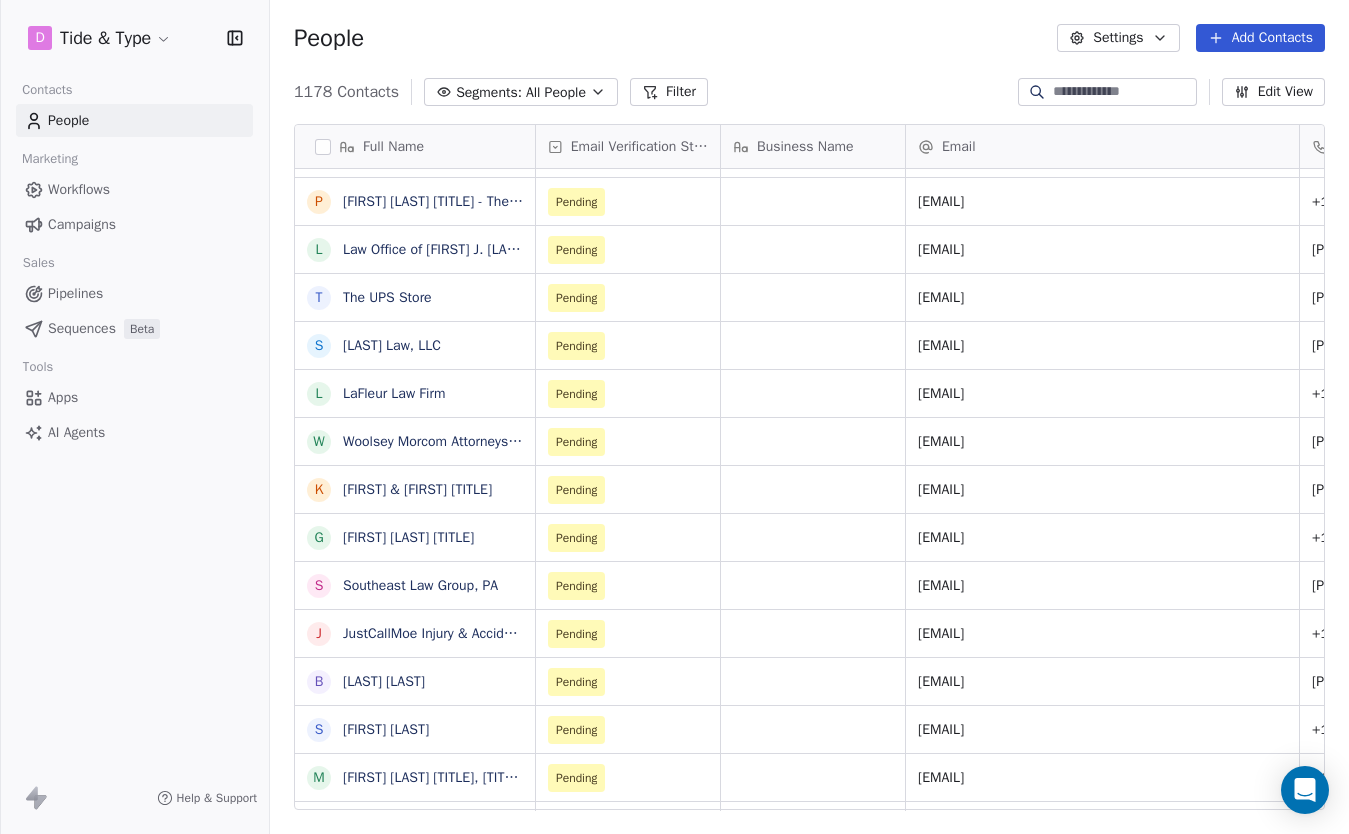 click on "People" at bounding box center [68, 120] 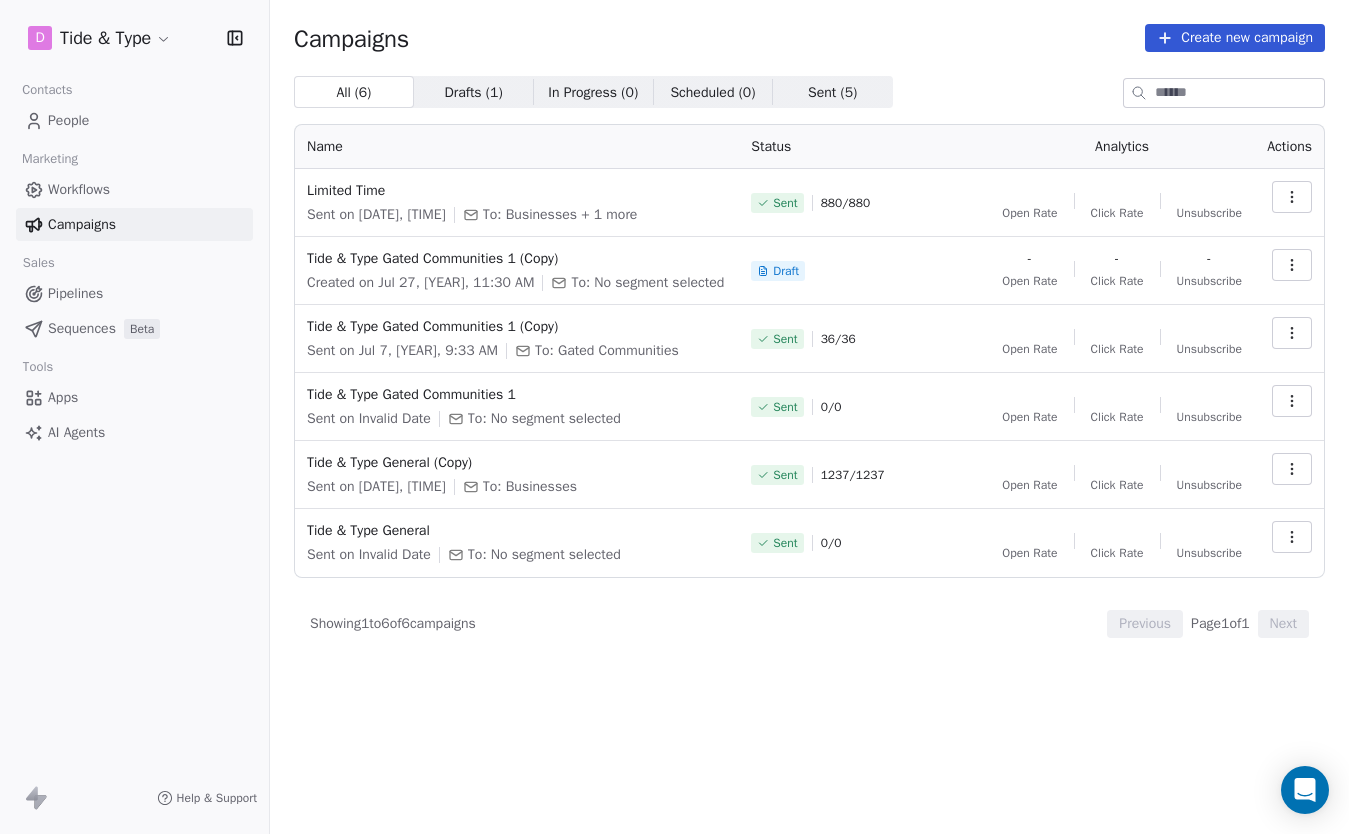 click on "Create new campaign" at bounding box center (1235, 38) 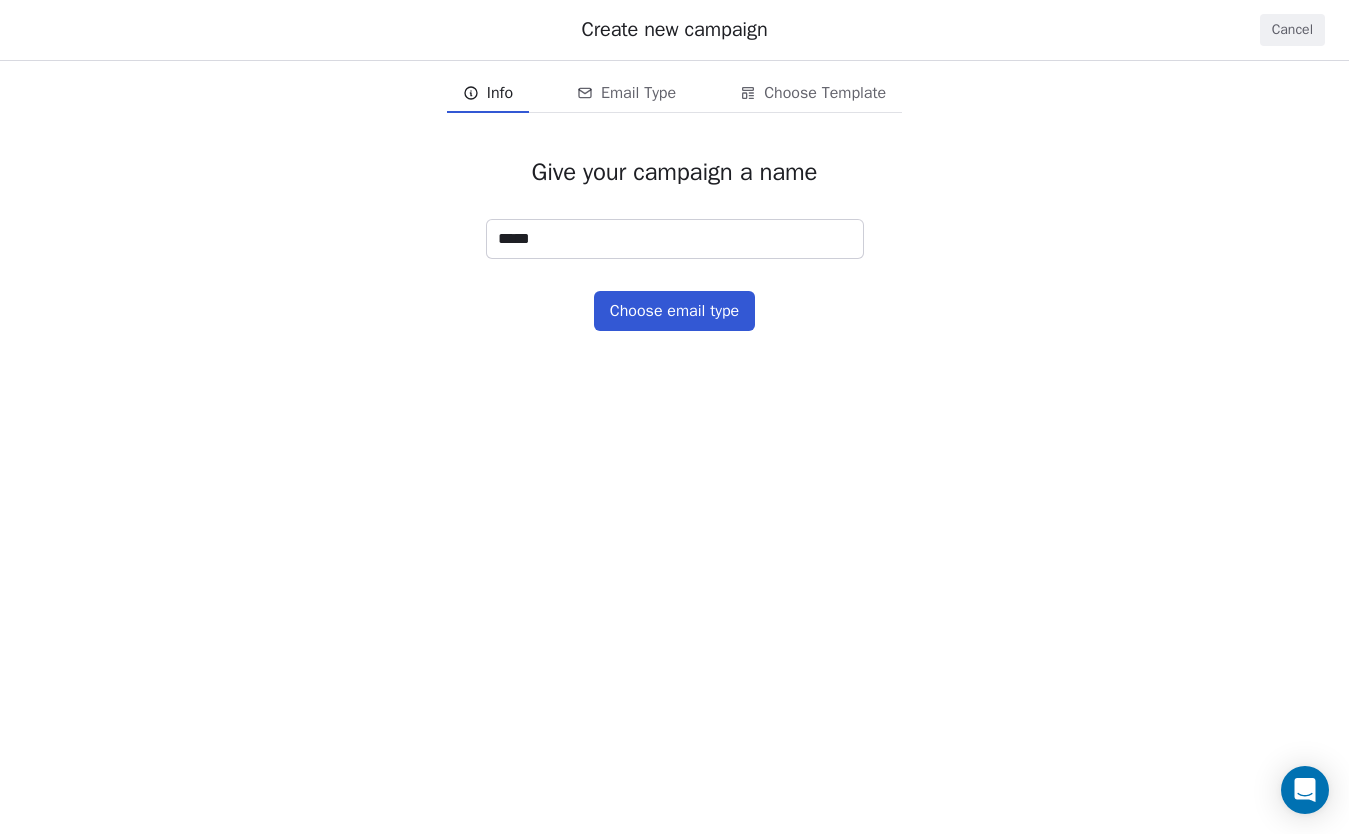 type on "*****" 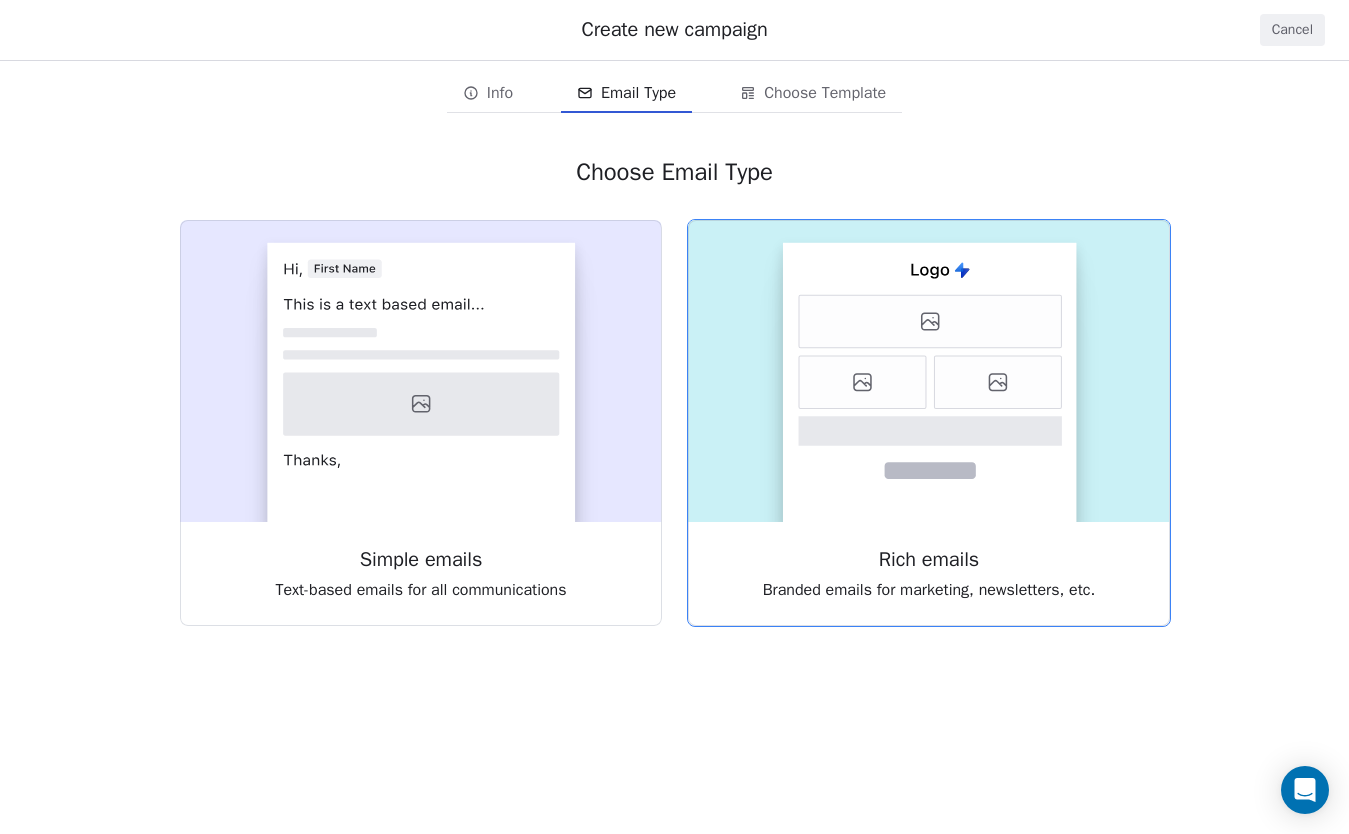 click 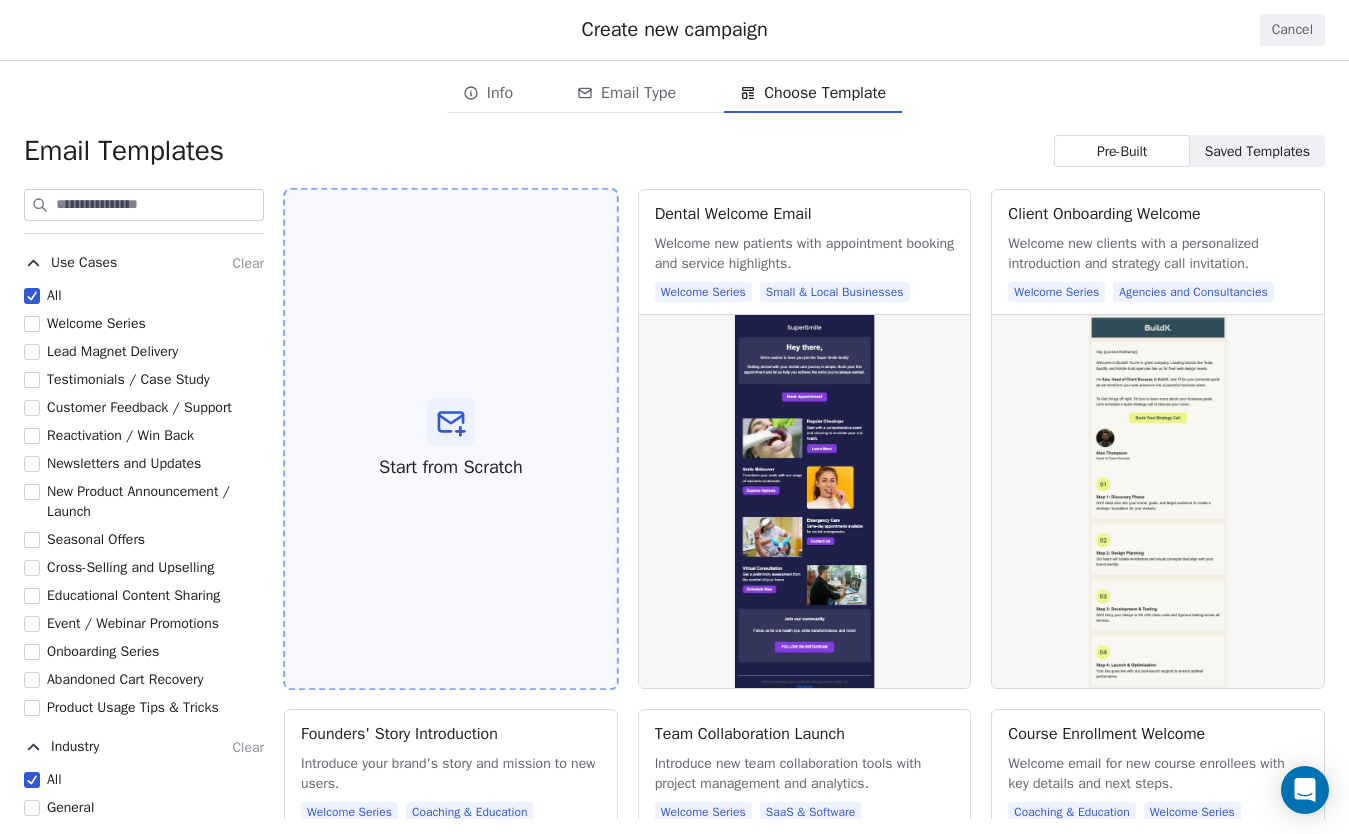 click on "Start from Scratch" at bounding box center [450, 439] 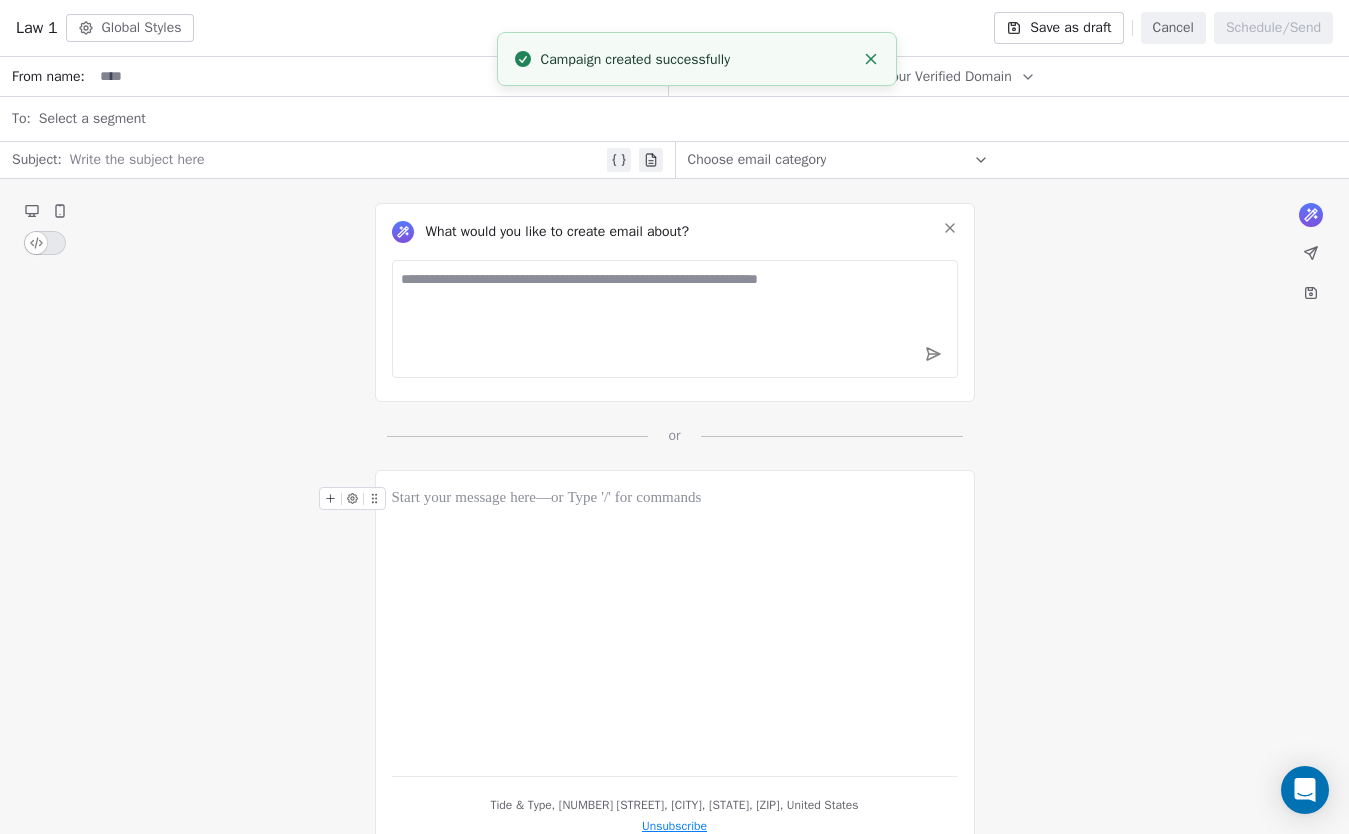 click at bounding box center [675, 319] 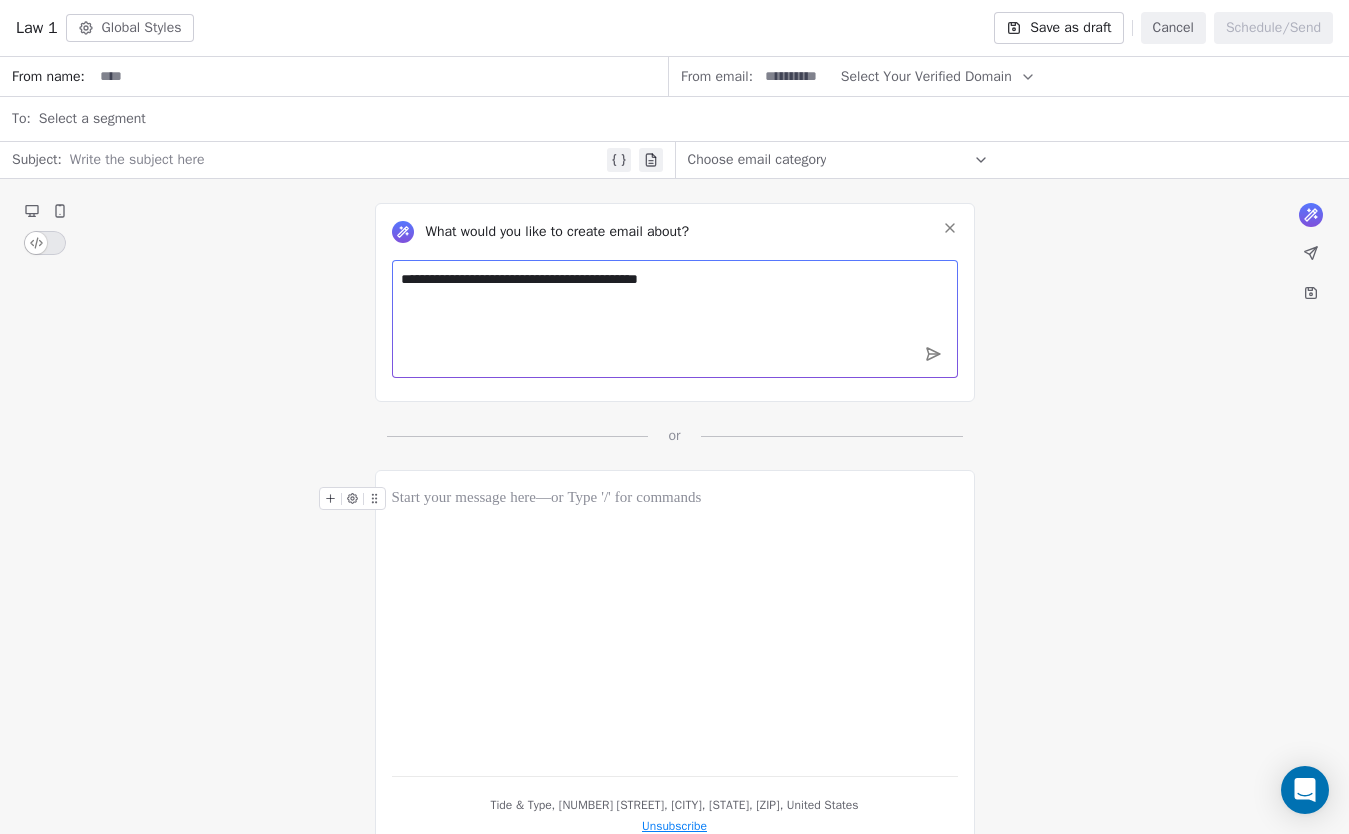 click on "**********" at bounding box center (675, 319) 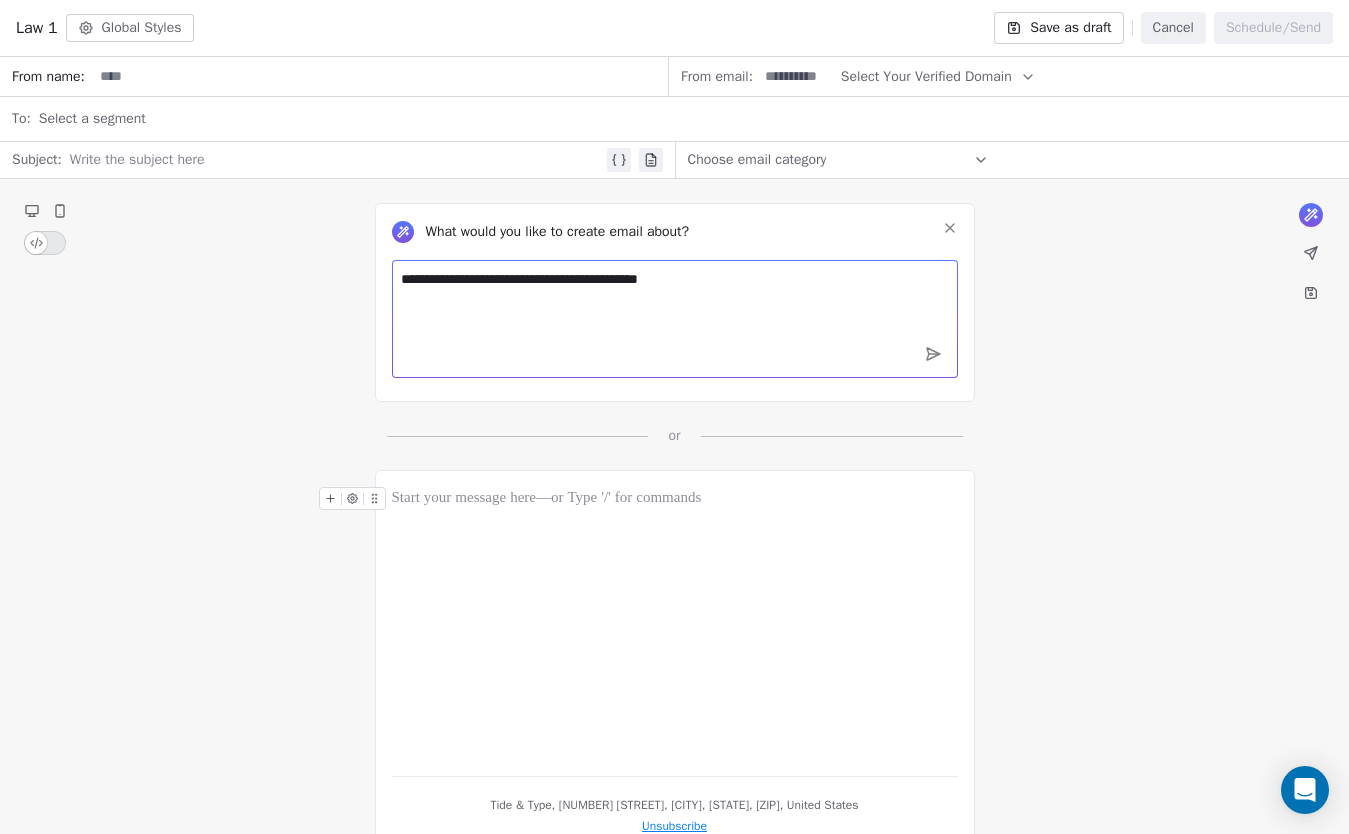 paste on "**********" 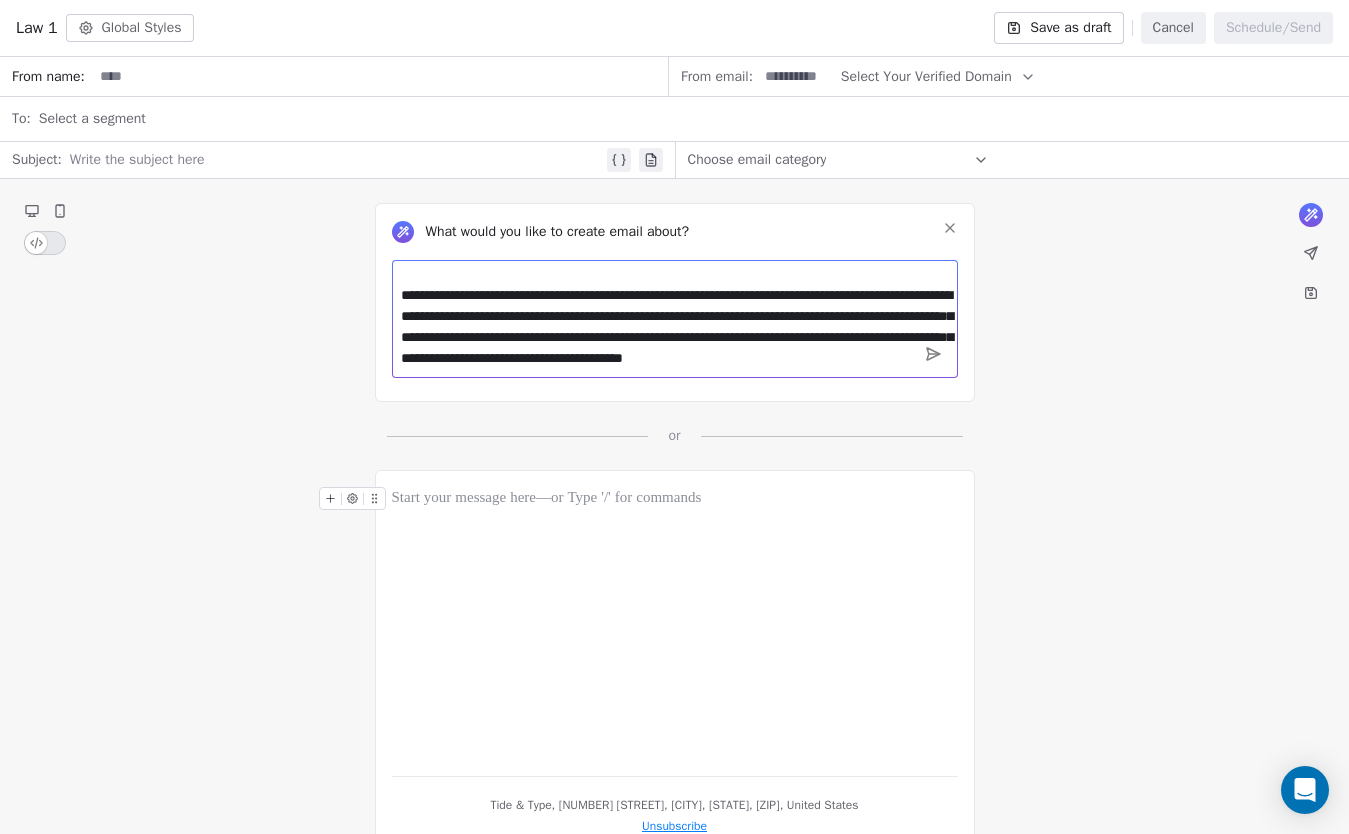 scroll, scrollTop: 299, scrollLeft: 0, axis: vertical 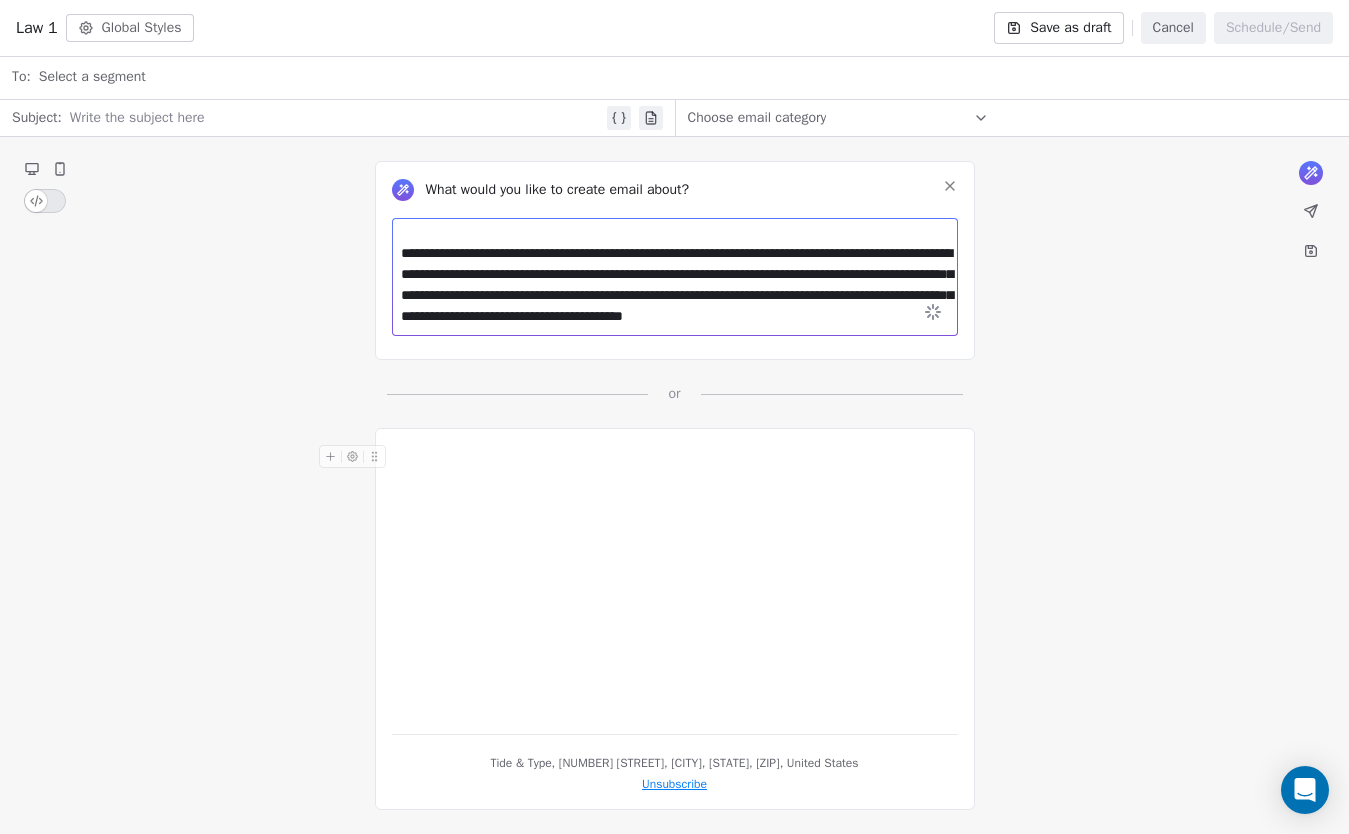 type 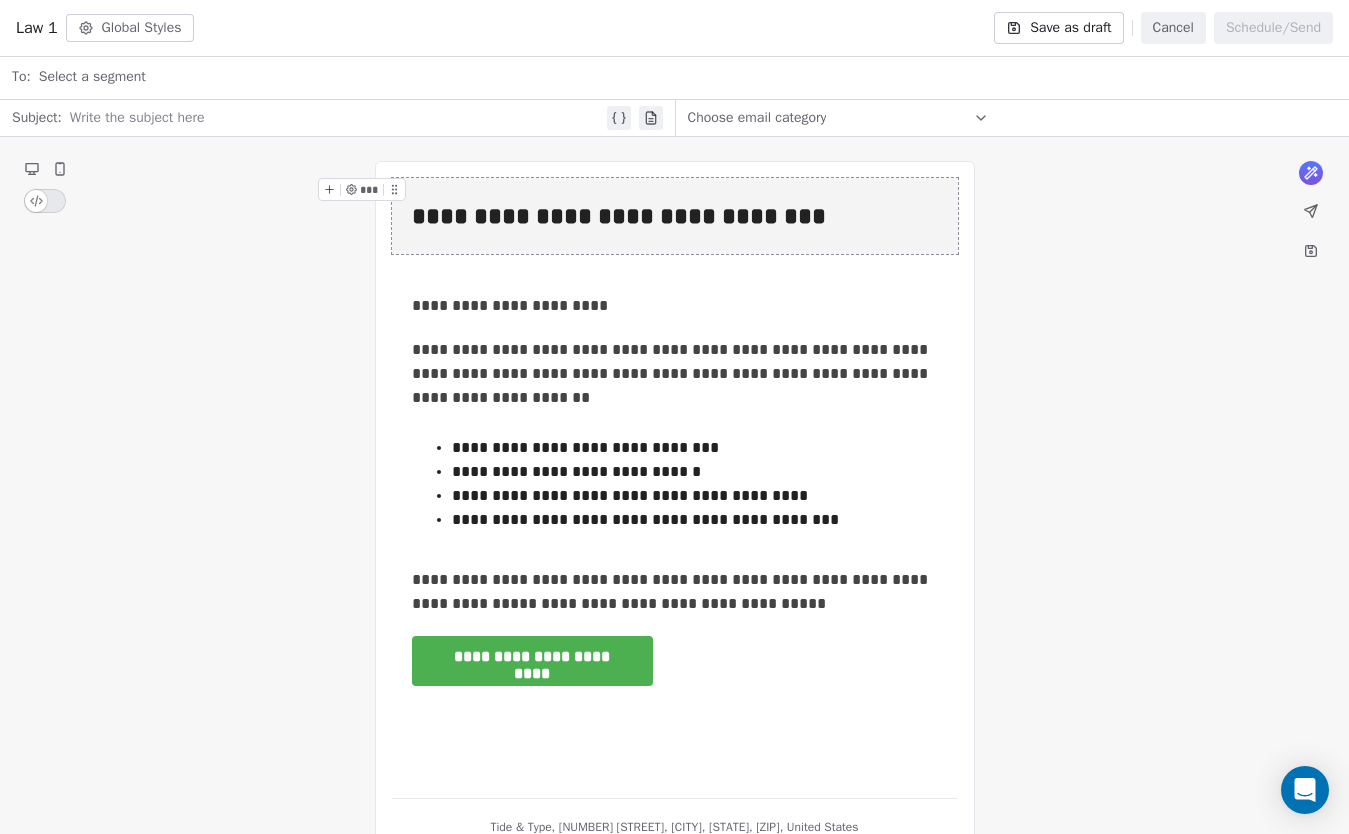 scroll, scrollTop: 0, scrollLeft: 0, axis: both 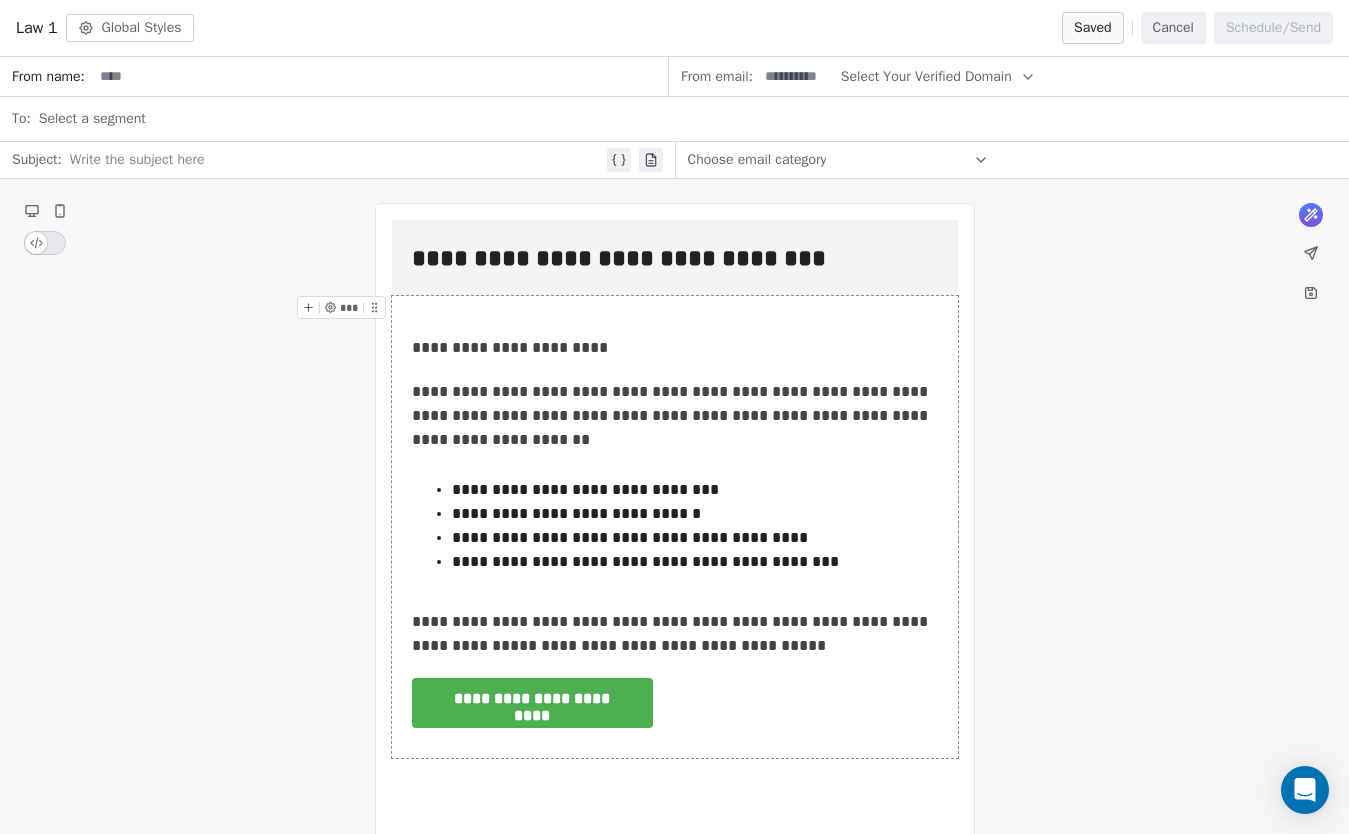 drag, startPoint x: 1159, startPoint y: 32, endPoint x: 1108, endPoint y: 51, distance: 54.42426 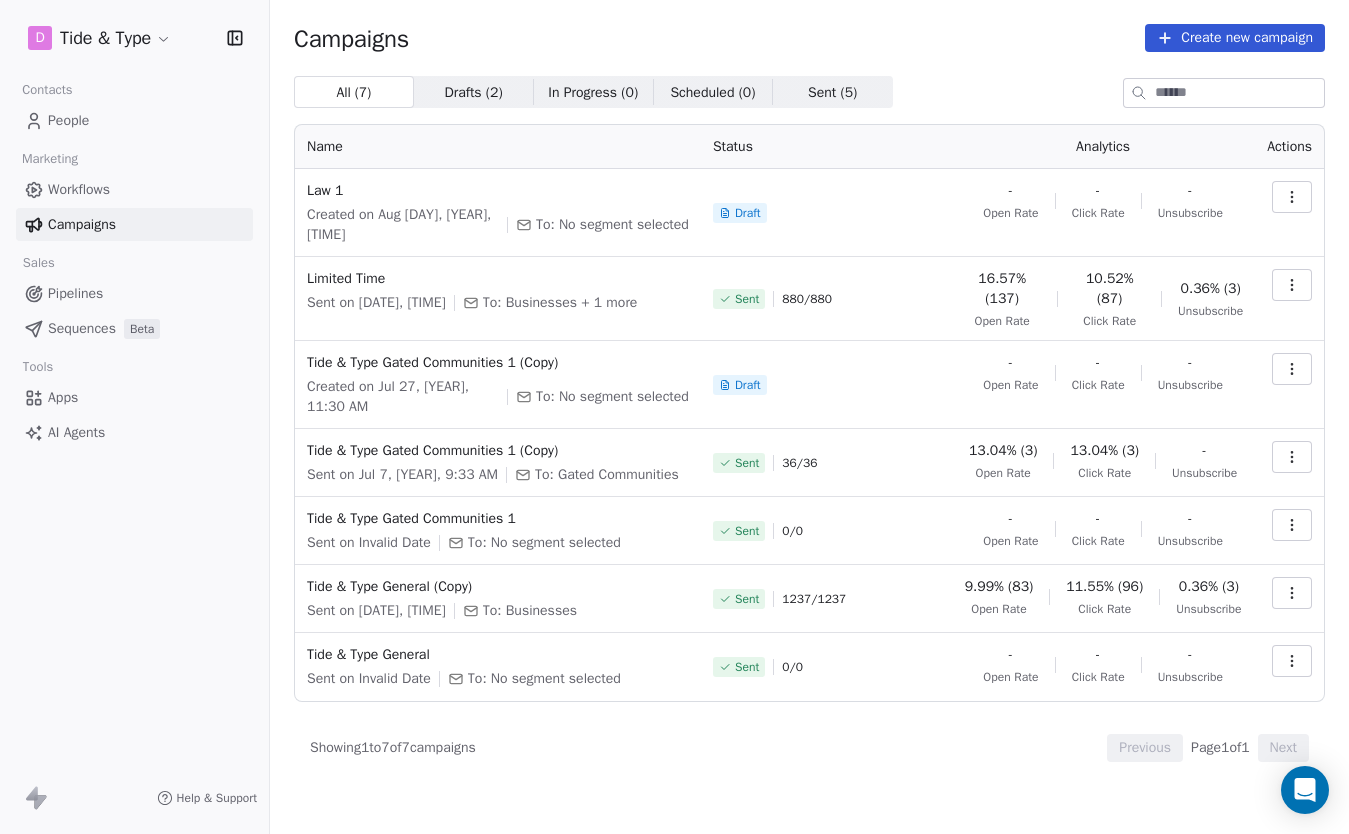click 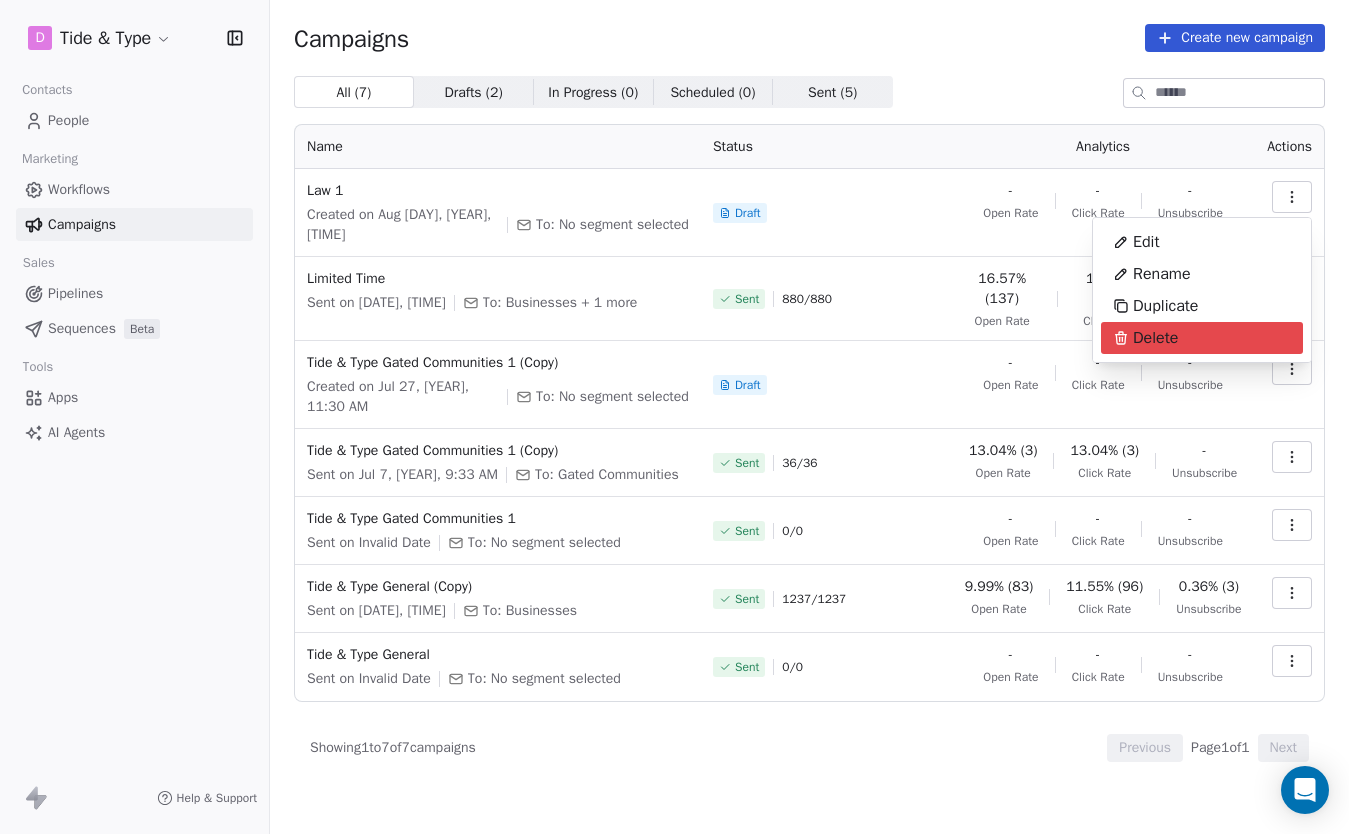 click on "Delete" at bounding box center (1202, 338) 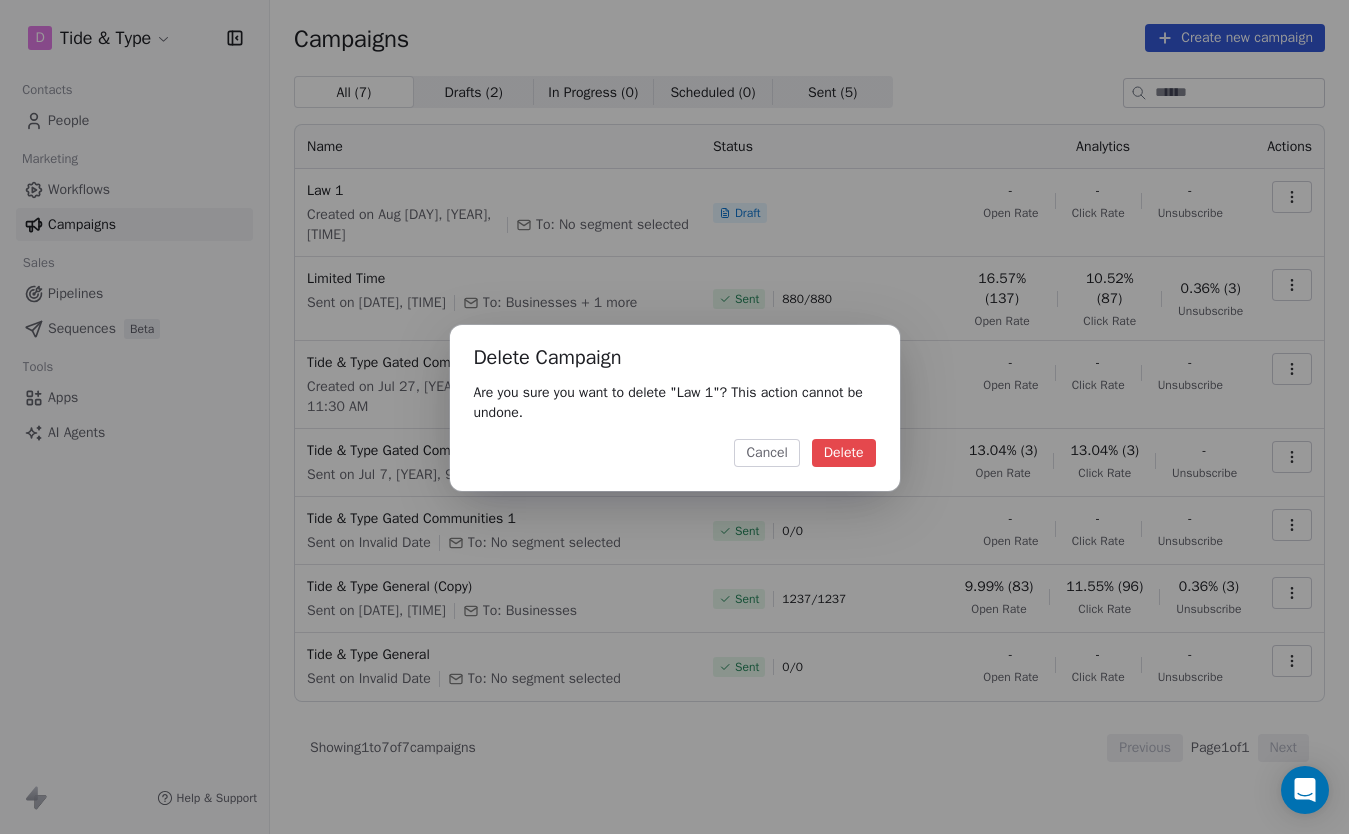 drag, startPoint x: 842, startPoint y: 451, endPoint x: 845, endPoint y: 439, distance: 12.369317 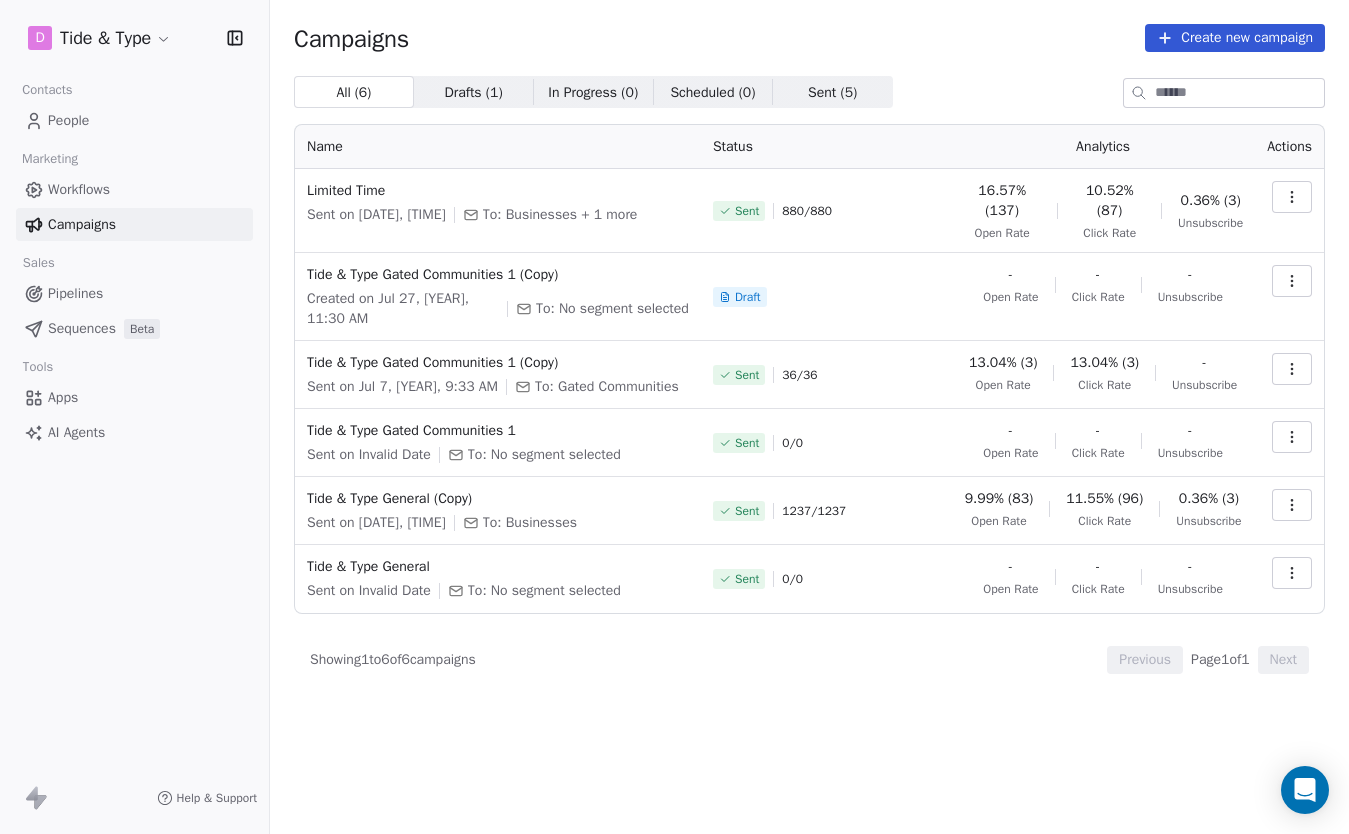 drag, startPoint x: 110, startPoint y: 183, endPoint x: 124, endPoint y: 219, distance: 38.626415 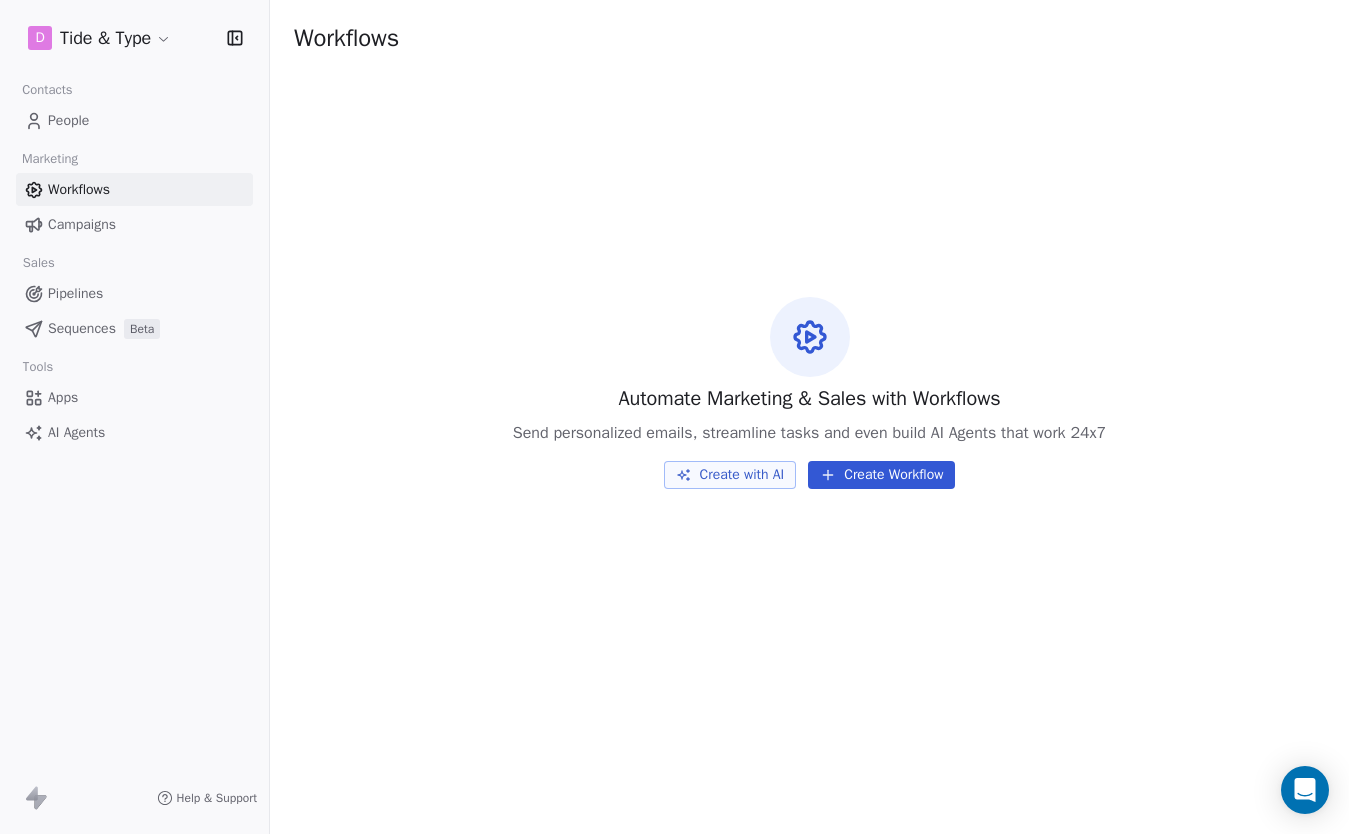 click on "Pipelines" at bounding box center [134, 293] 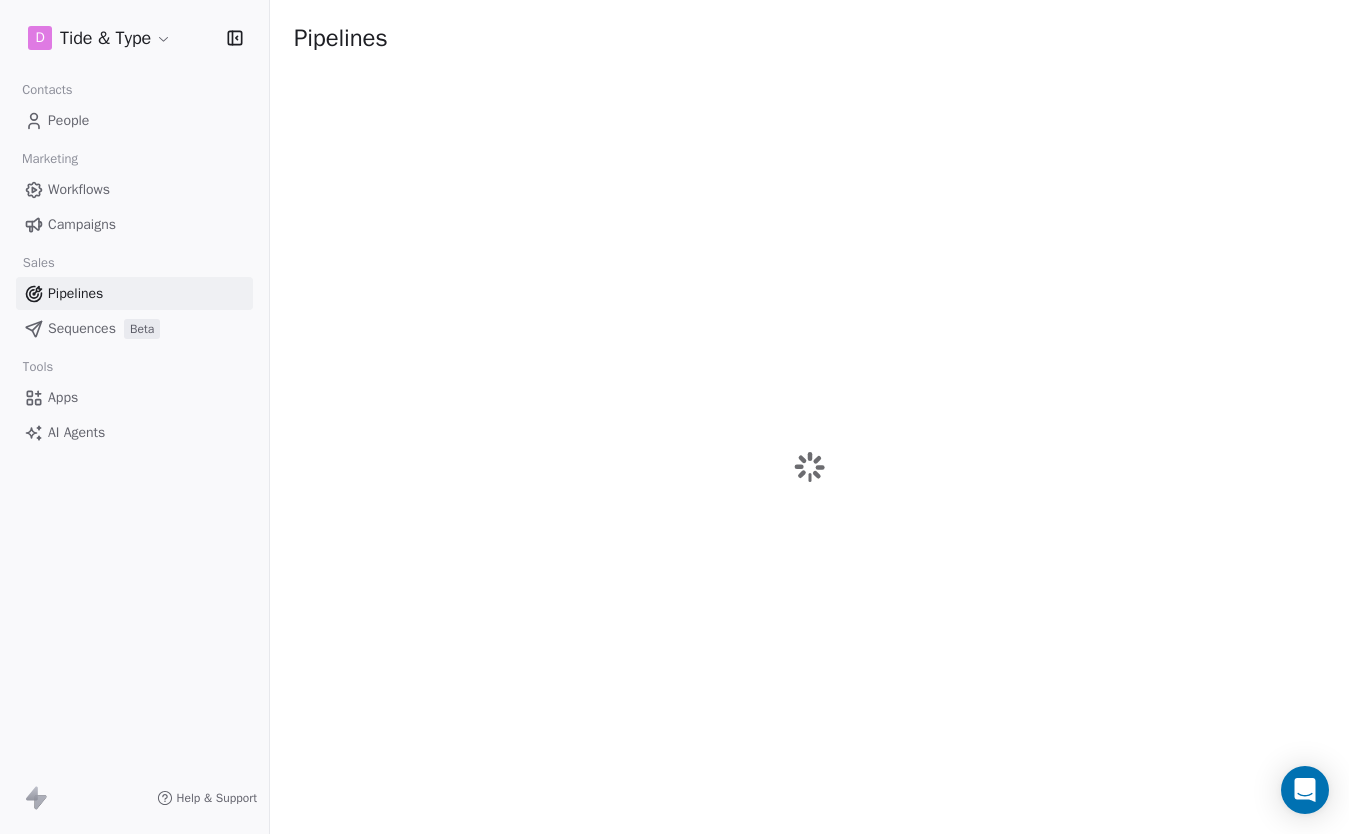 click on "D Tide & Type Contacts People Marketing Workflows Campaigns Sales Pipelines Sequences Beta Tools Apps AI Agents Help & Support Pipelines" at bounding box center [674, 417] 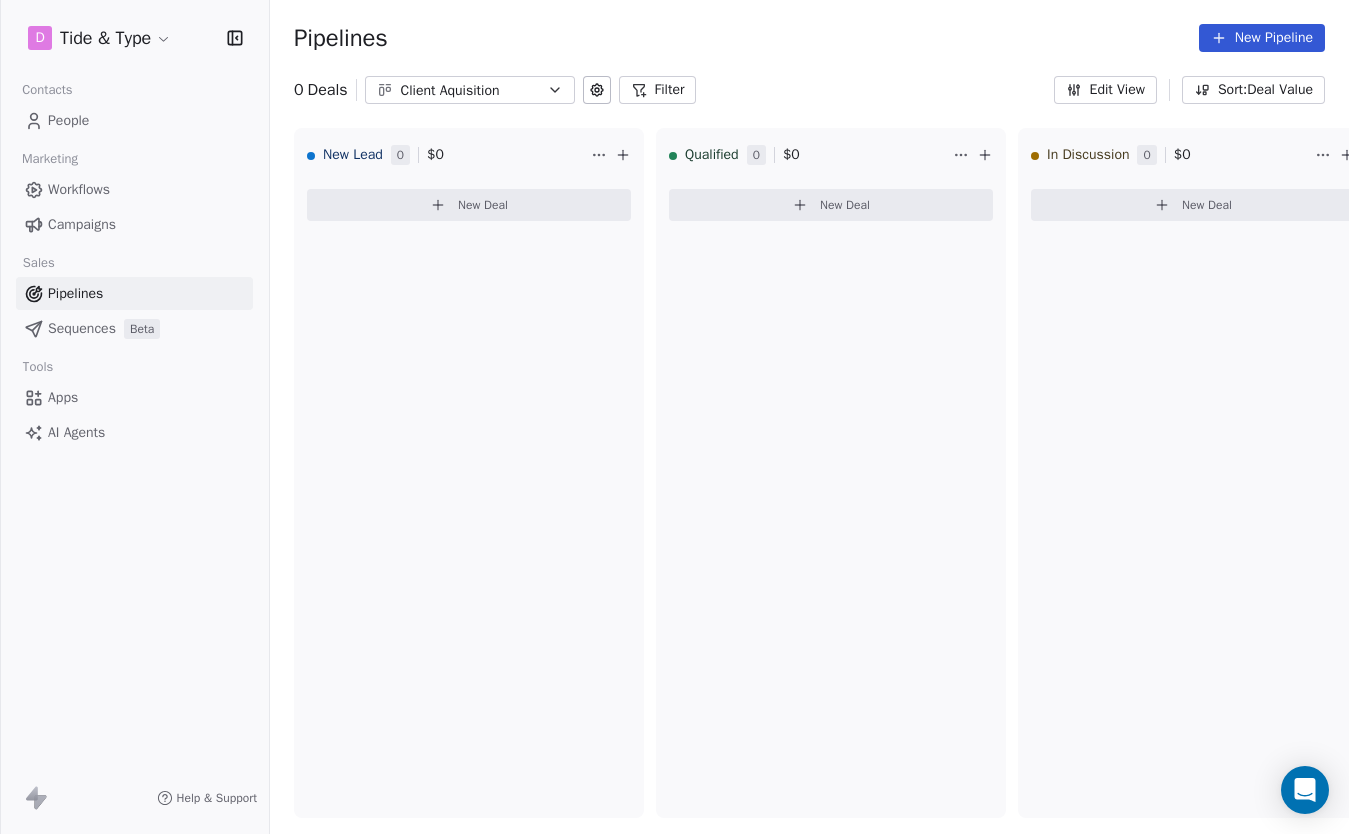 click on "Campaigns" at bounding box center [134, 224] 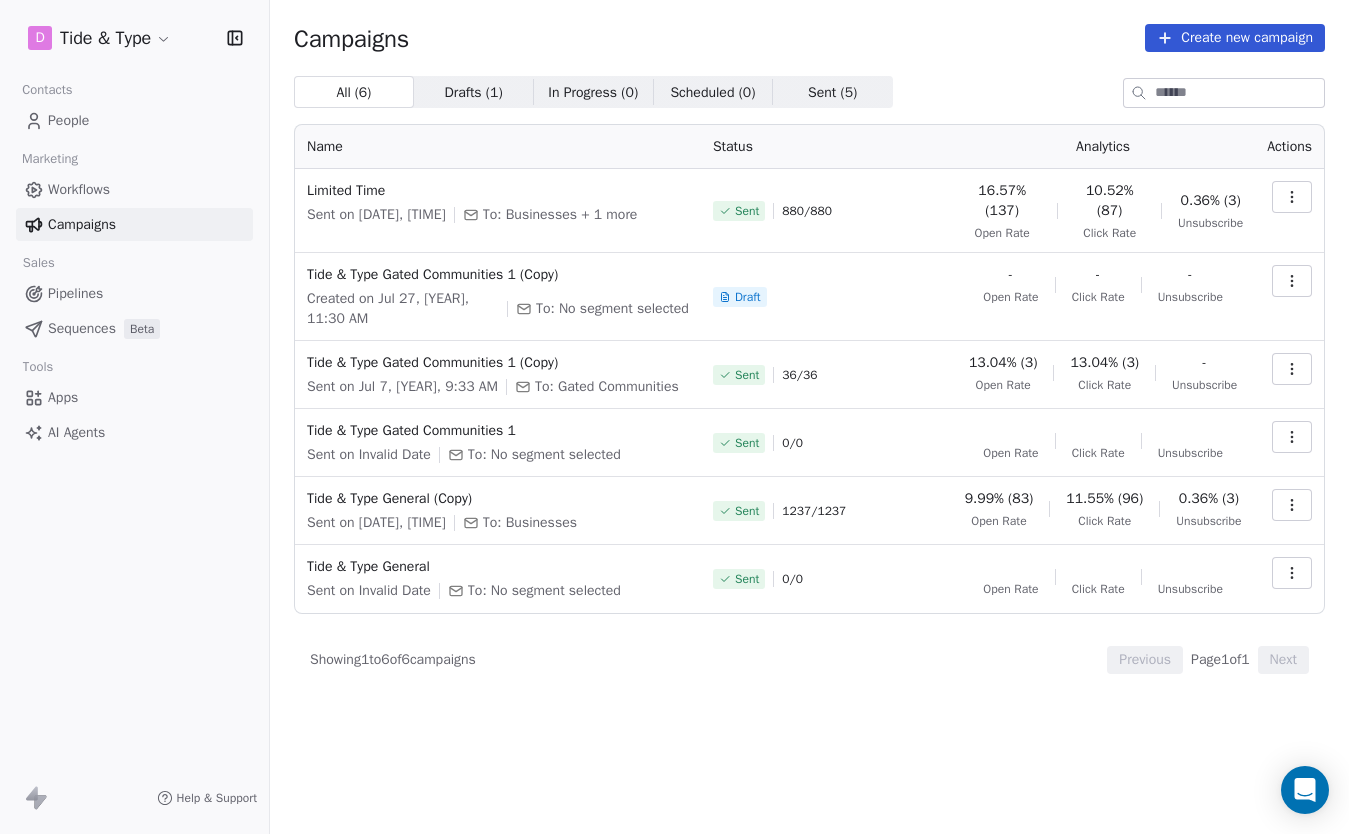 click on "Pipelines" at bounding box center [134, 293] 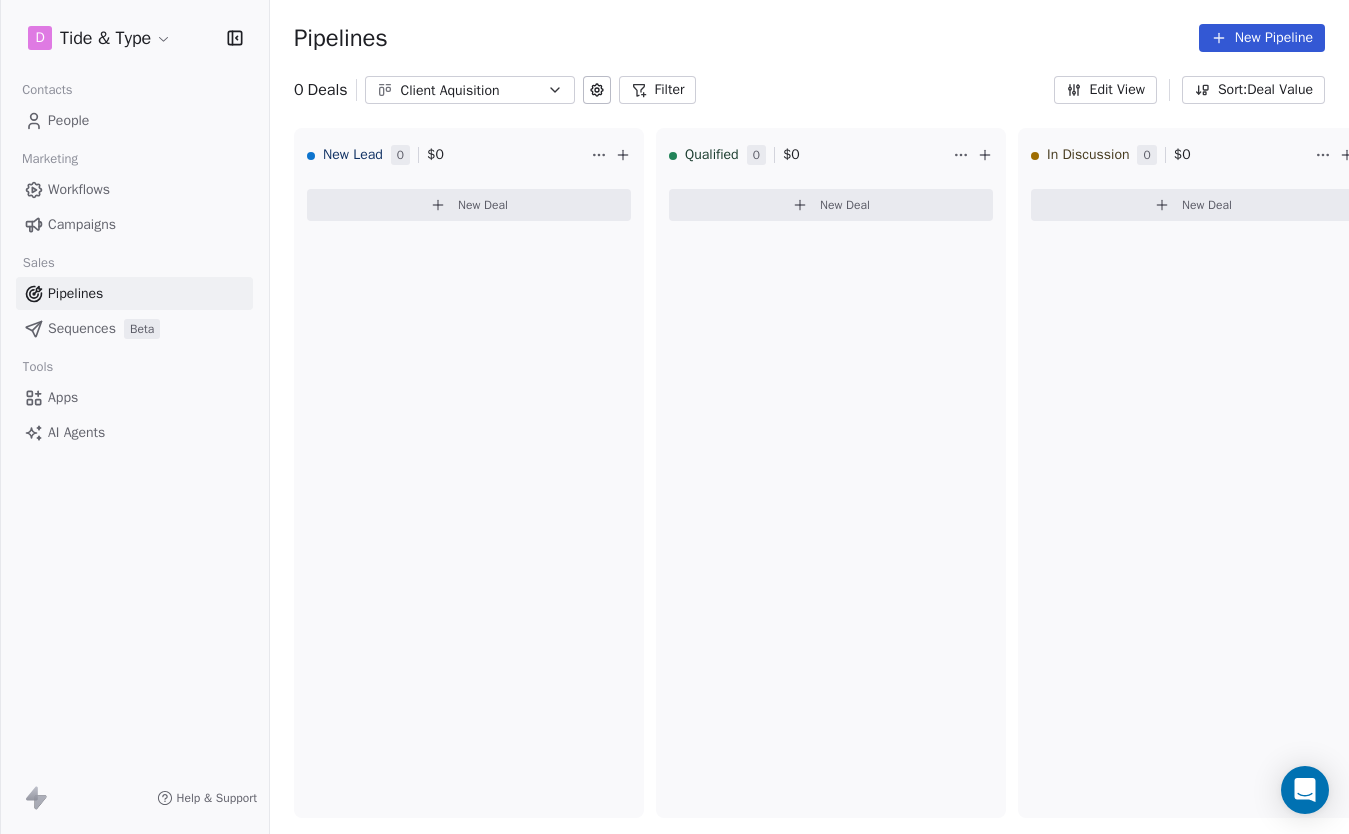 click on "Beta" at bounding box center [142, 329] 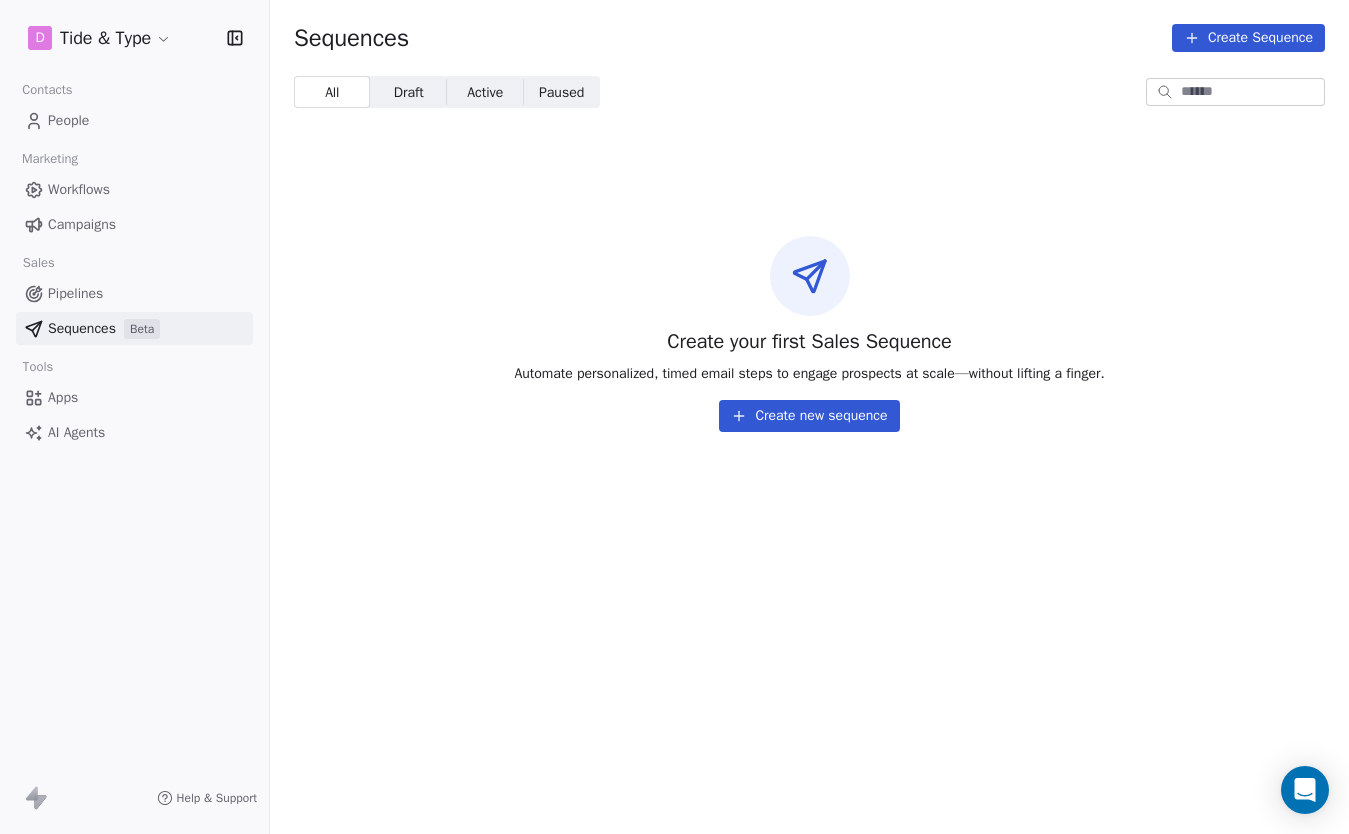 click on "Create new sequence" at bounding box center [809, 416] 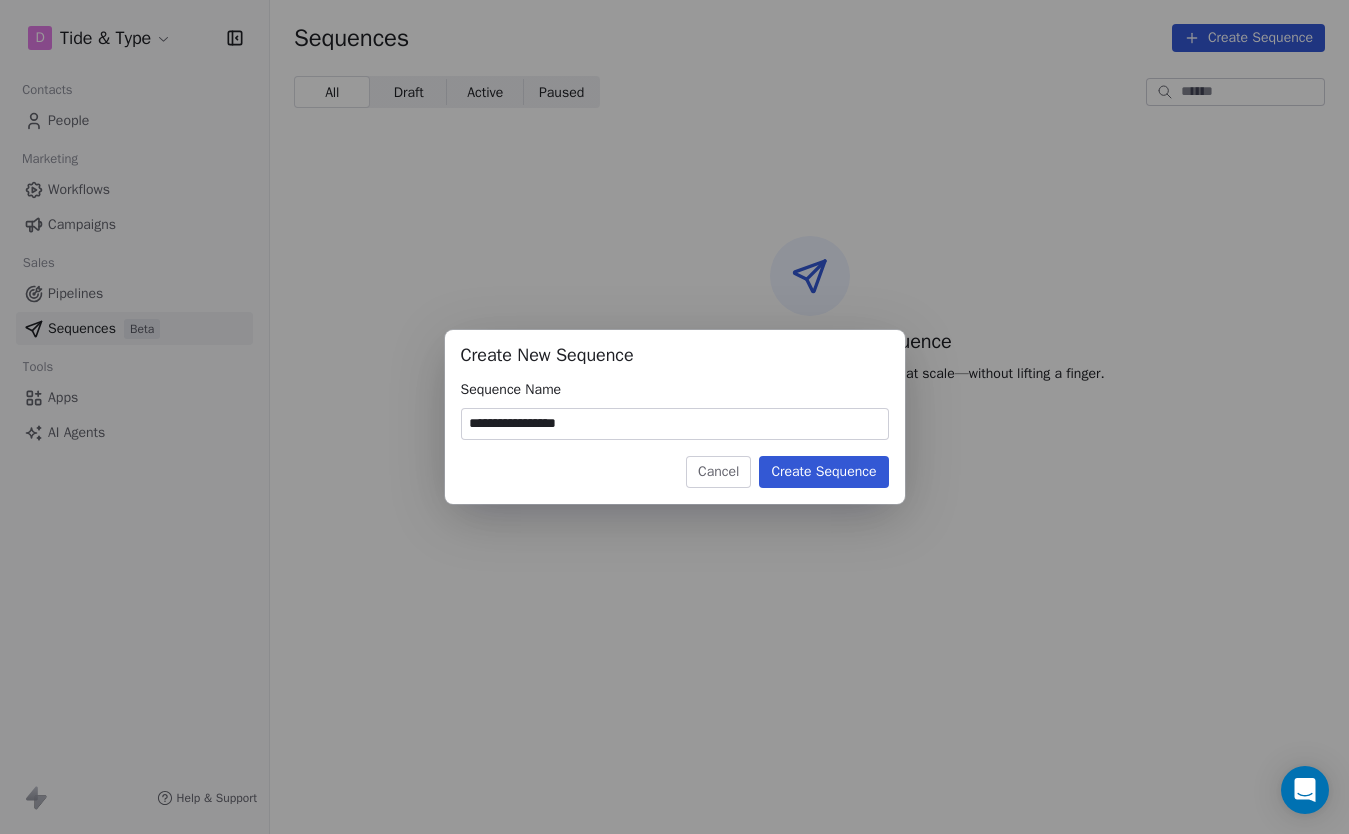 type on "**********" 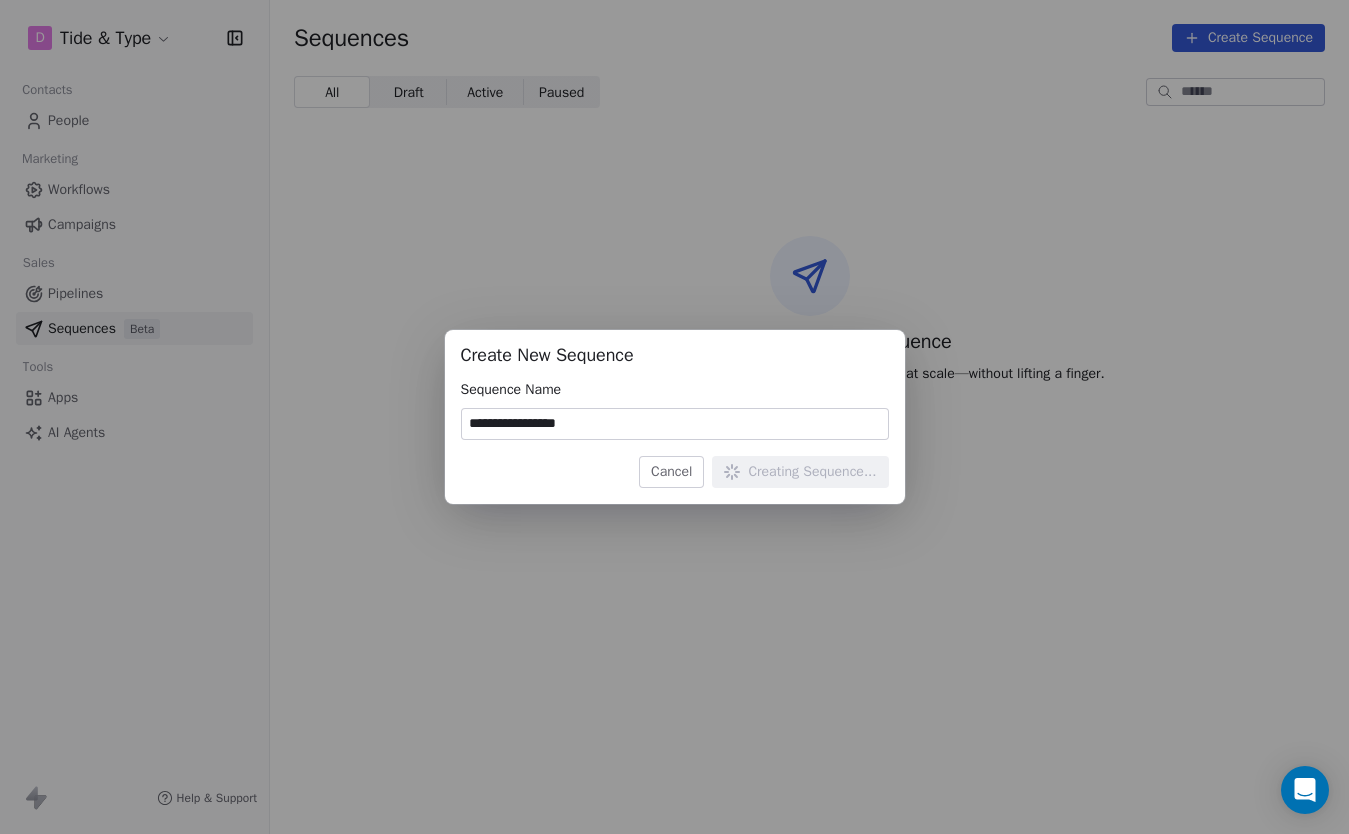 type 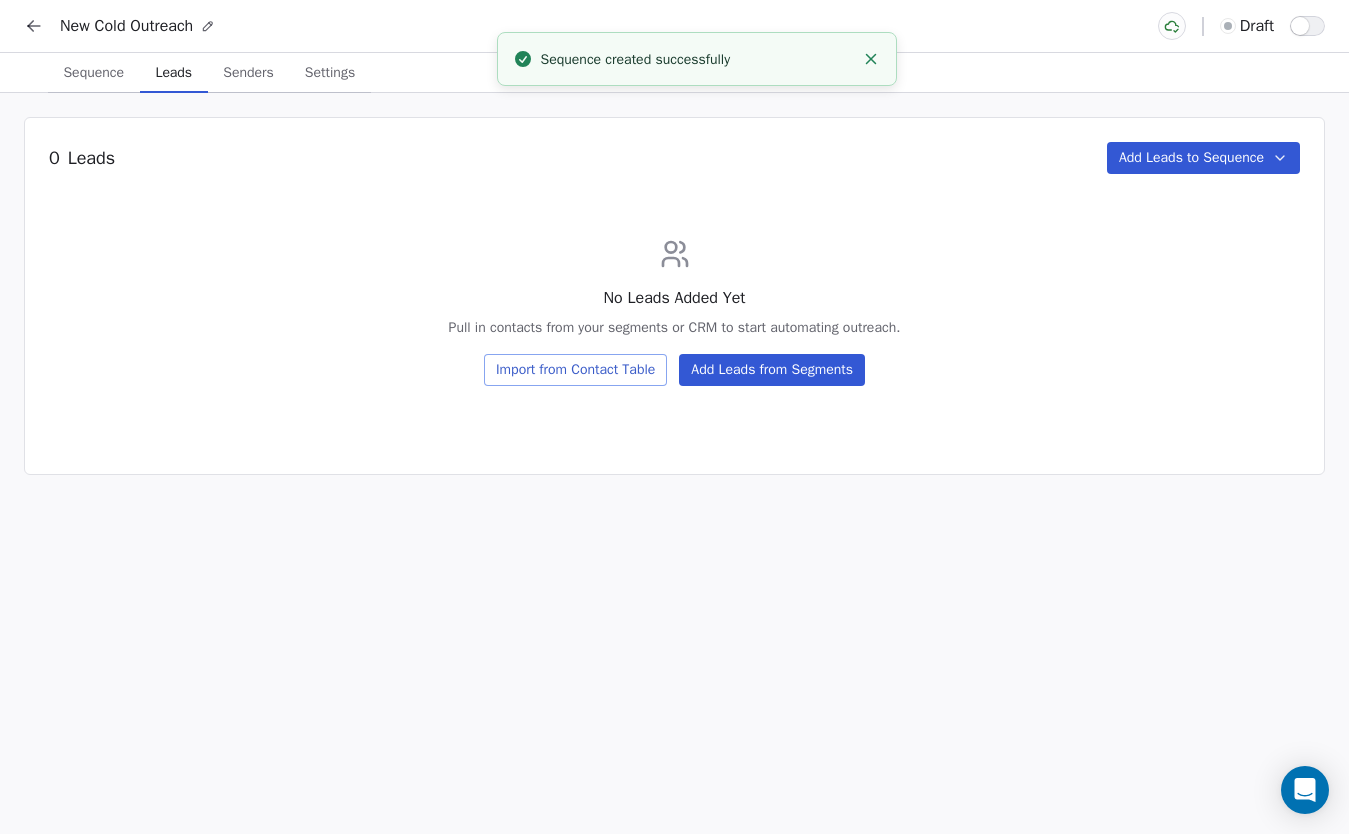 click on "Leads" at bounding box center [174, 73] 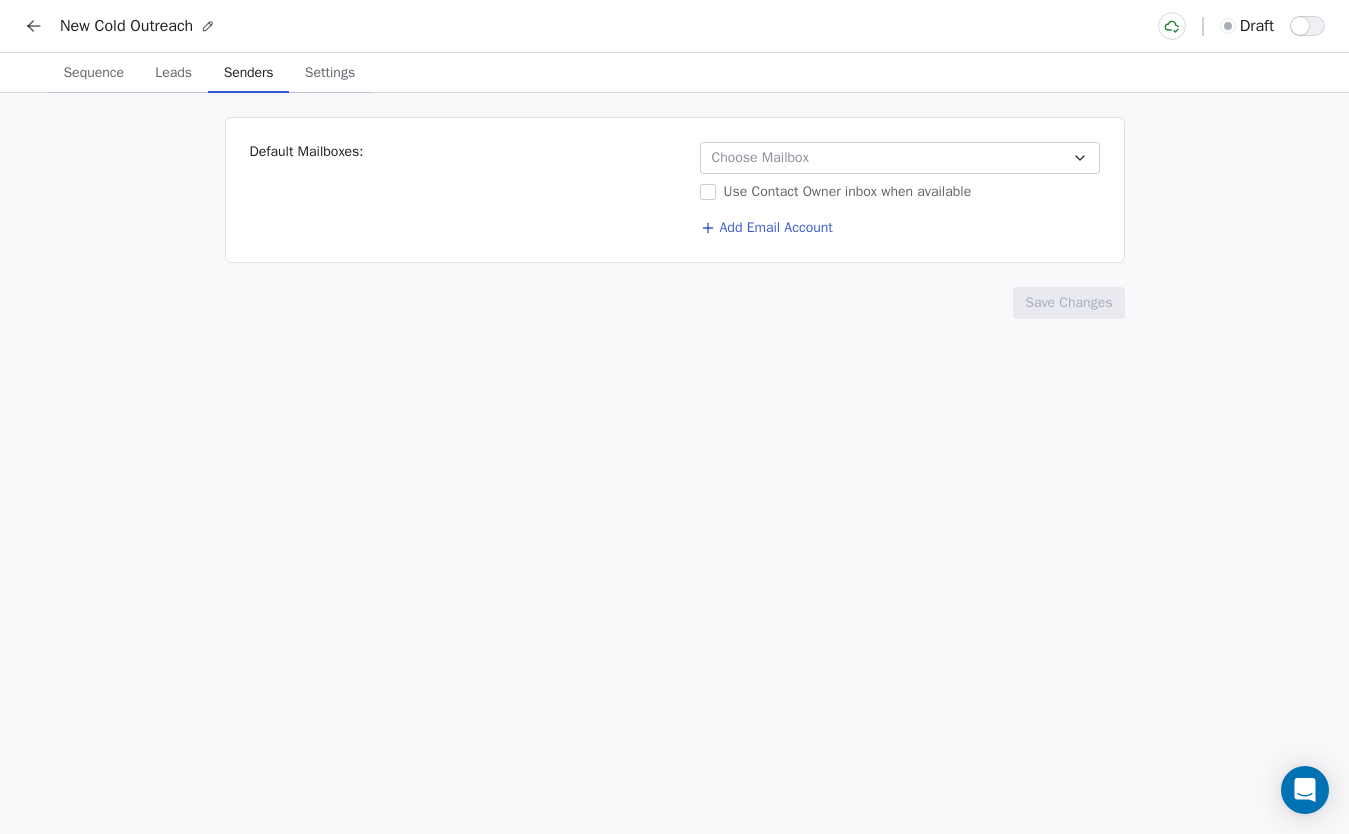 click on "Senders" at bounding box center (249, 73) 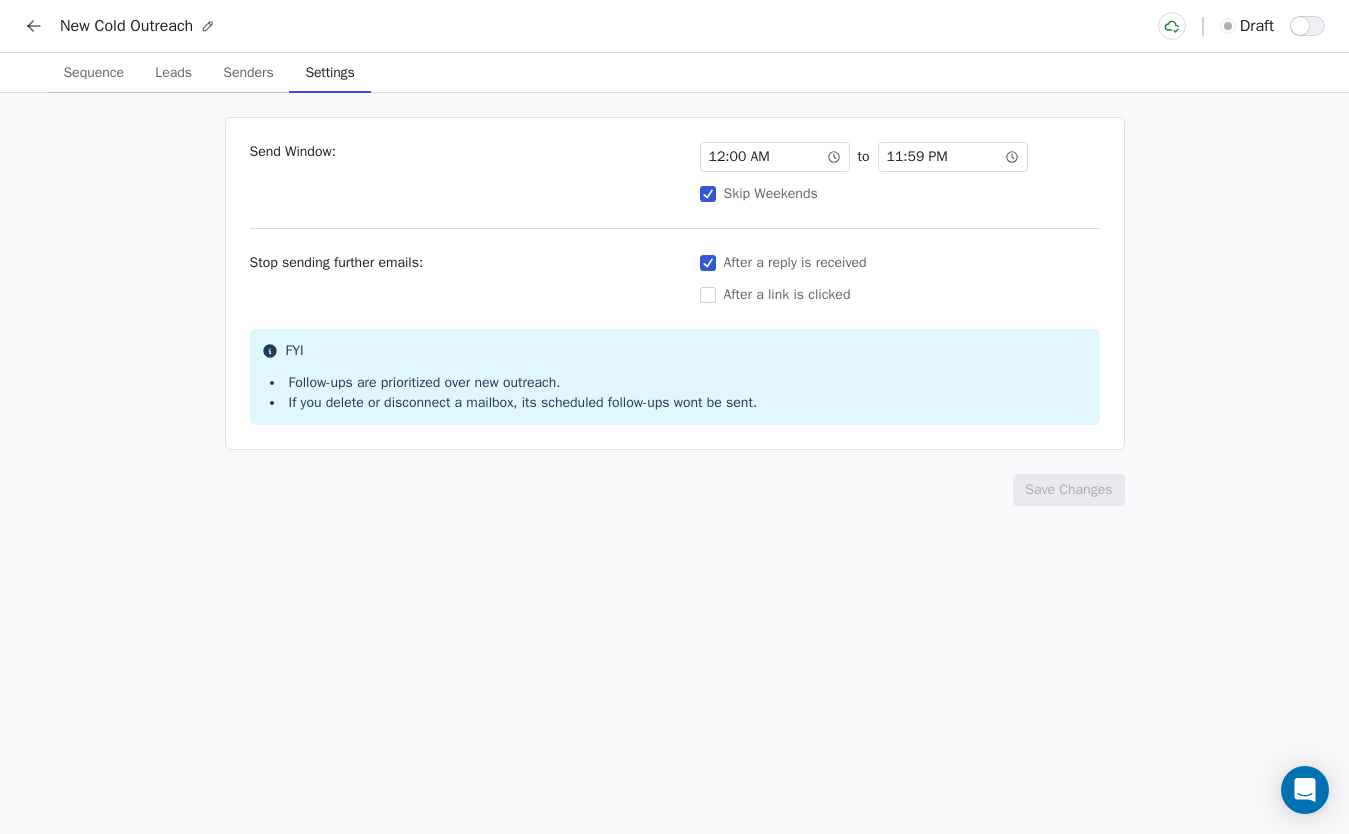 click on "After a link is clicked" at bounding box center (900, 295) 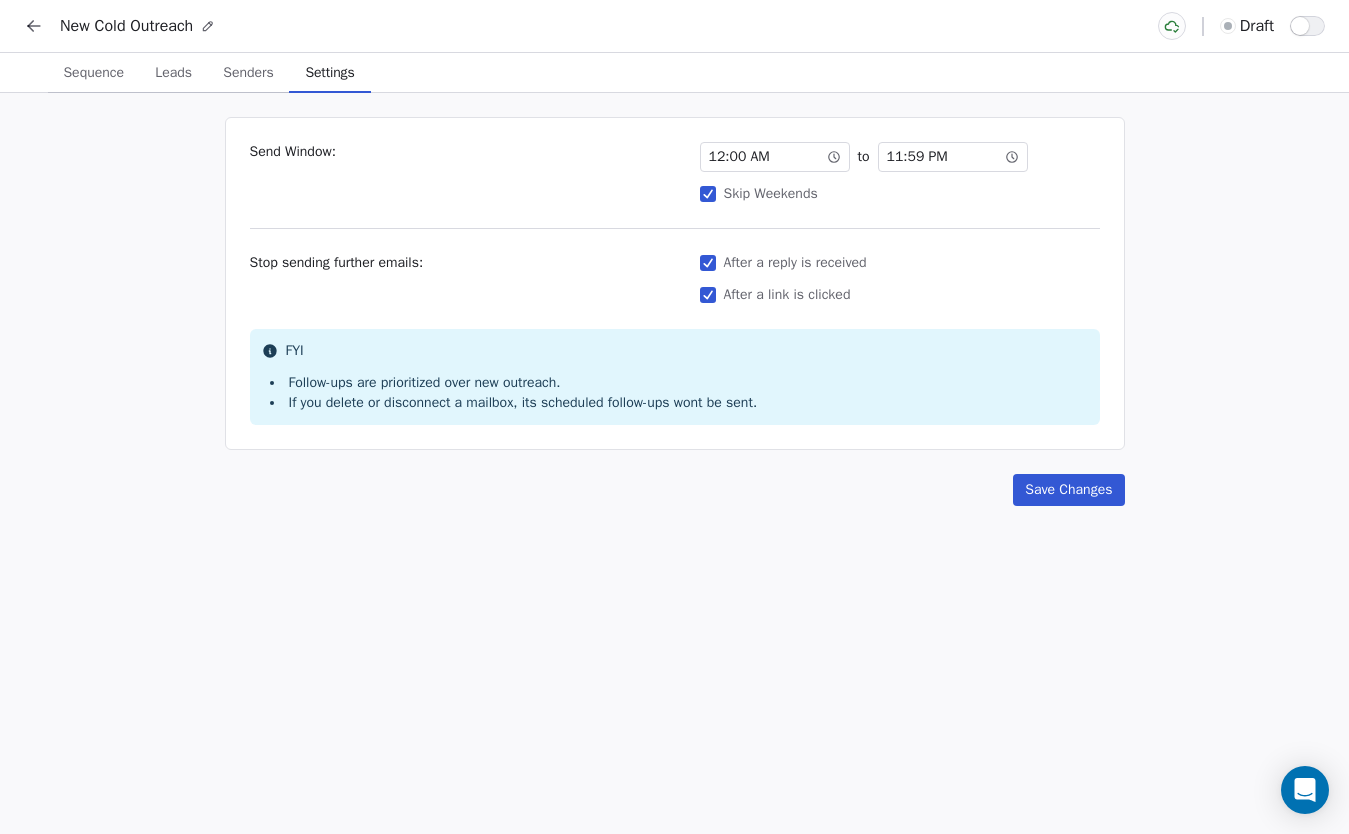 click on "After a reply is received After a link is clicked" at bounding box center (900, 279) 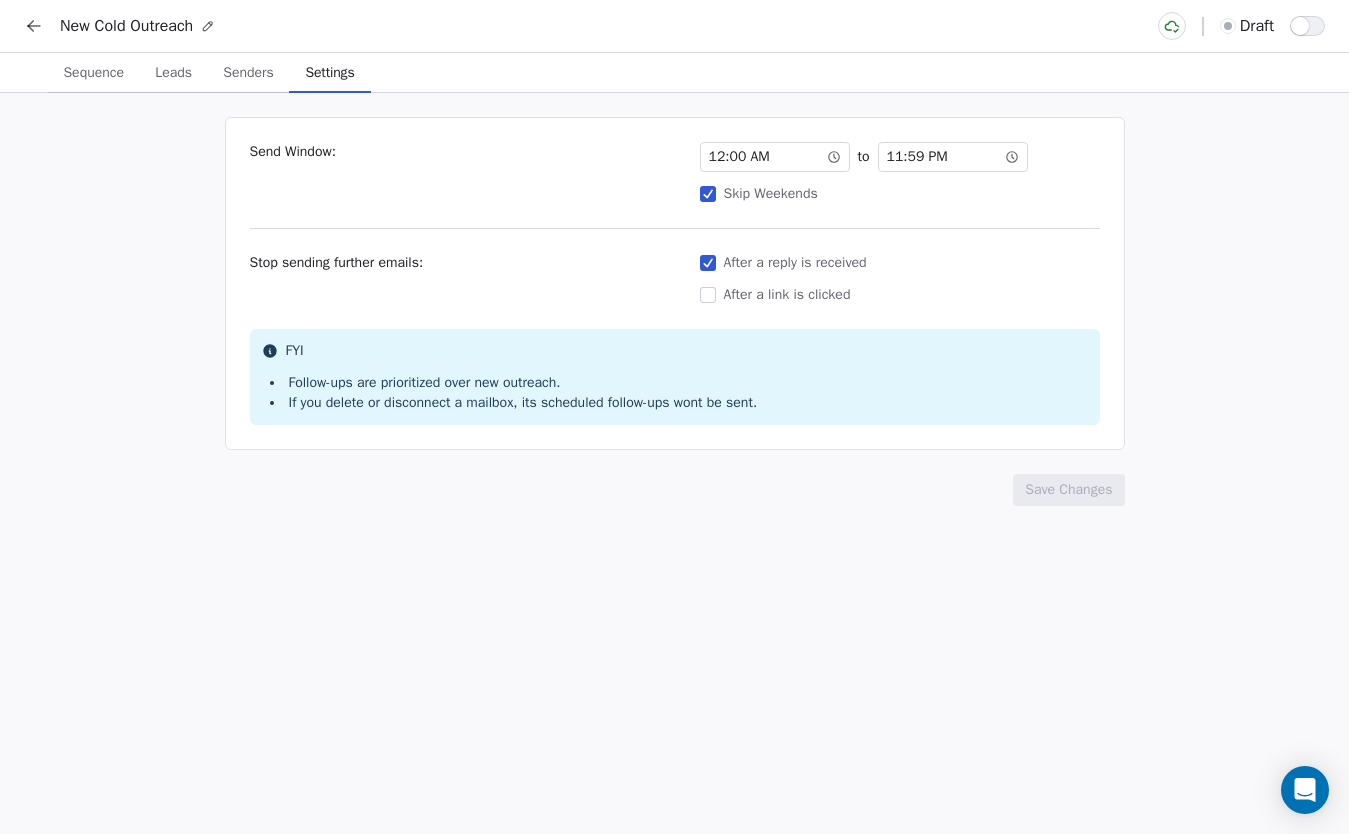 click on "Send Window: 12 : 00   AM to 11 : 59   PM Skip Weekends Stop sending further emails: After a reply is received After a link is clicked FYI Follow-ups are prioritized over new outreach. If you delete or disconnect a mailbox, its scheduled follow-ups wont be sent." at bounding box center [675, 283] 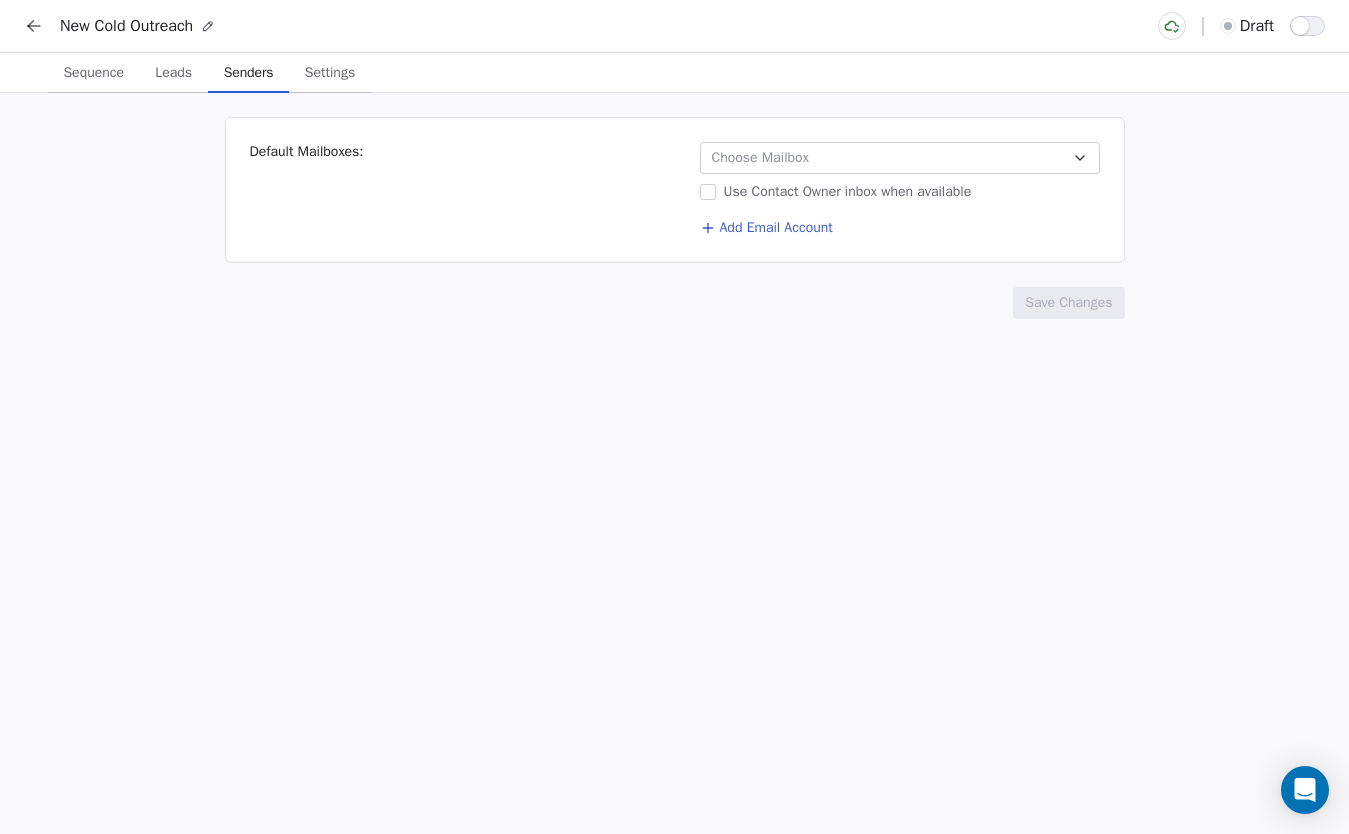 click on "Senders" at bounding box center [249, 73] 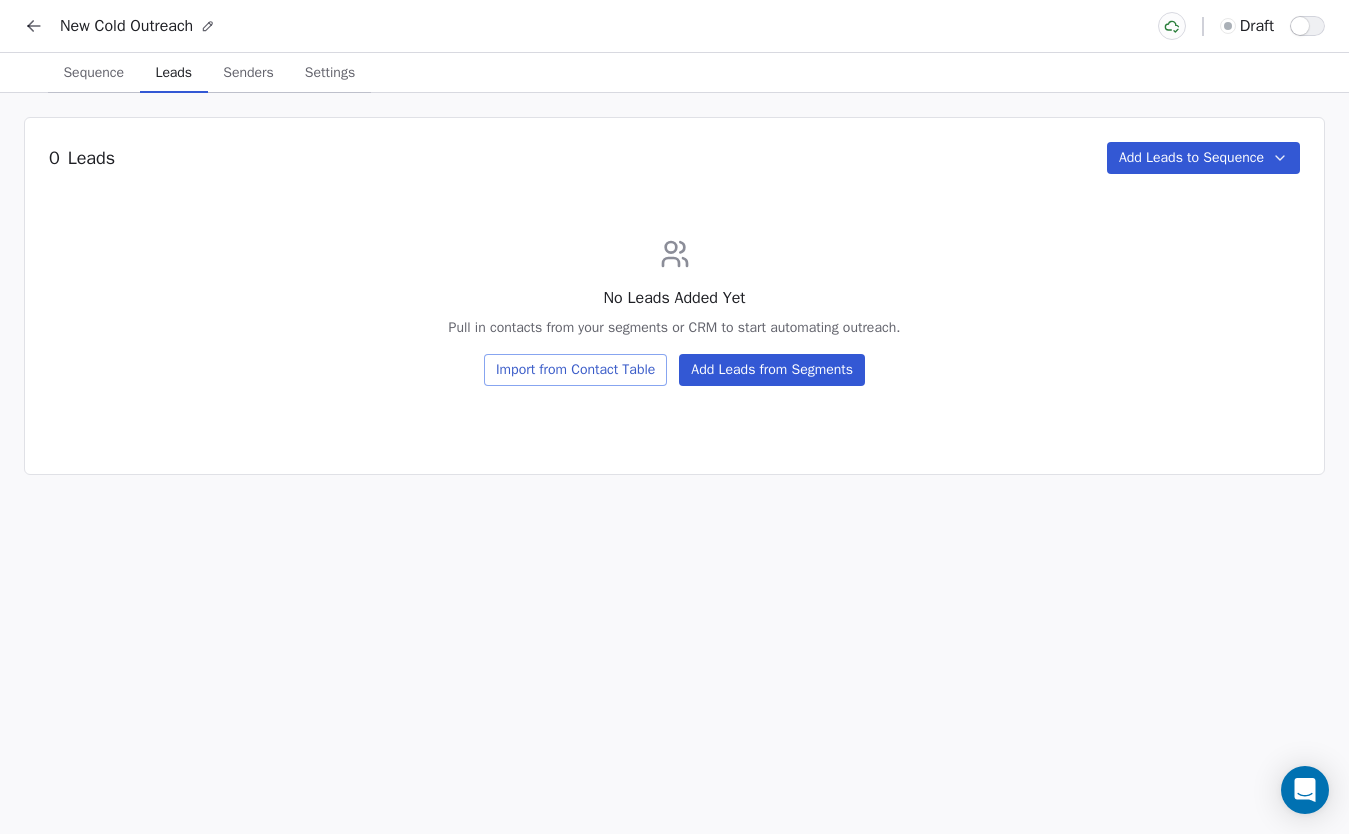 click on "Sequence" at bounding box center [93, 73] 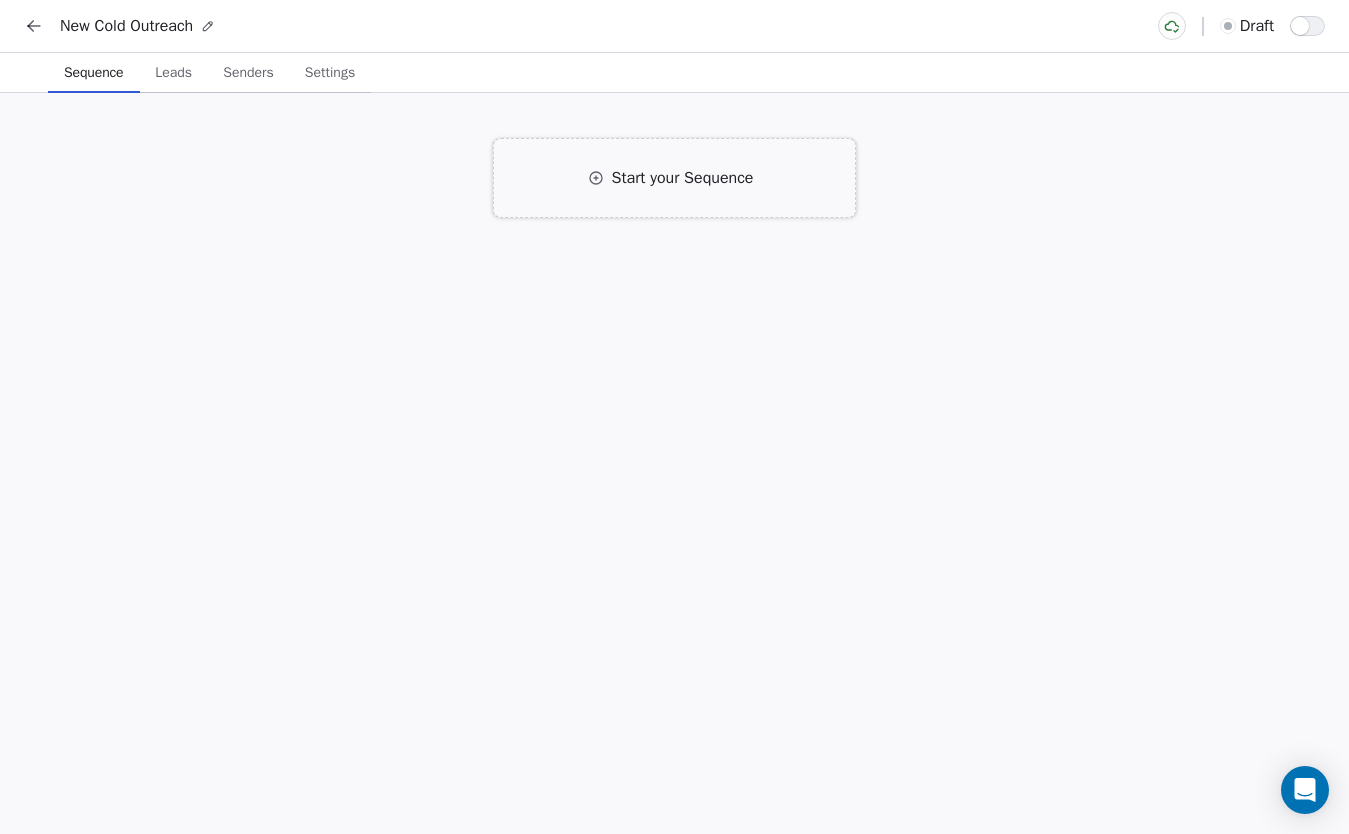 click on "Start your Sequence" at bounding box center (674, 178) 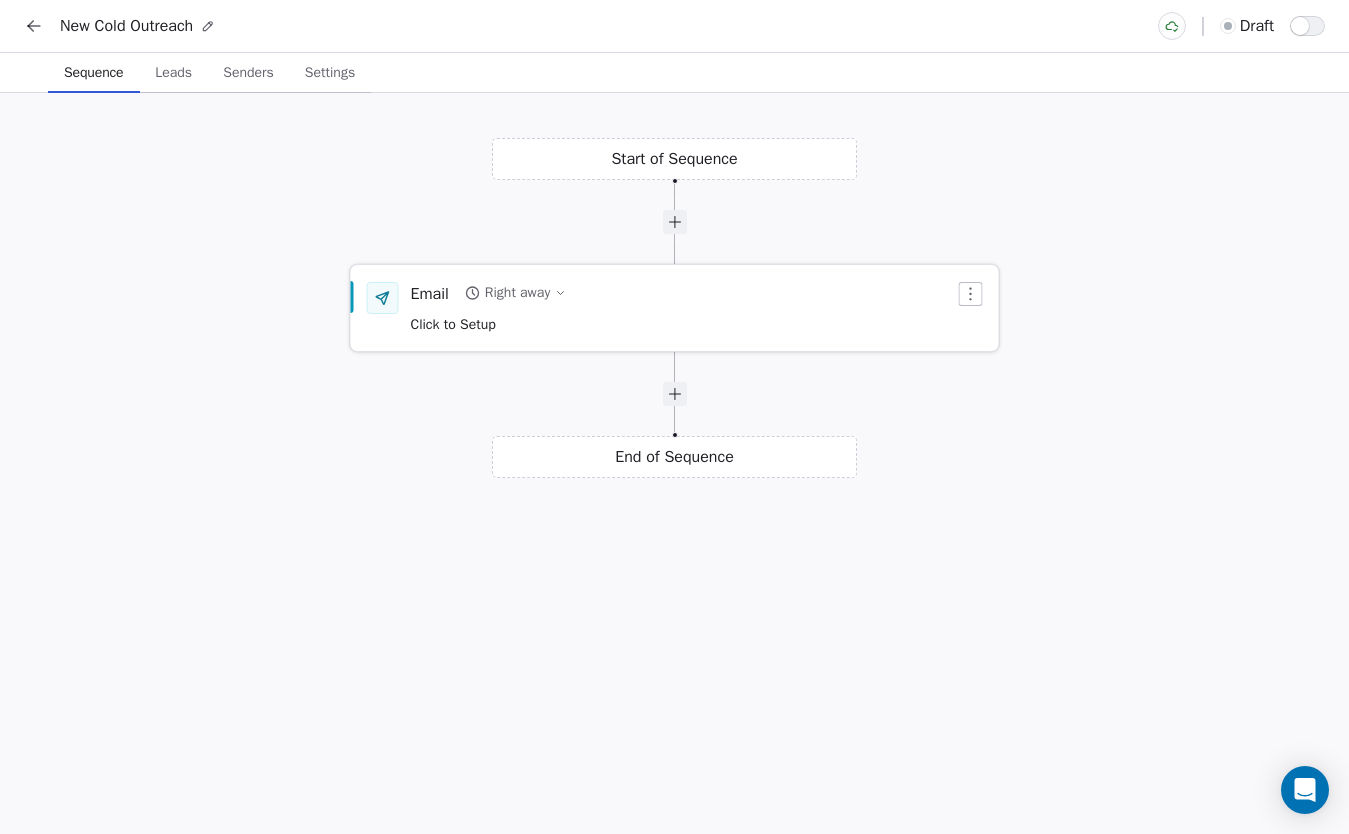 click on "Email Right away Click to Setup" at bounding box center [683, 308] 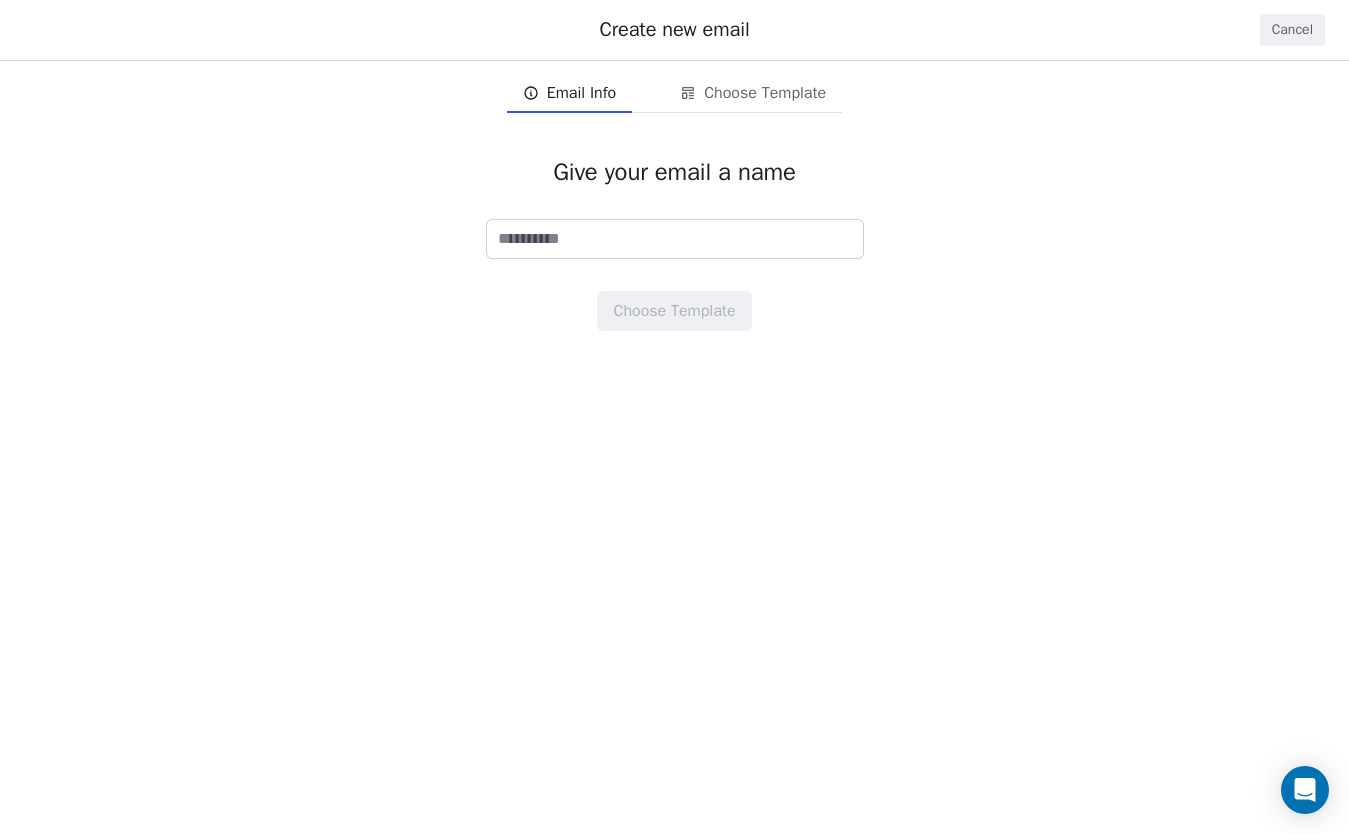 drag, startPoint x: 592, startPoint y: 256, endPoint x: 587, endPoint y: 204, distance: 52.23983 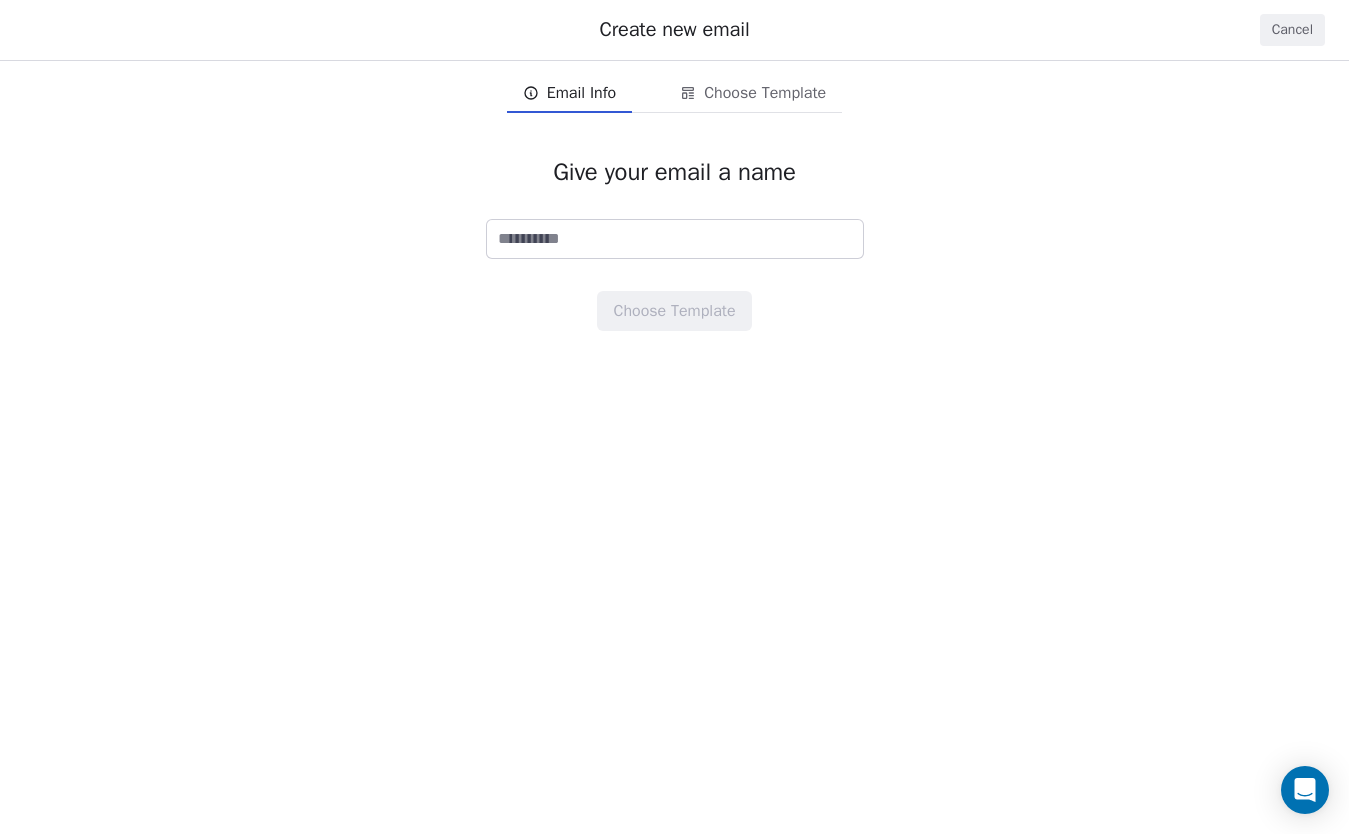 drag, startPoint x: 757, startPoint y: 235, endPoint x: 861, endPoint y: 232, distance: 104.04326 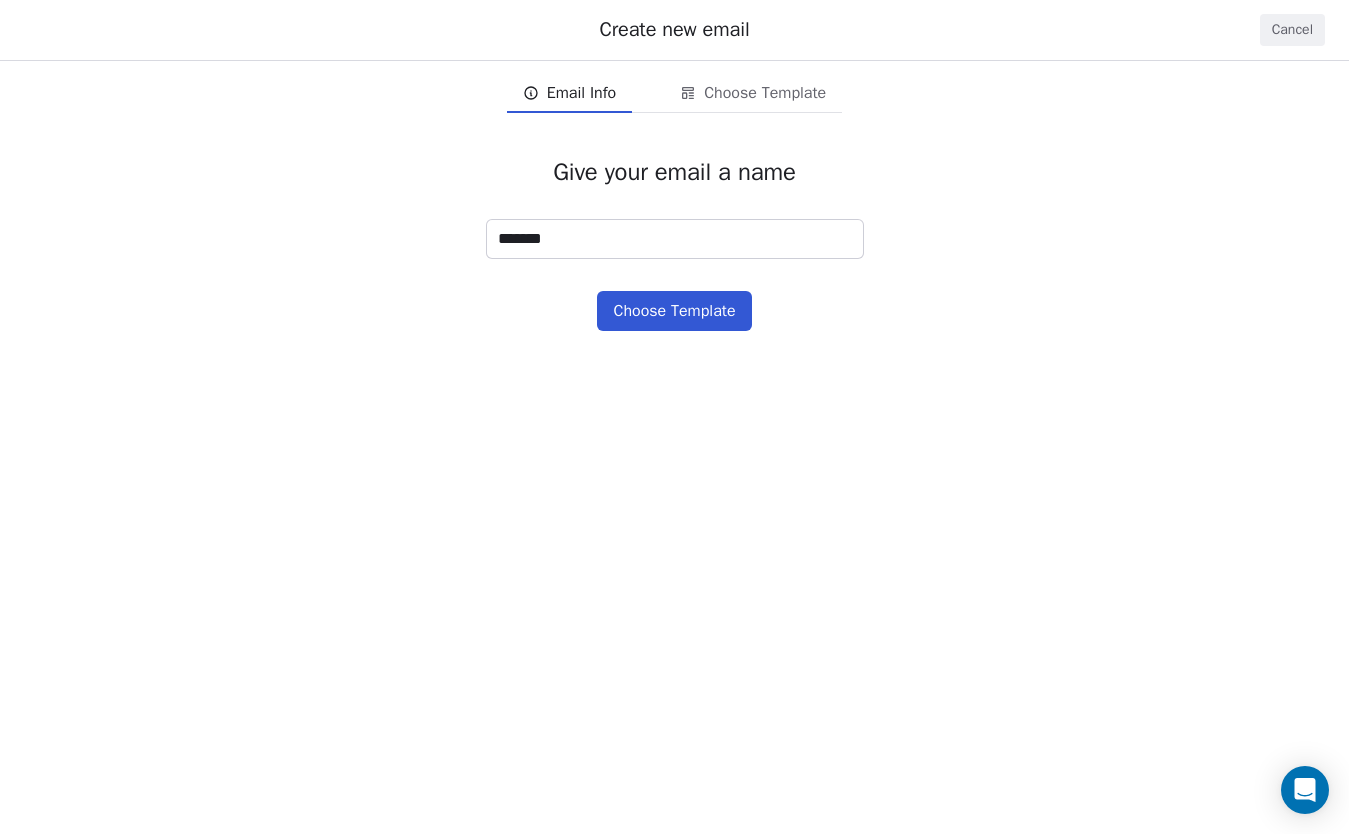 type on "*******" 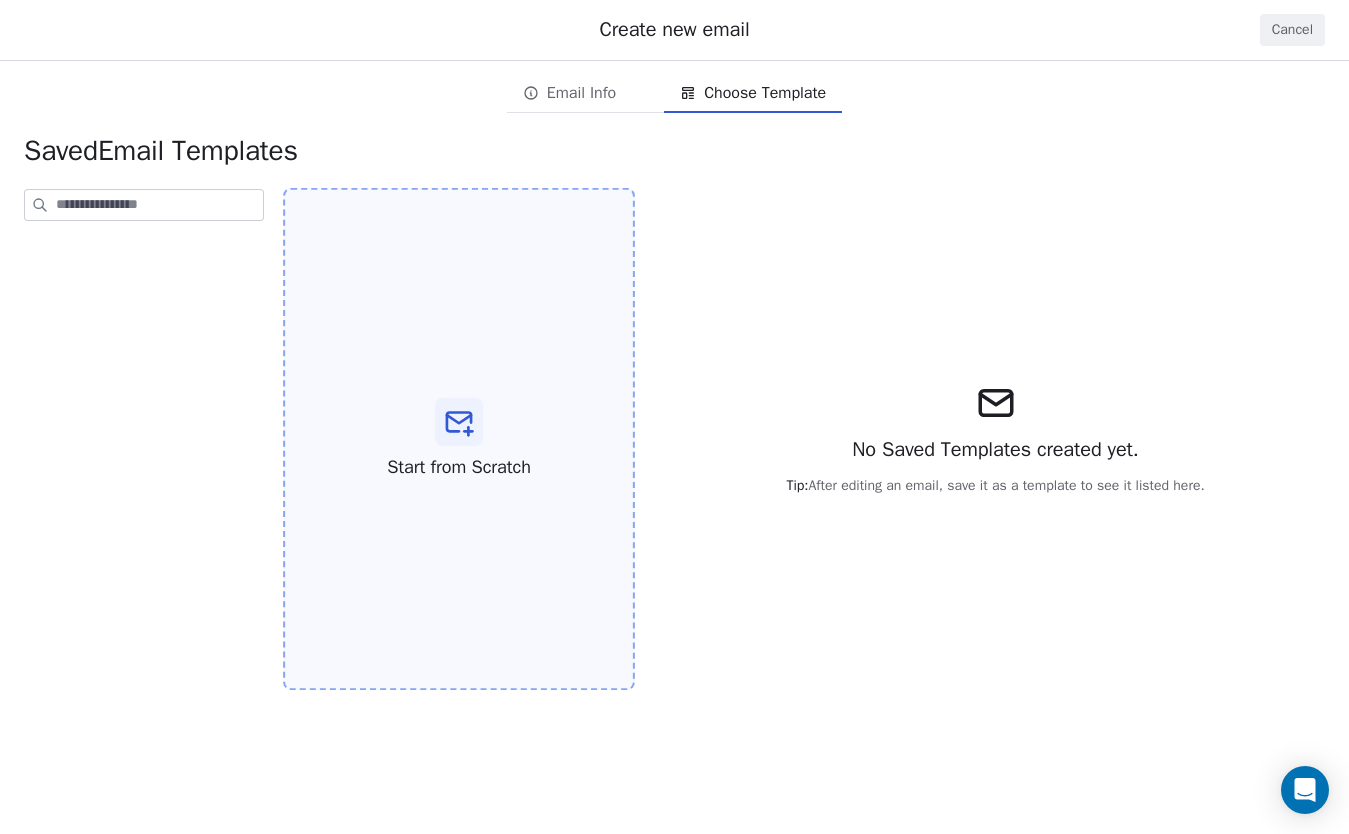 click on "Start from Scratch" at bounding box center (459, 439) 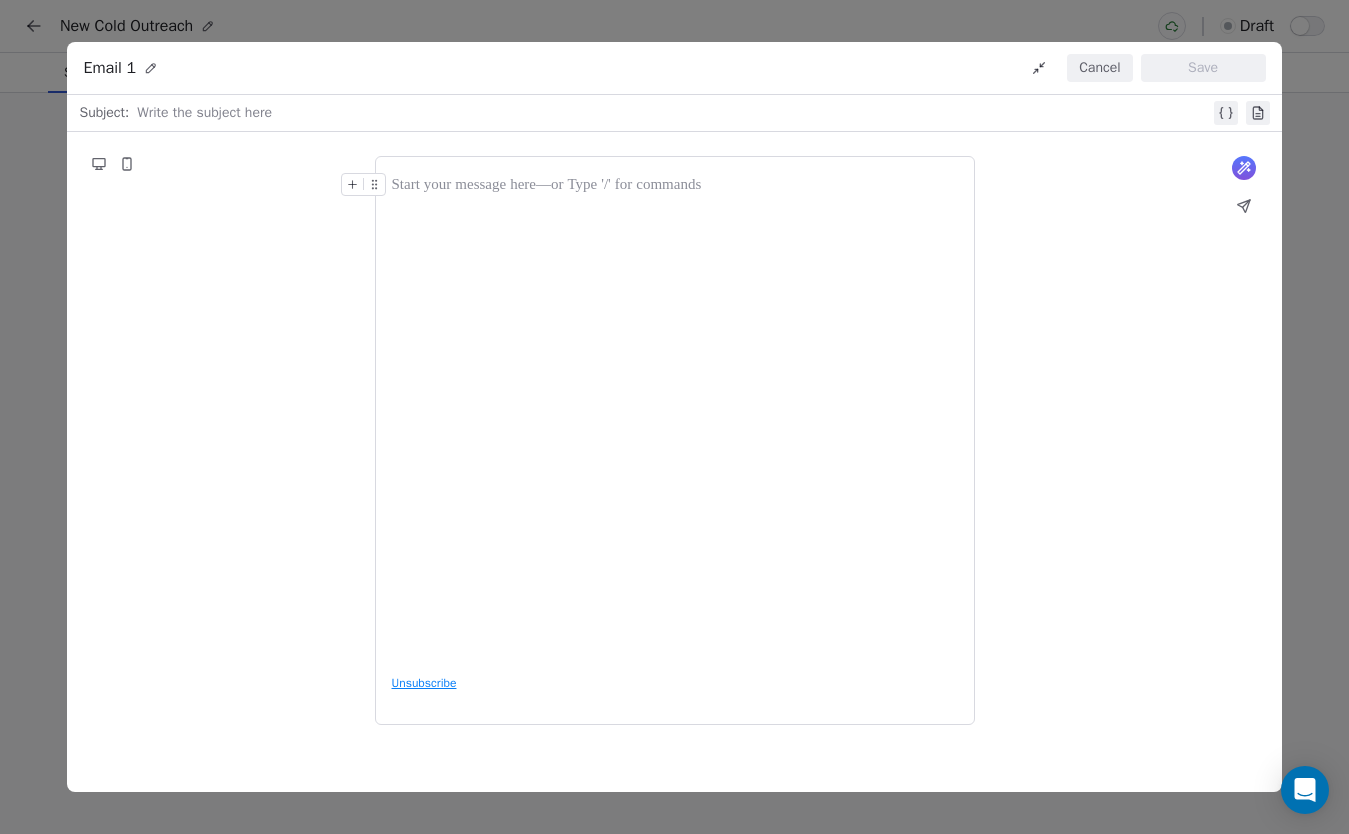 drag, startPoint x: 952, startPoint y: 406, endPoint x: 931, endPoint y: 390, distance: 26.400757 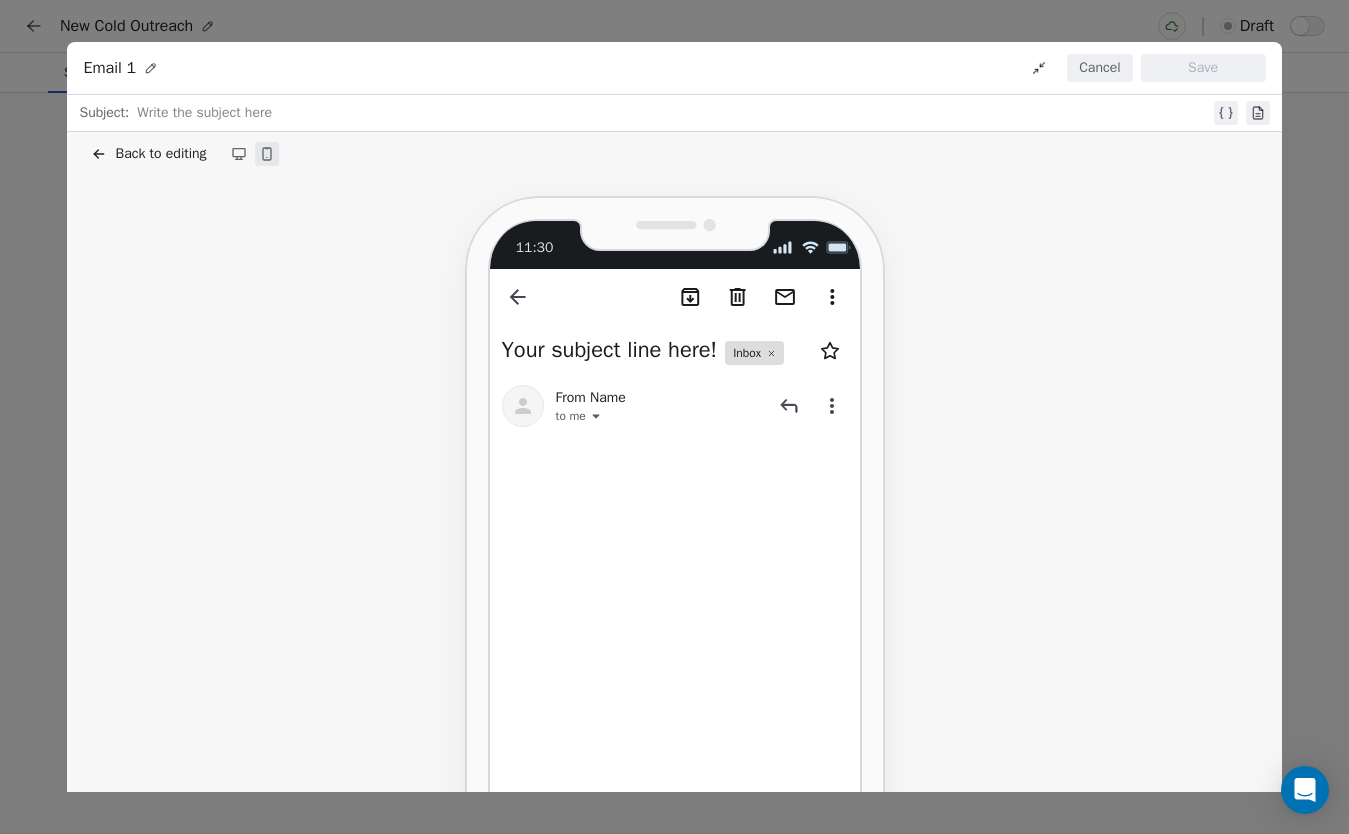 click on "Back to editing" at bounding box center (148, 154) 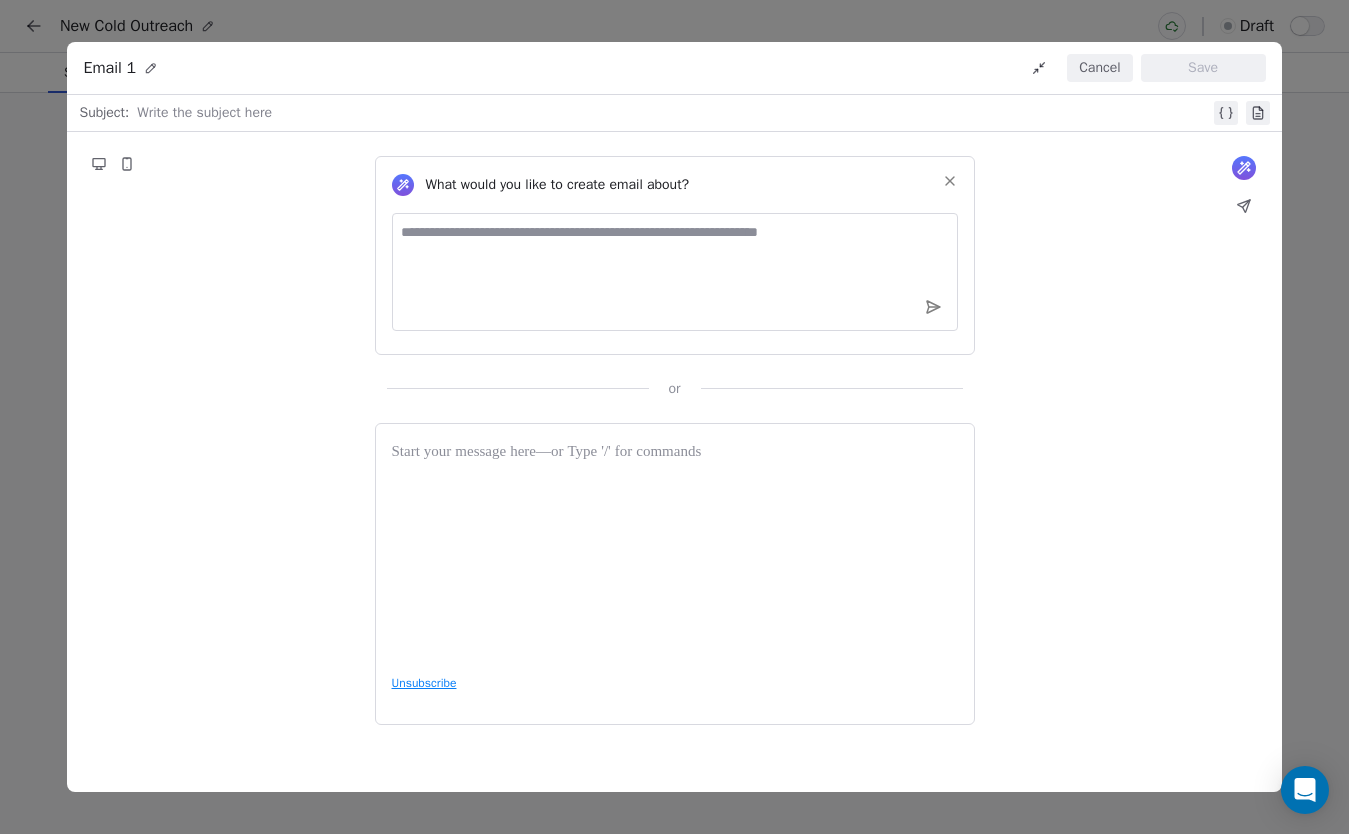 click at bounding box center (675, 272) 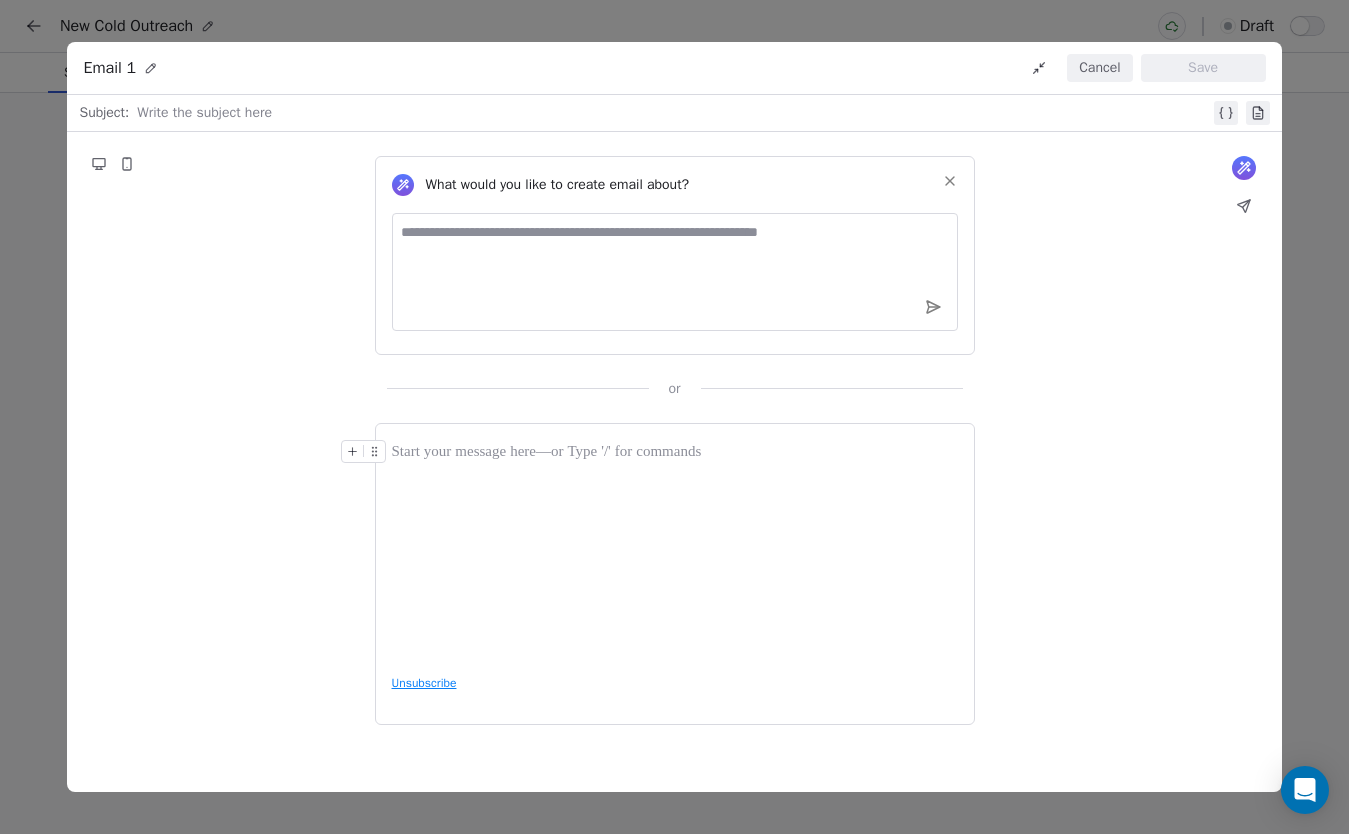 click at bounding box center (675, 549) 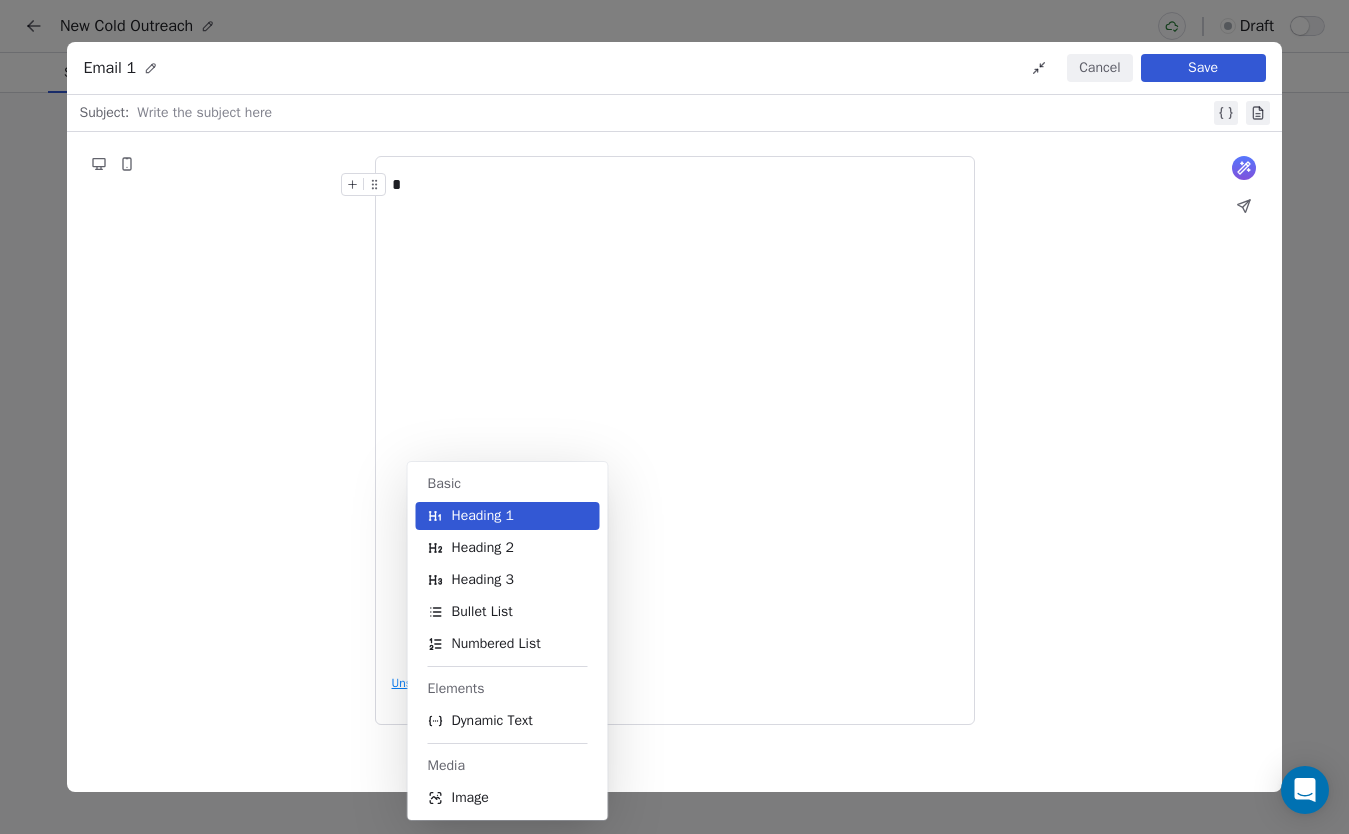 click on "What would you like to create email about? or * Unsubscribe" at bounding box center (674, 441) 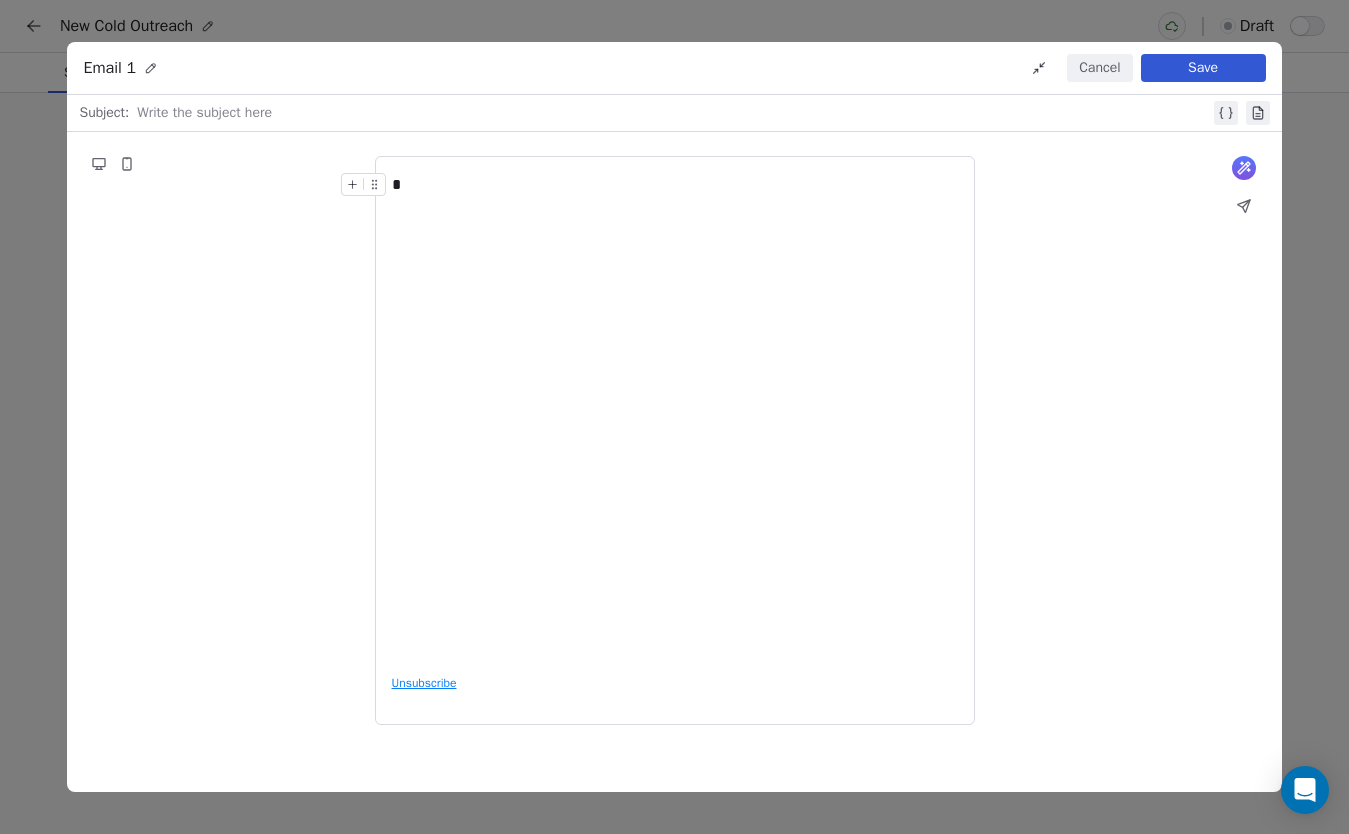 drag, startPoint x: 1113, startPoint y: 56, endPoint x: 1114, endPoint y: 75, distance: 19.026299 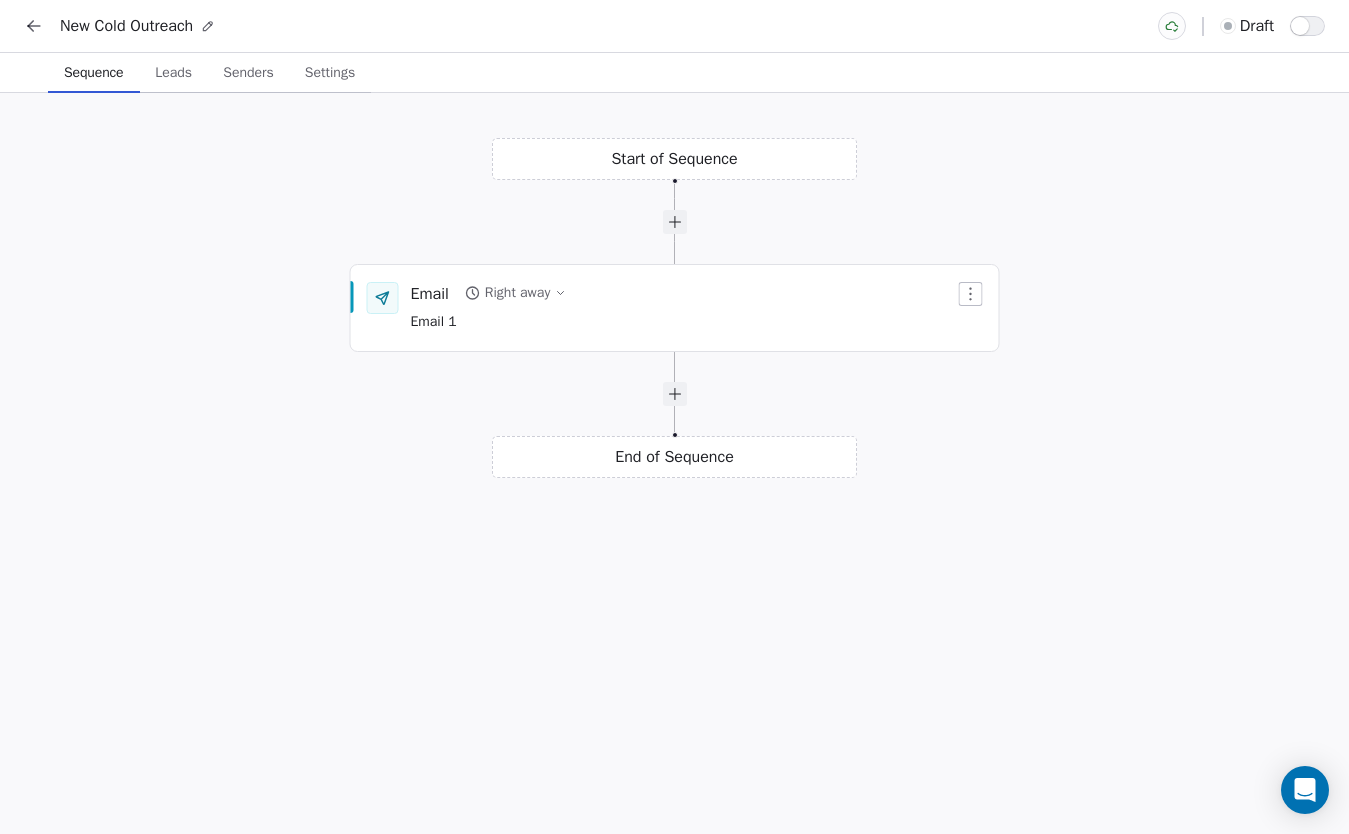 click on "Leads" at bounding box center (173, 73) 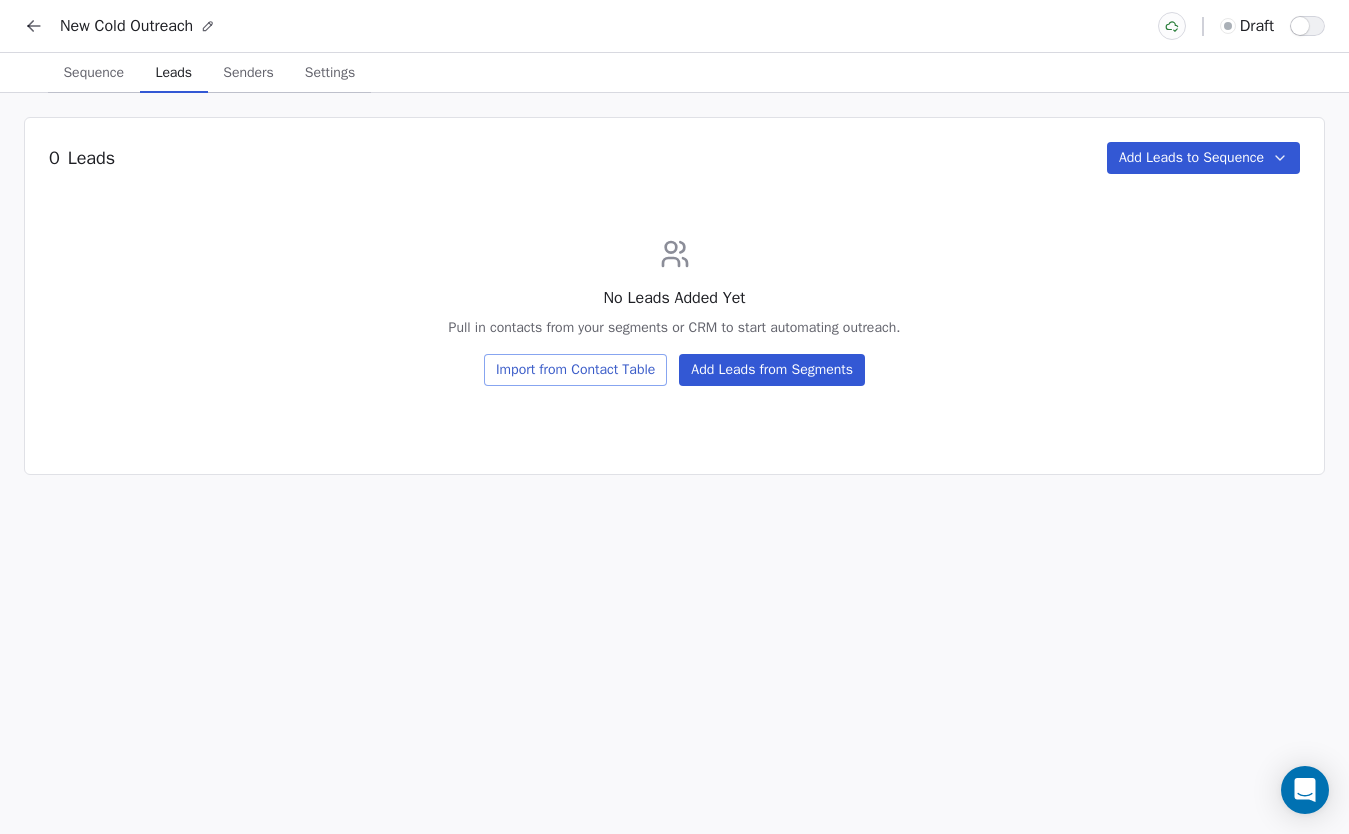 click 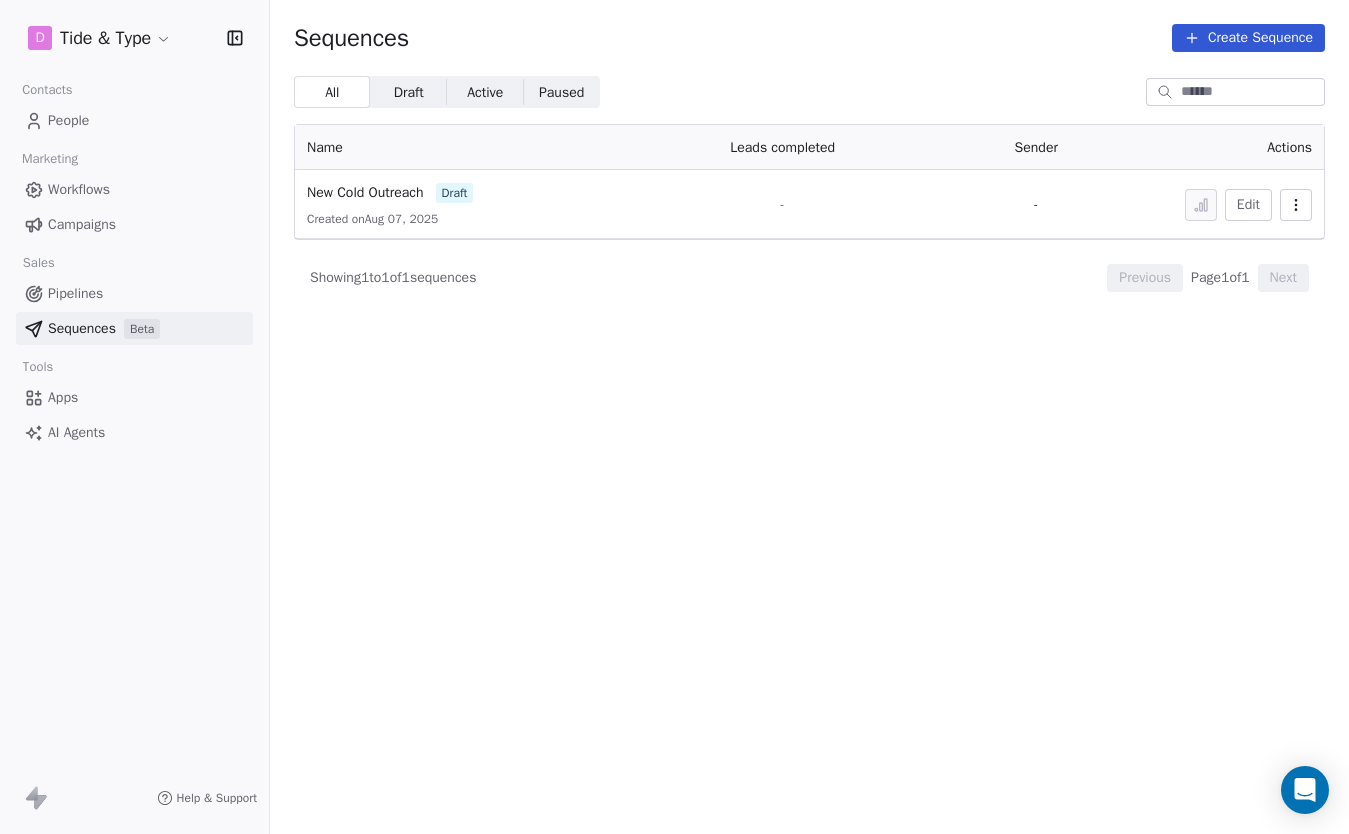 click on "Apps" at bounding box center [134, 397] 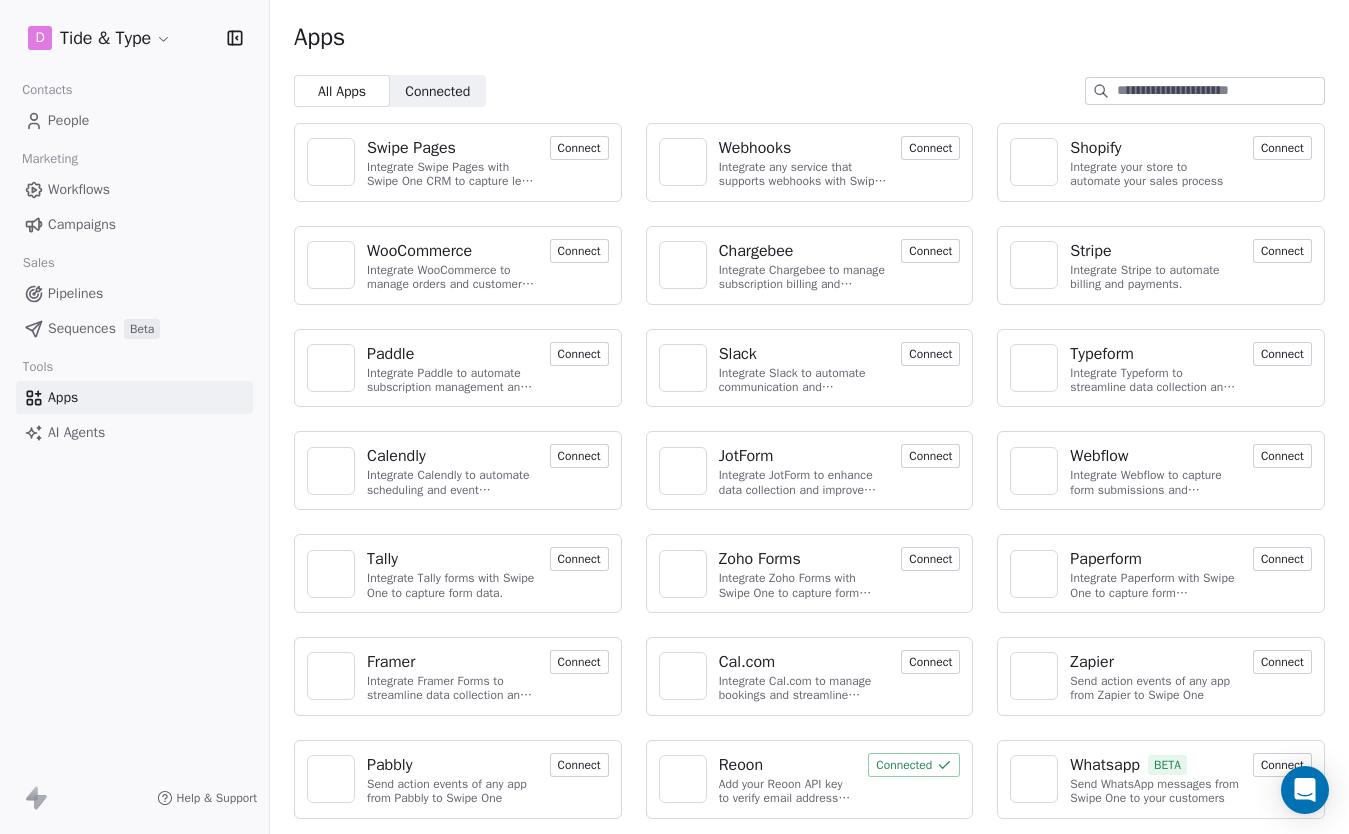 scroll, scrollTop: 0, scrollLeft: 0, axis: both 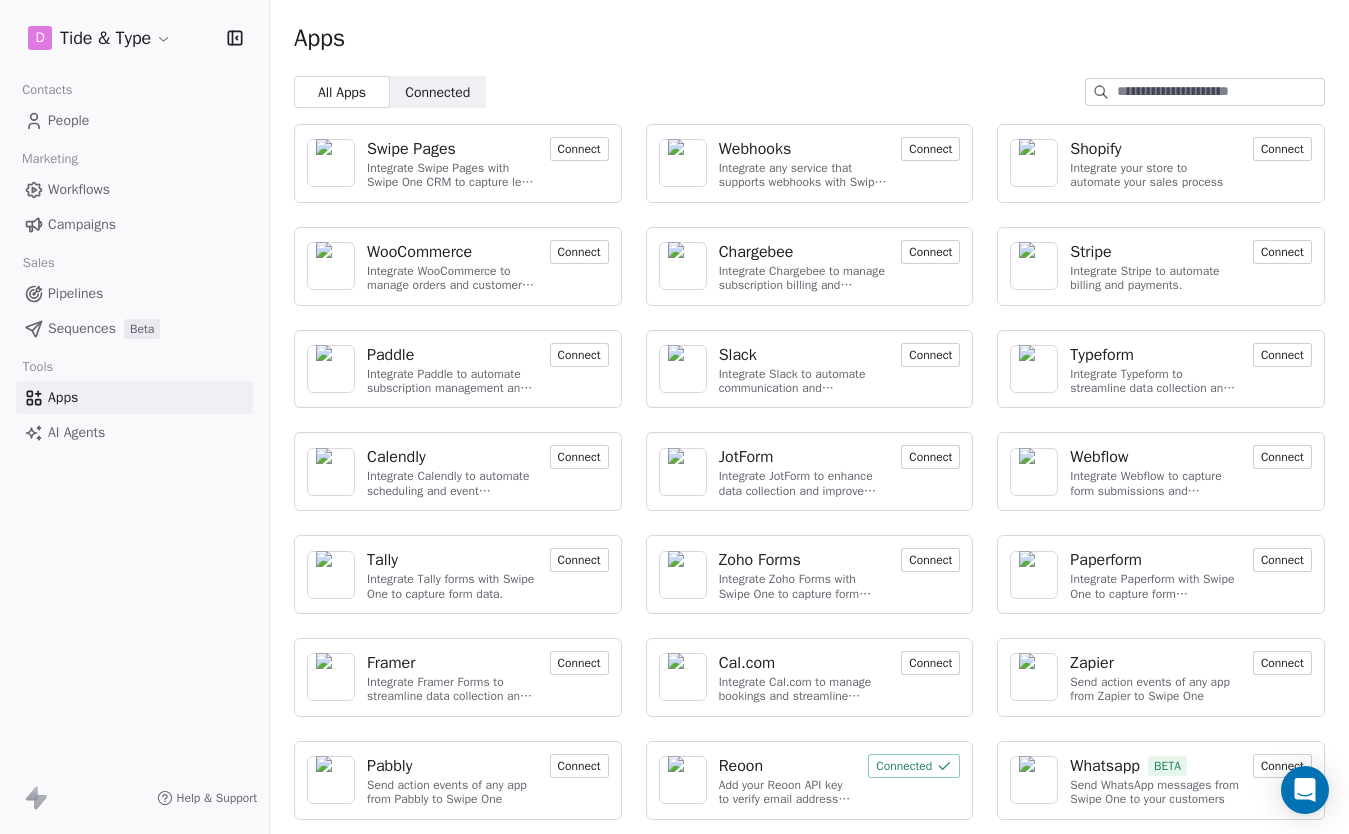 click on "AI Agents" at bounding box center (134, 432) 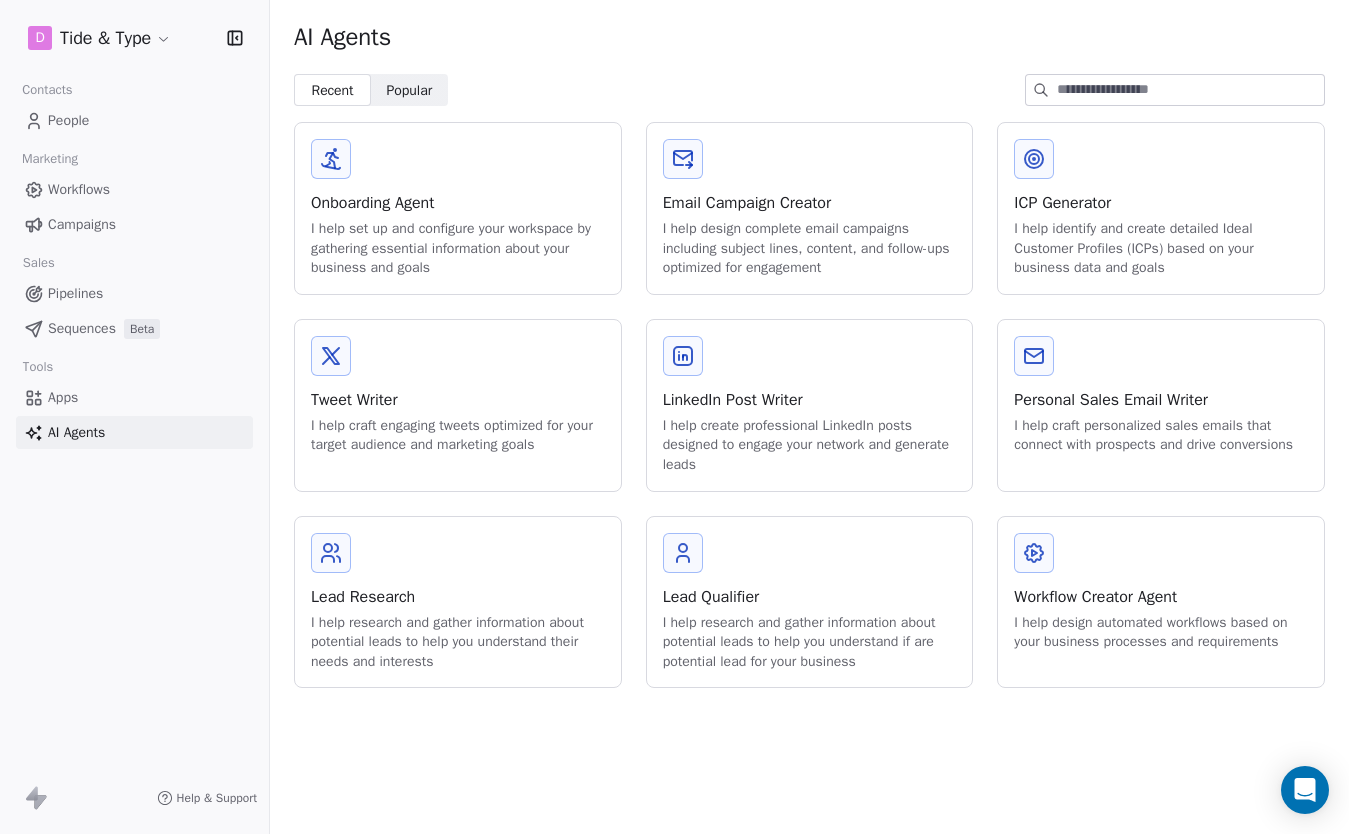 click on "I help design complete email campaigns including subject lines, content, and follow-ups optimized for engagement" at bounding box center (810, 248) 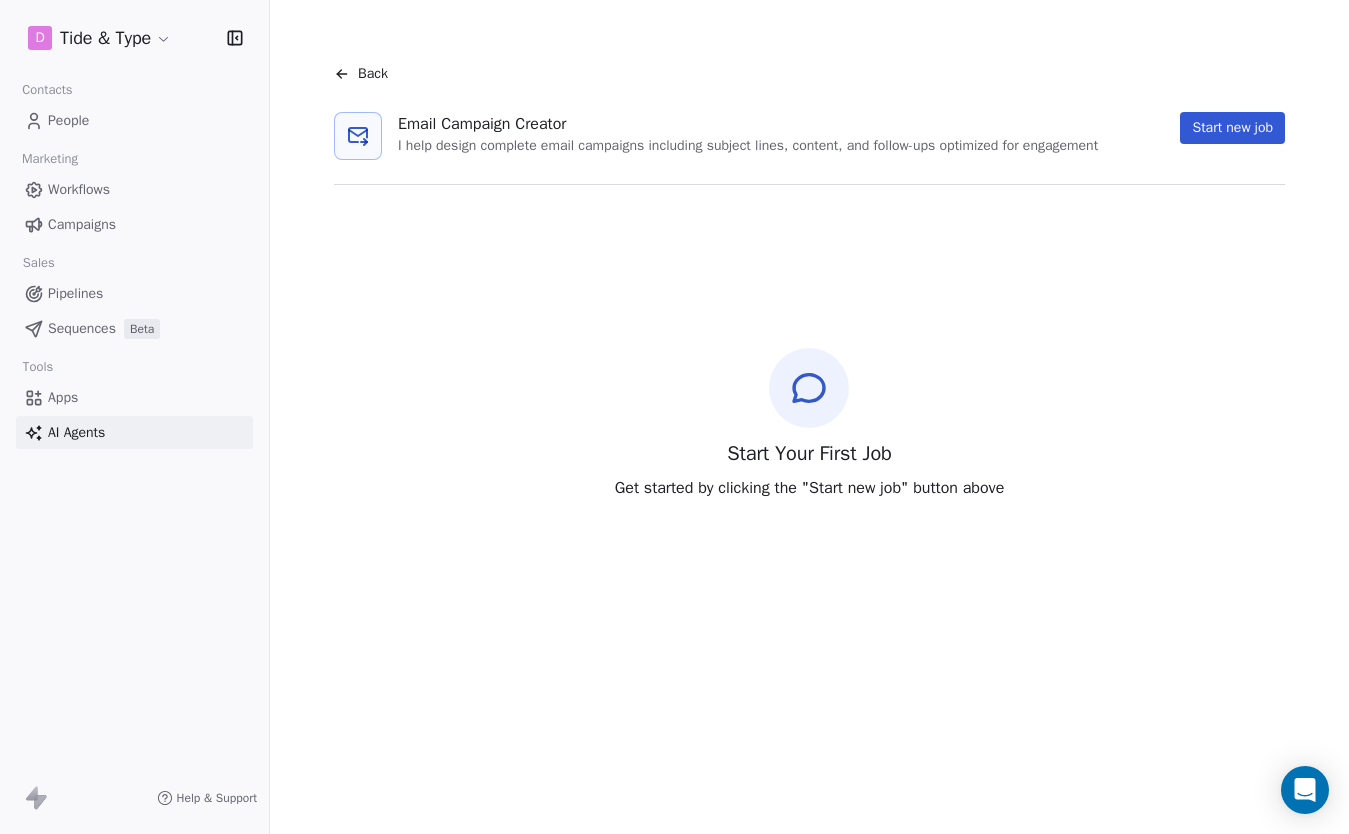 click on "Start new job" at bounding box center [1232, 128] 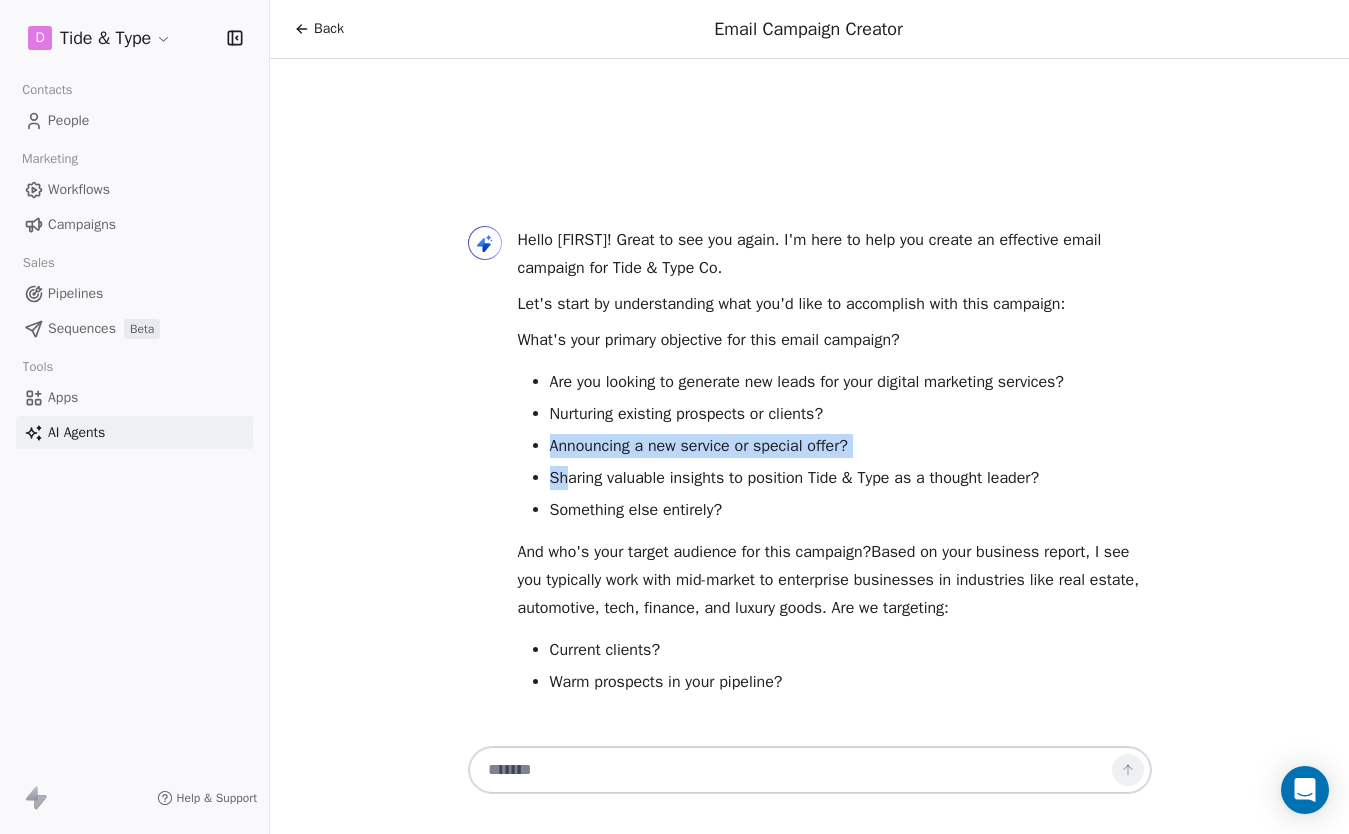 drag, startPoint x: 556, startPoint y: 447, endPoint x: 579, endPoint y: 408, distance: 45.276924 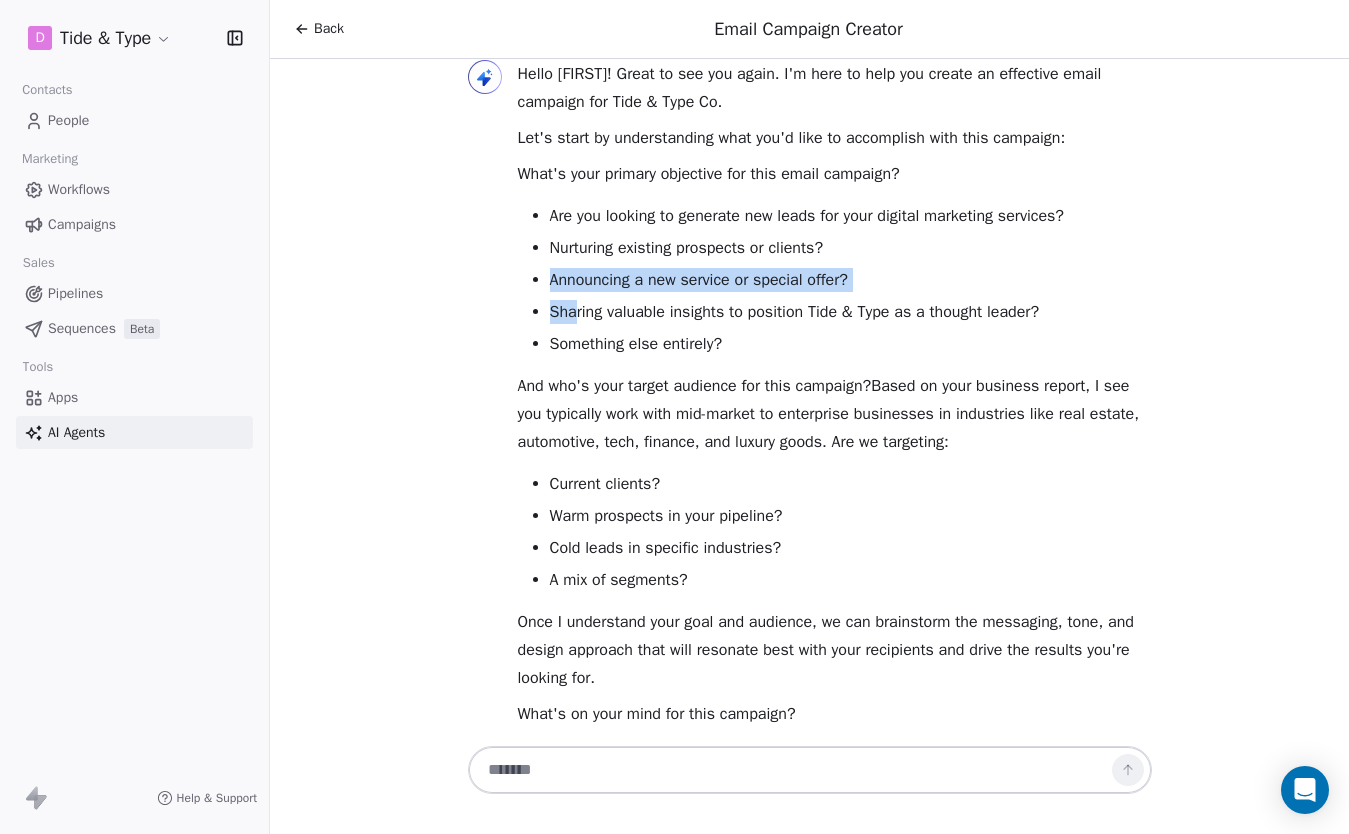 scroll, scrollTop: 65, scrollLeft: 0, axis: vertical 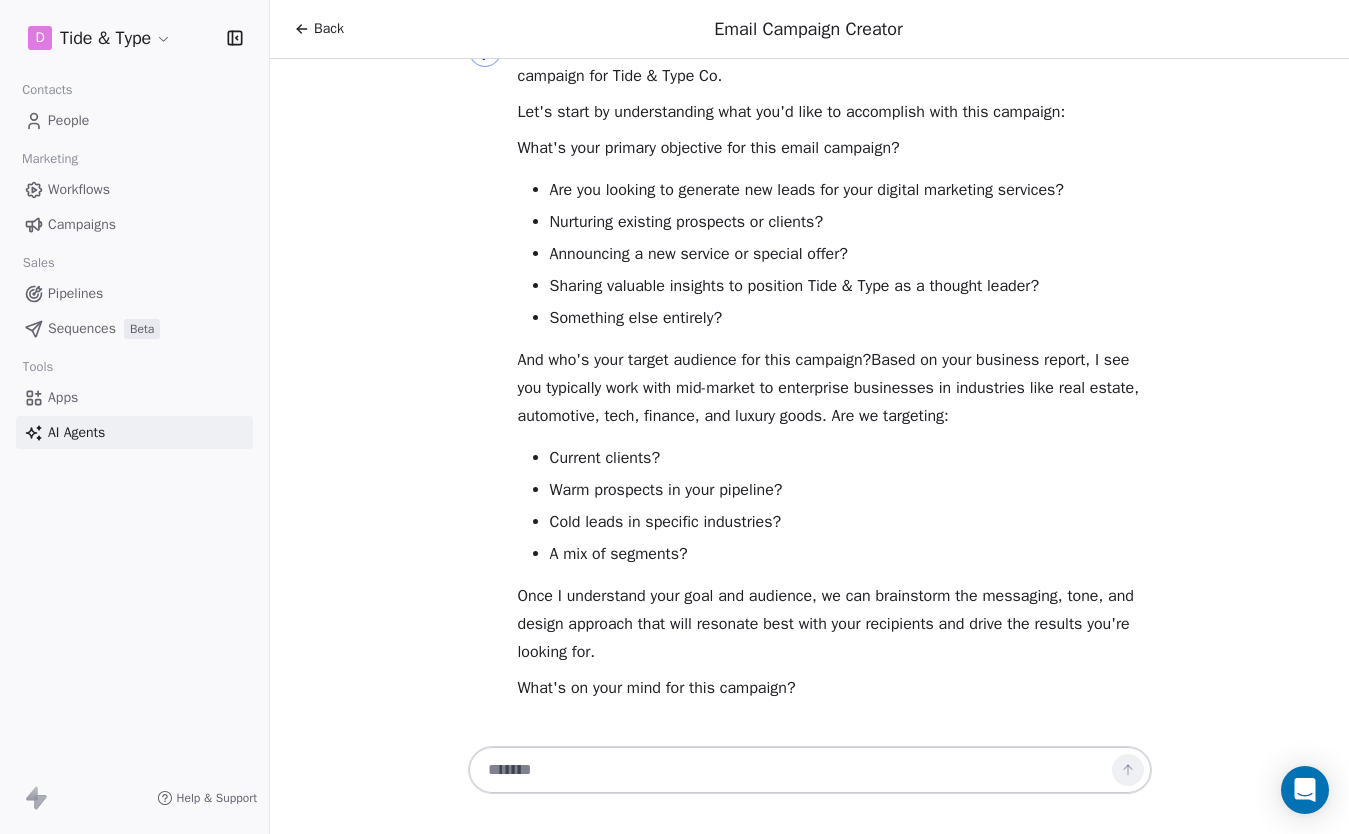 click on "Are you looking to generate new leads for your digital marketing services?" at bounding box center [851, 190] 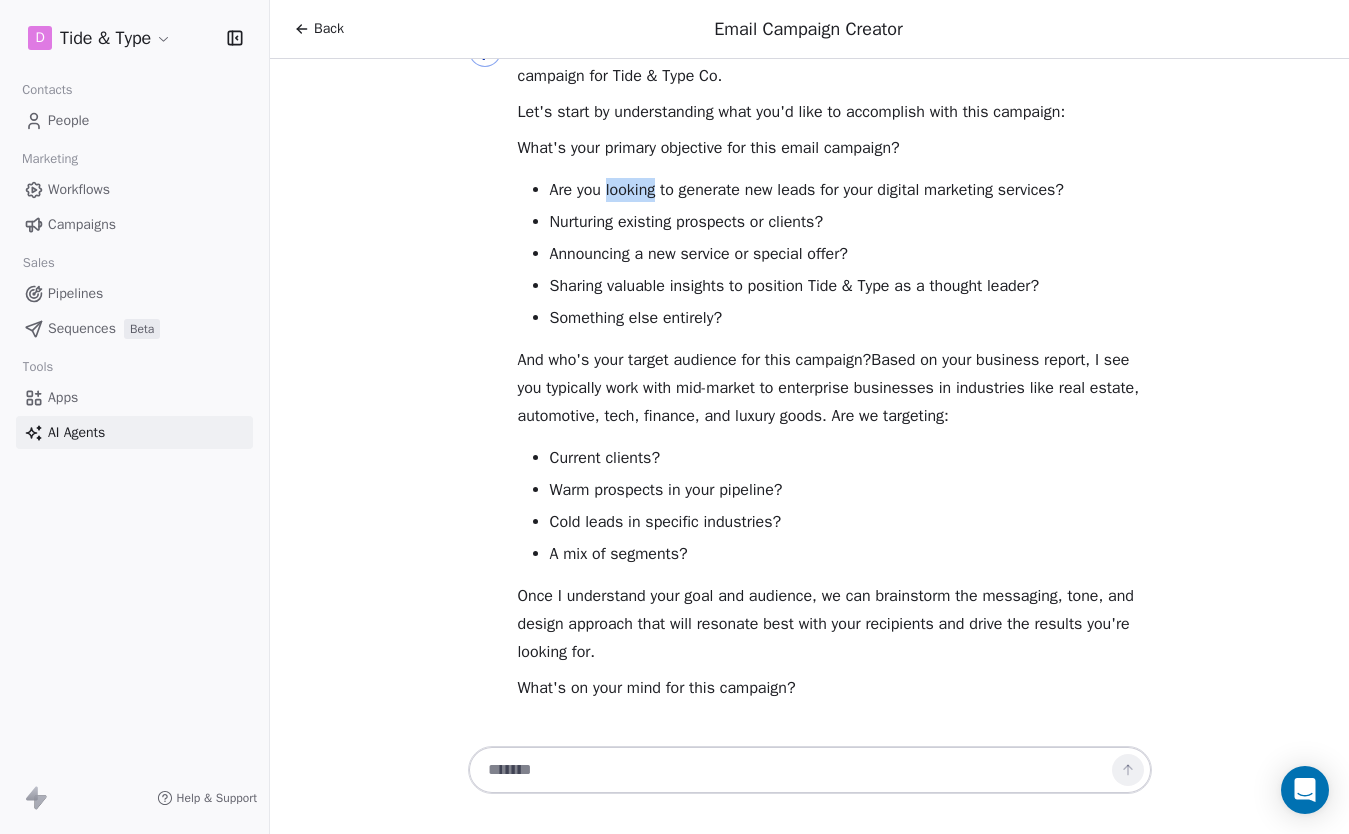 click on "Are you looking to generate new leads for your digital marketing services?" at bounding box center (851, 190) 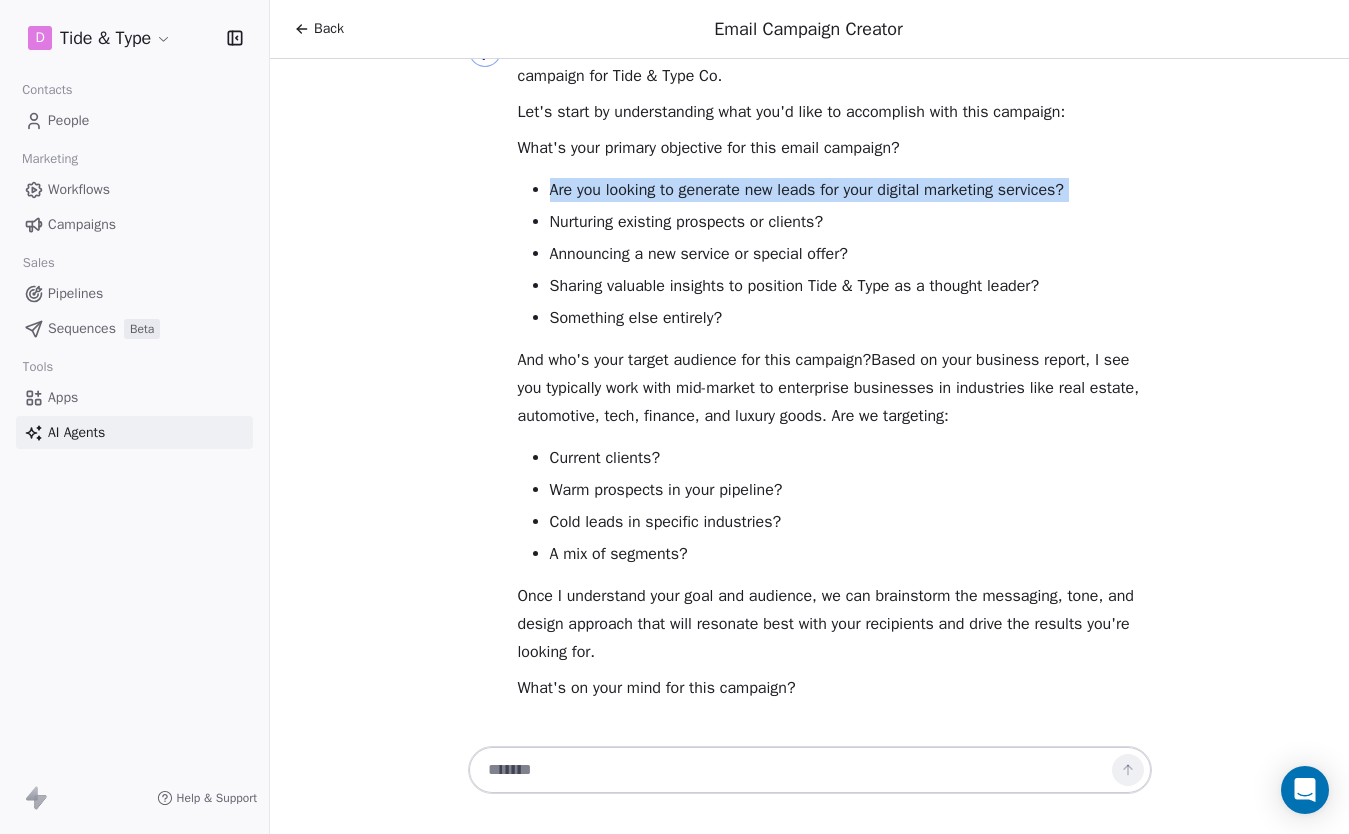 click on "Are you looking to generate new leads for your digital marketing services?" at bounding box center (851, 190) 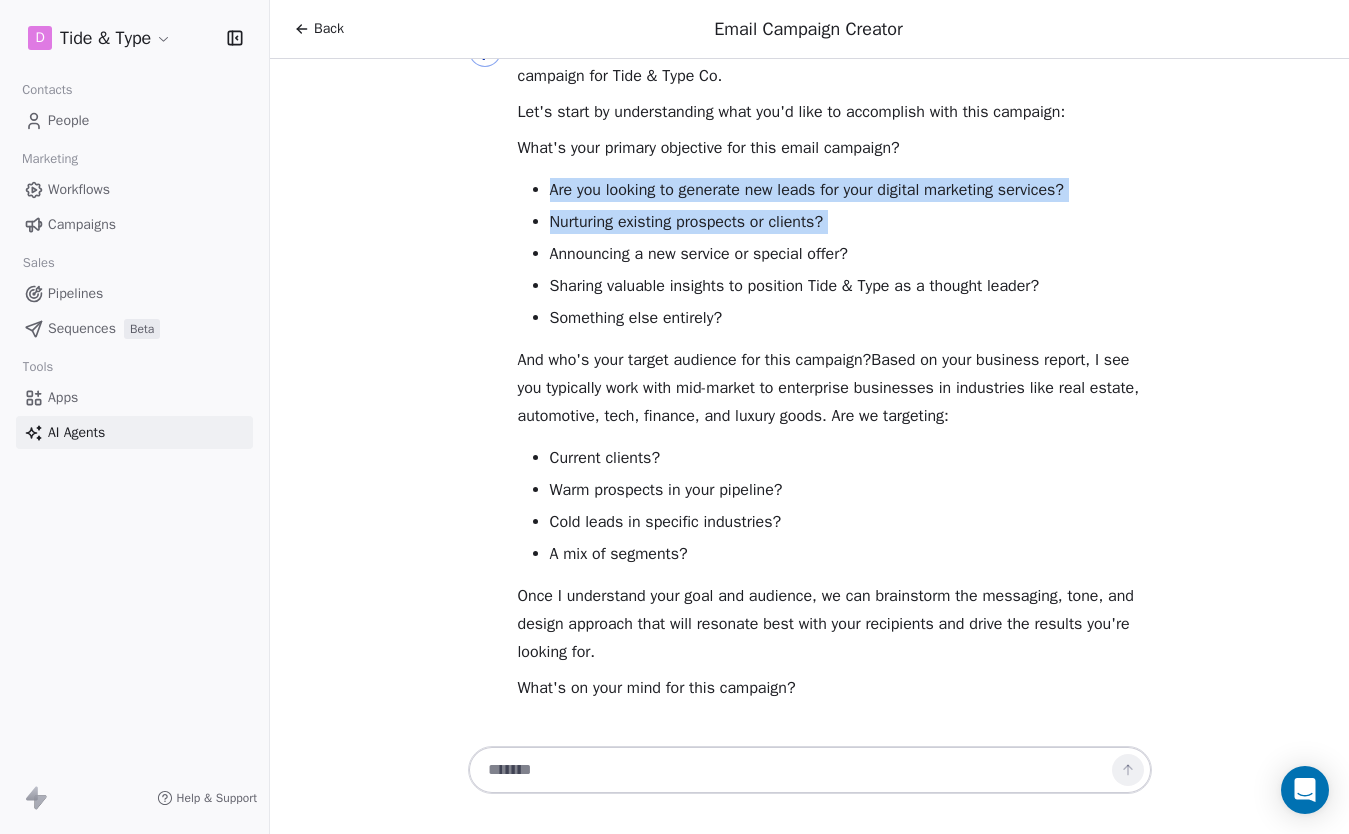 click on "Nurturing existing prospects or clients?" at bounding box center [851, 222] 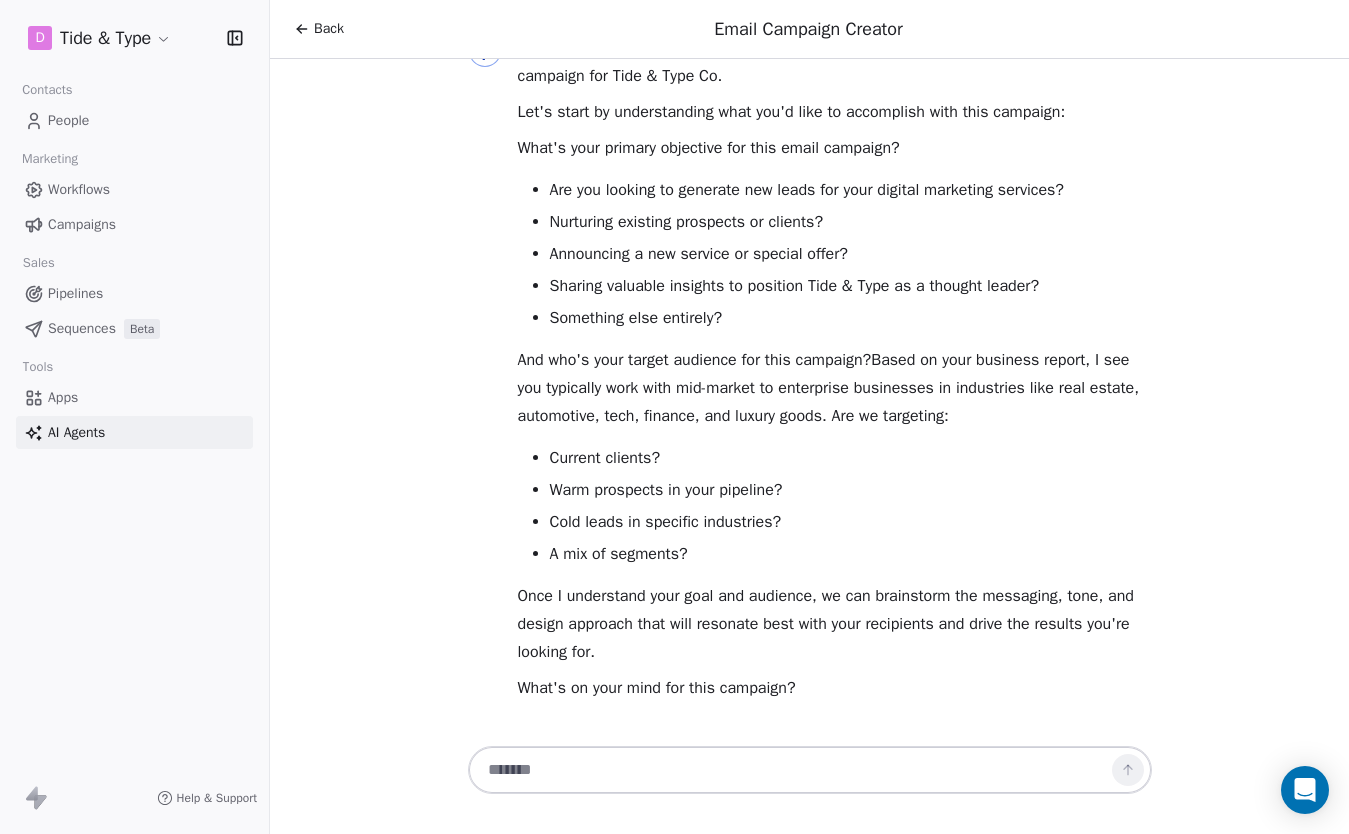 click at bounding box center [790, 770] 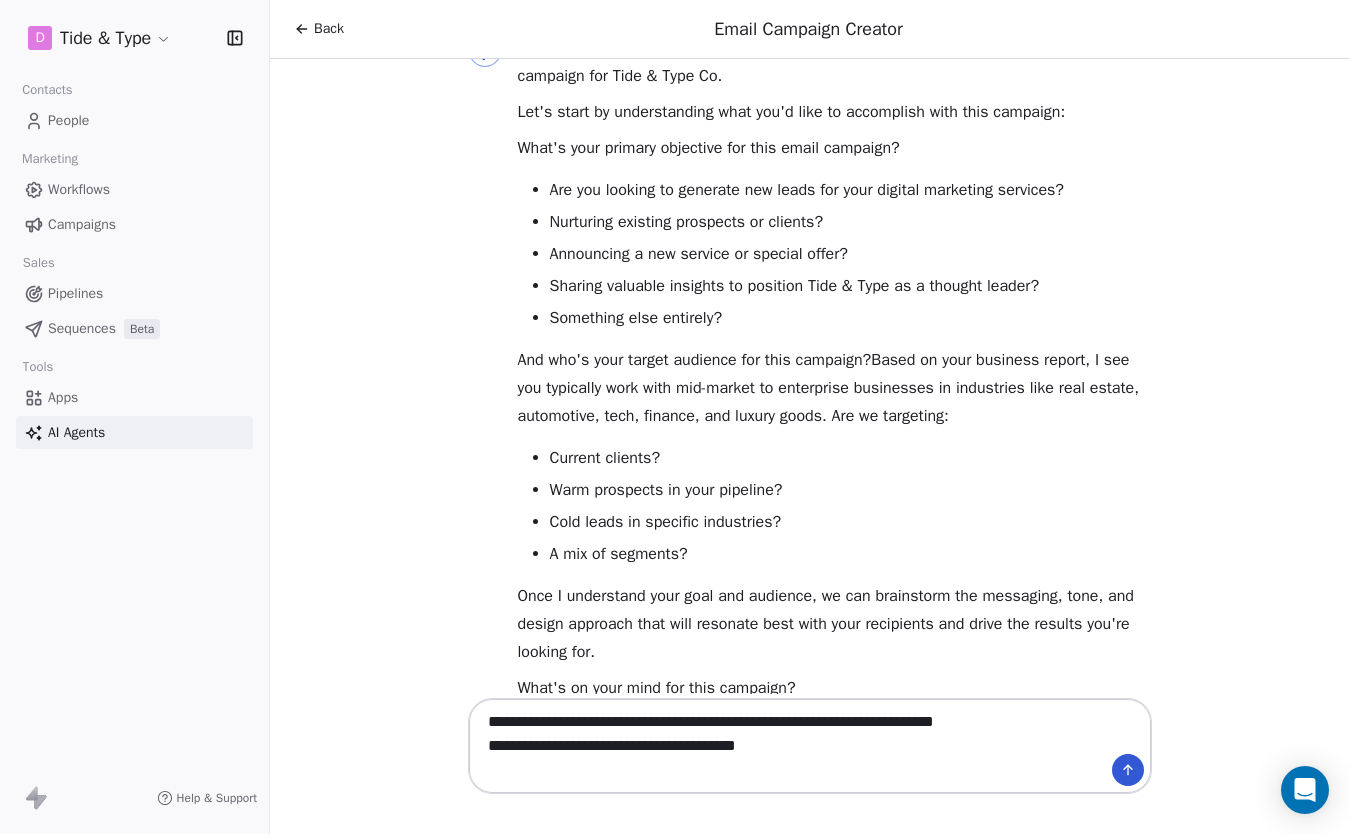 drag, startPoint x: 618, startPoint y: 722, endPoint x: 466, endPoint y: 713, distance: 152.26622 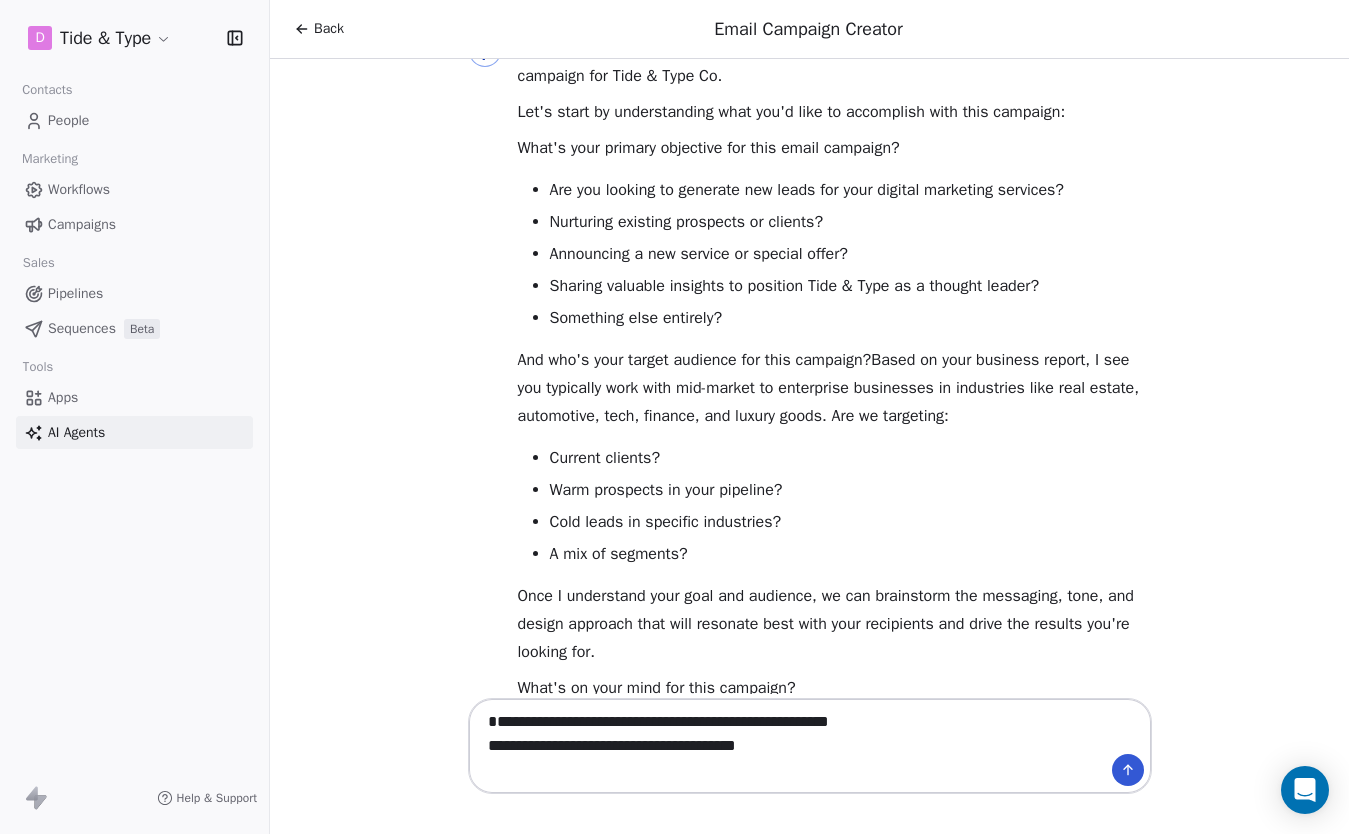 click on "**********" at bounding box center (790, 746) 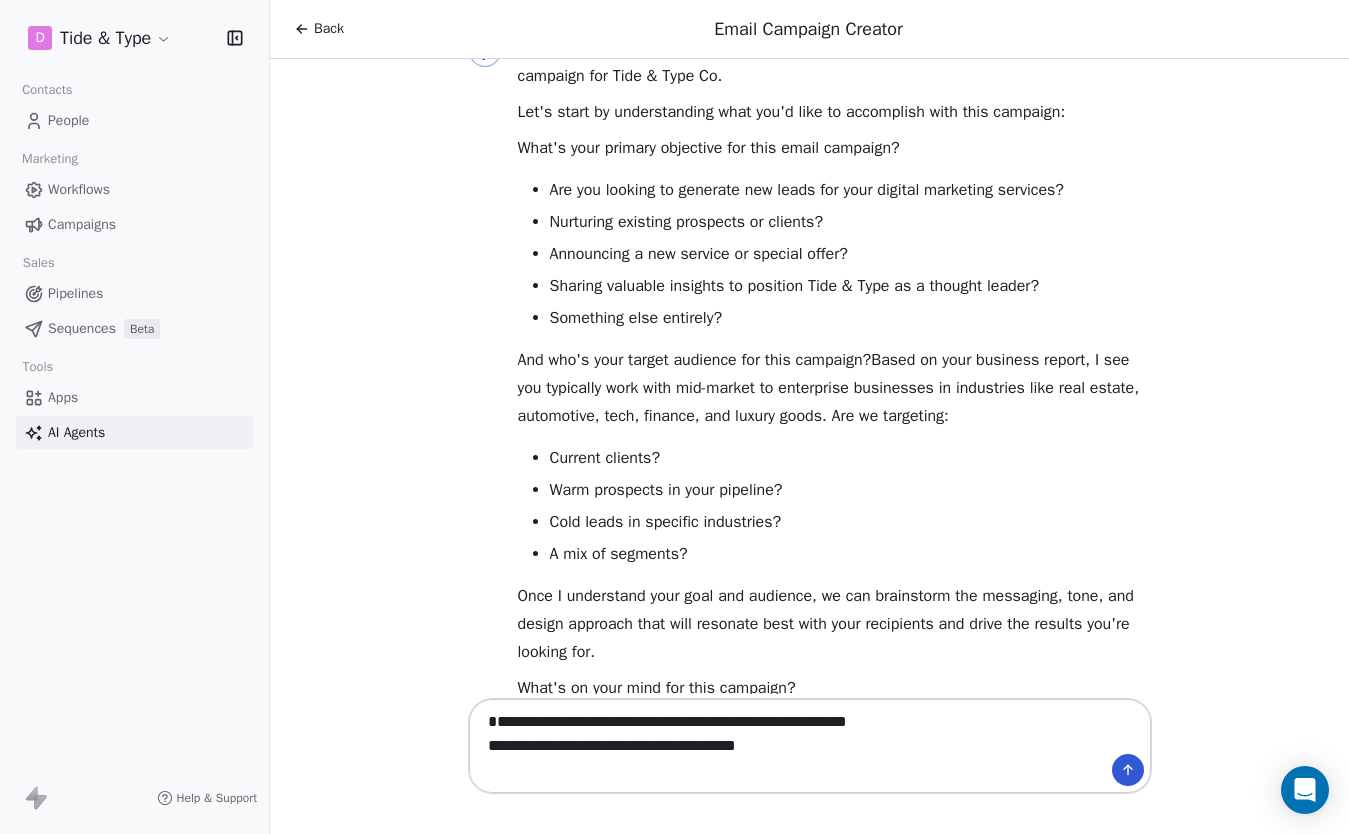 click on "**********" at bounding box center [790, 746] 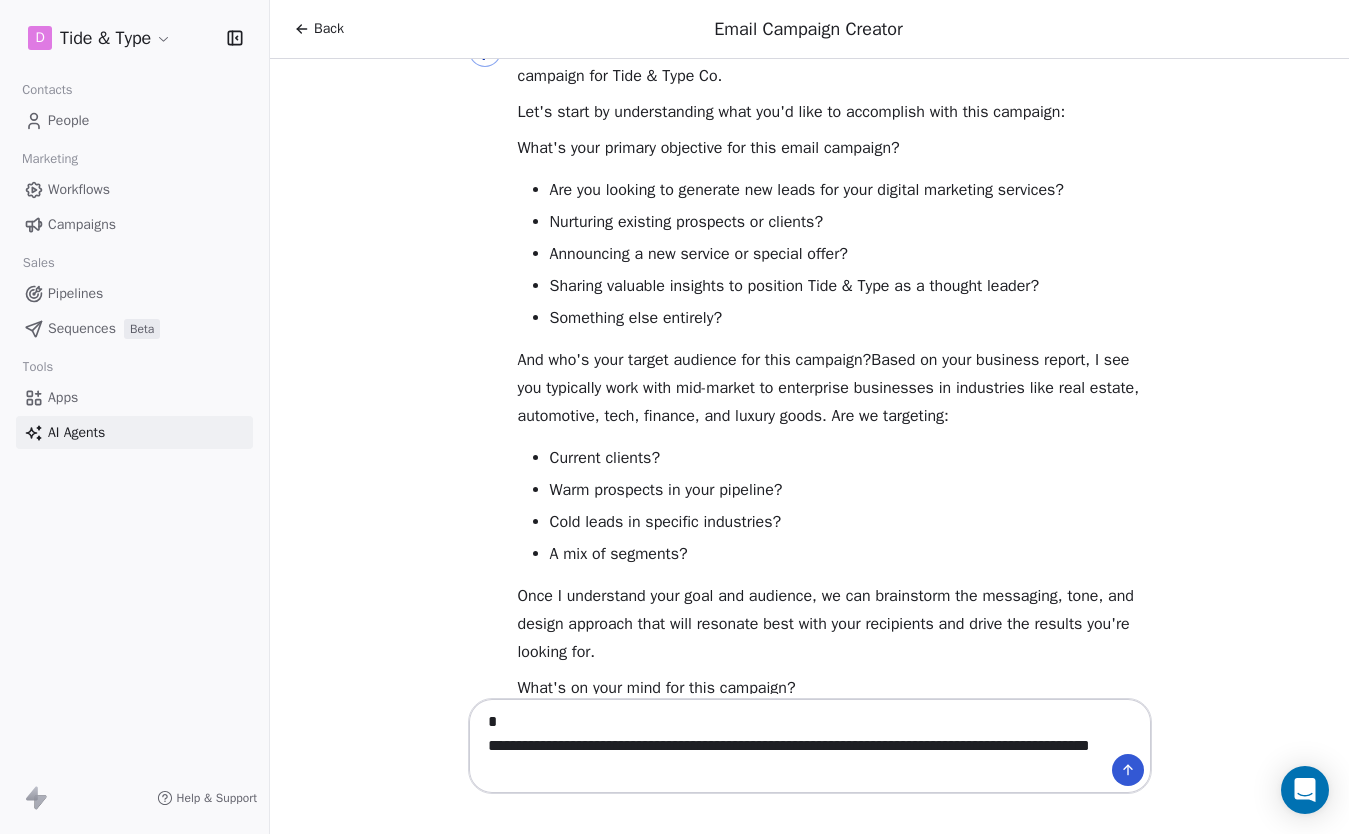 click on "**********" at bounding box center [790, 746] 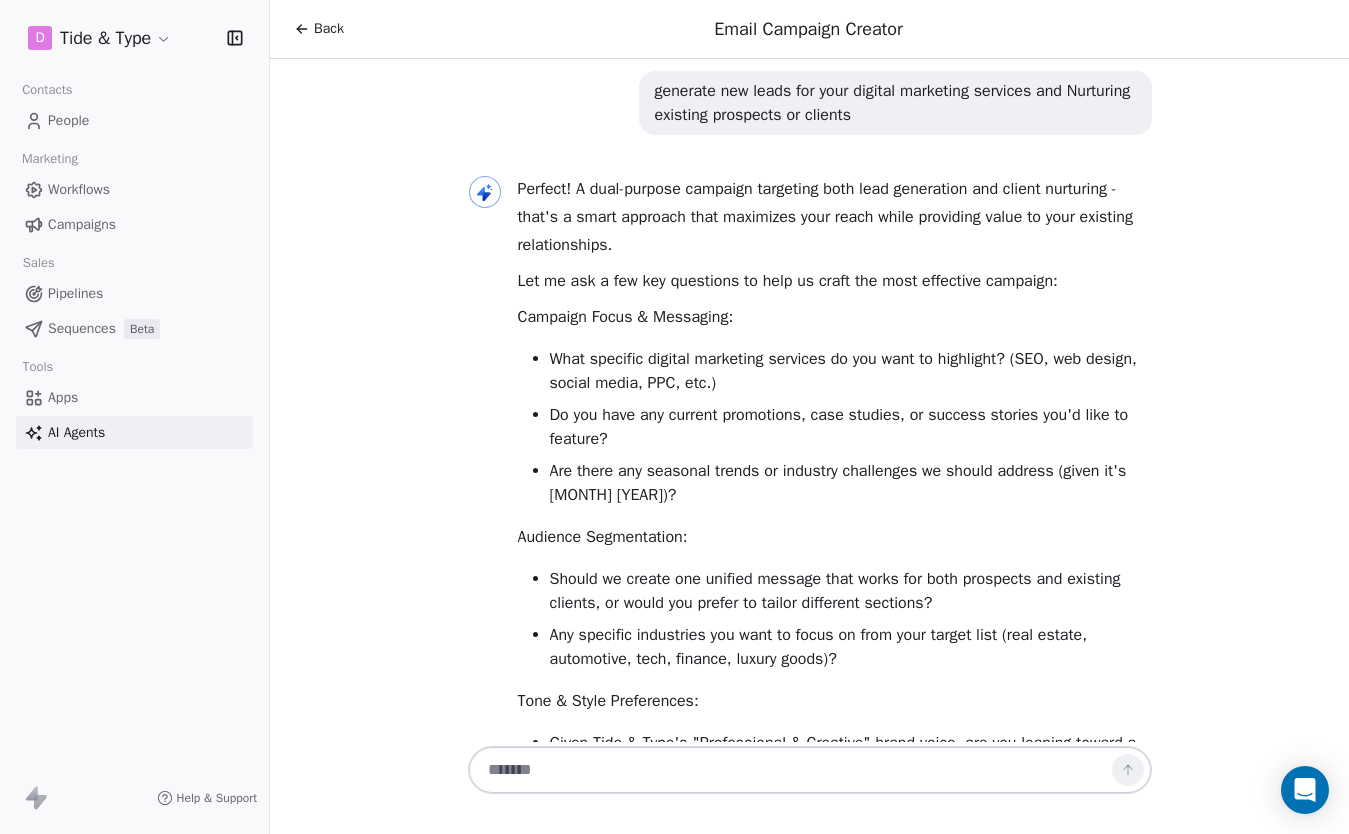 scroll, scrollTop: 741, scrollLeft: 0, axis: vertical 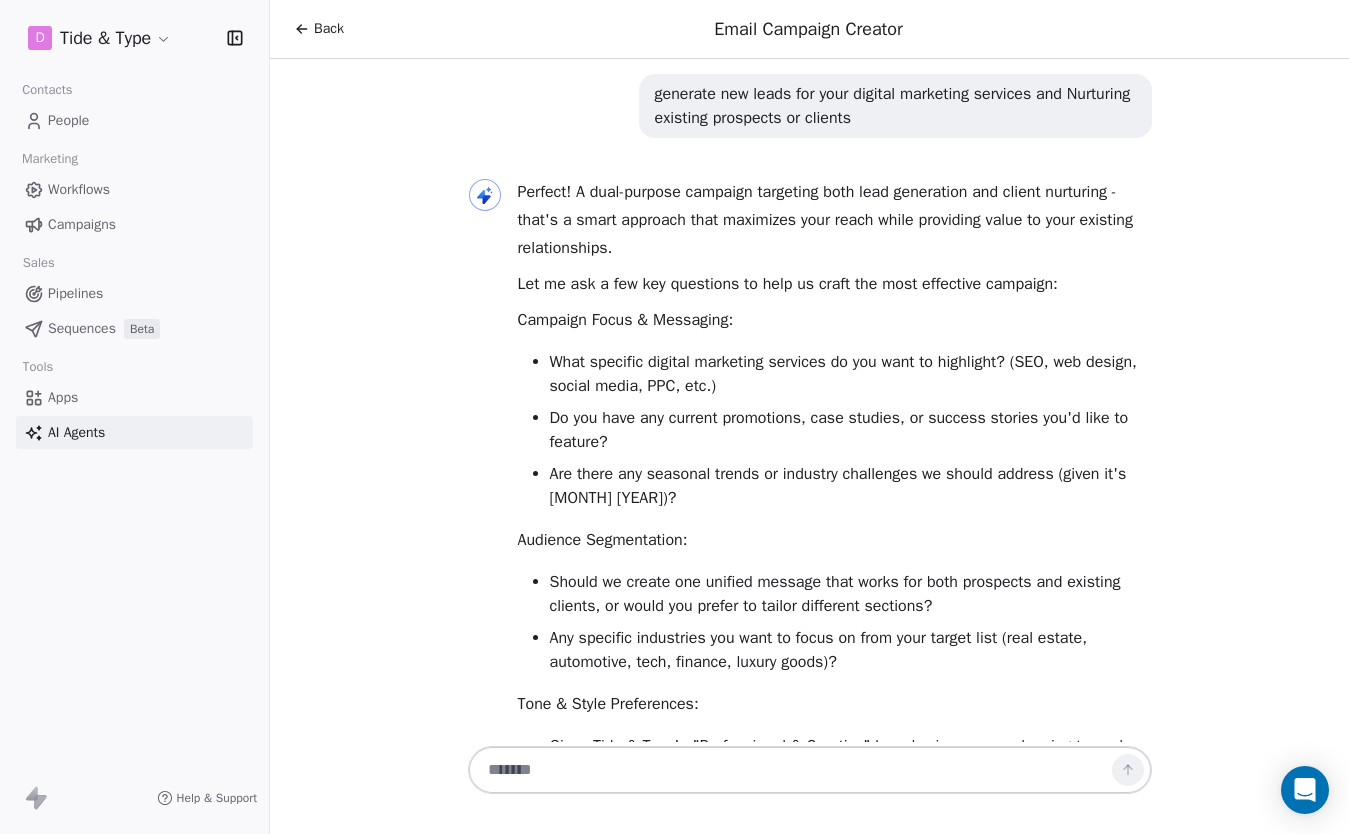 click on "What specific digital marketing services do you want to highlight? (SEO, web design, social media, PPC, etc.)" at bounding box center (851, 374) 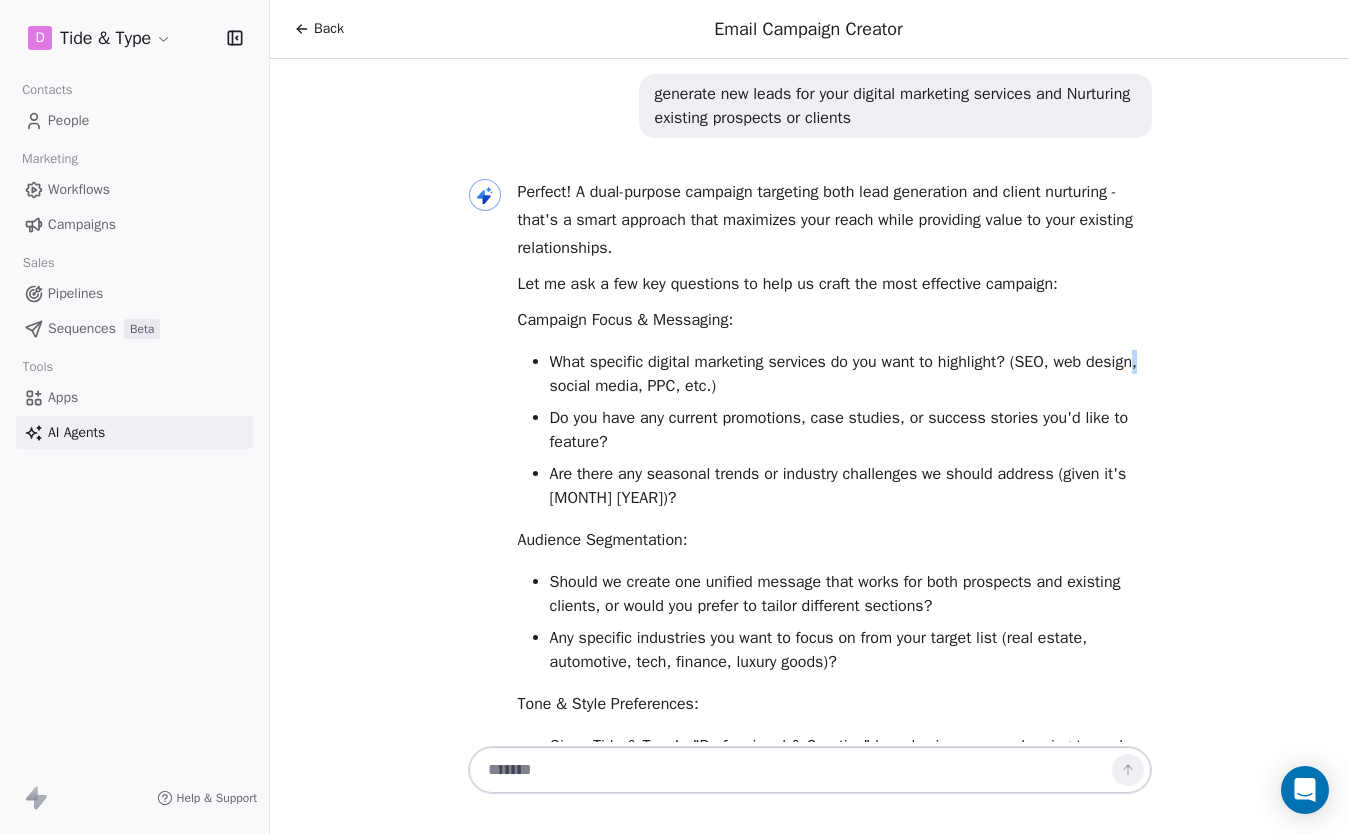 click on "What specific digital marketing services do you want to highlight? (SEO, web design, social media, PPC, etc.)" at bounding box center (851, 374) 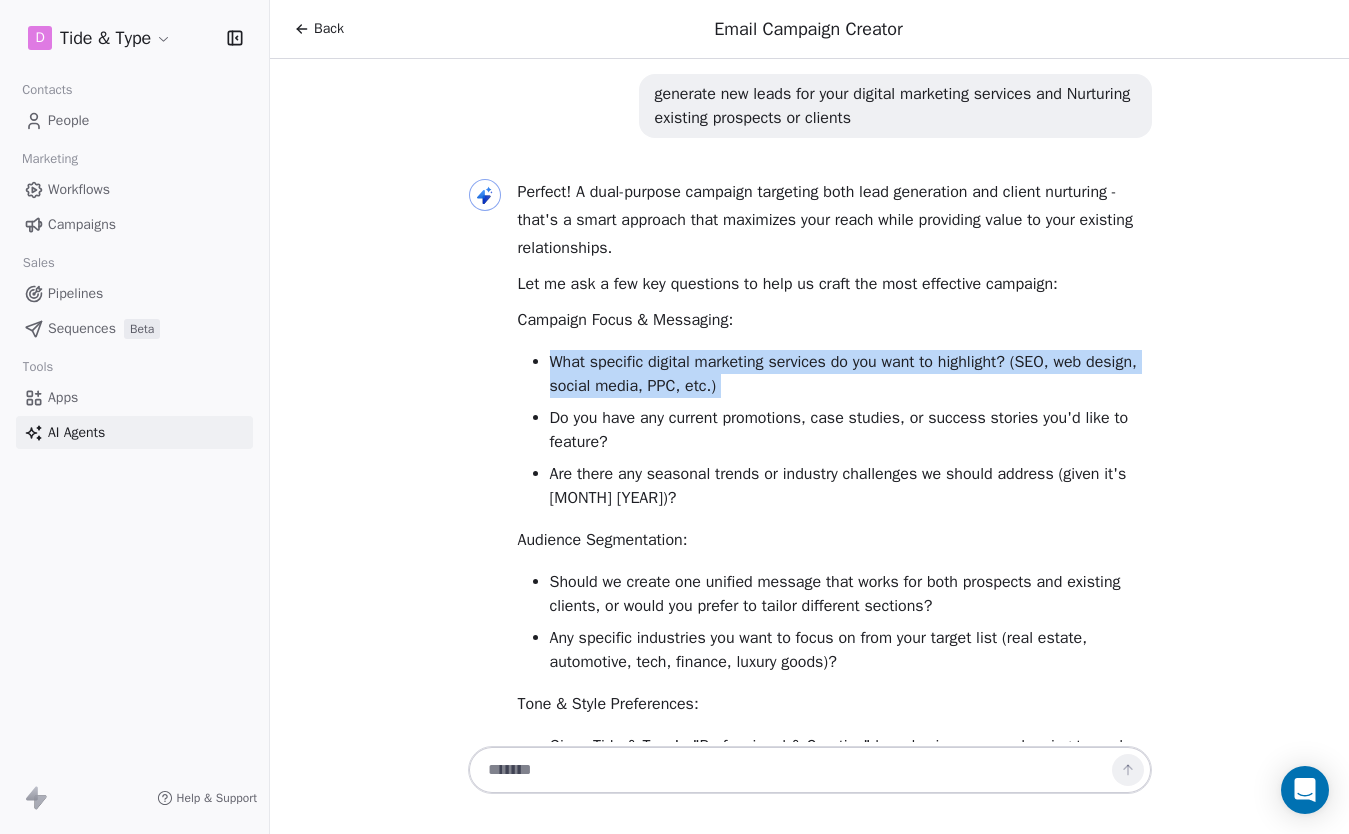 click on "What specific digital marketing services do you want to highlight? (SEO, web design, social media, PPC, etc.)" at bounding box center (851, 374) 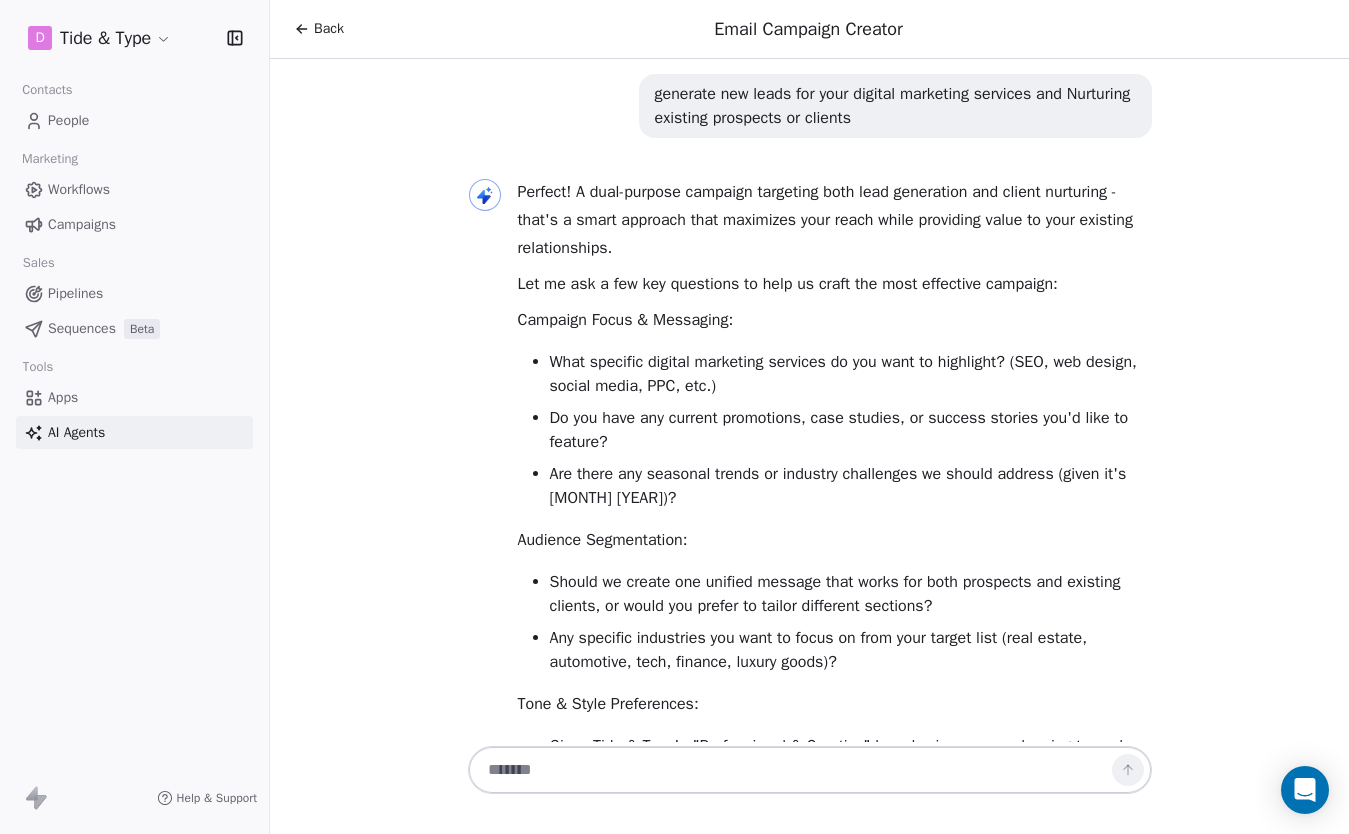 click on "Do you have any current promotions, case studies, or success stories you'd like to feature?" at bounding box center [851, 430] 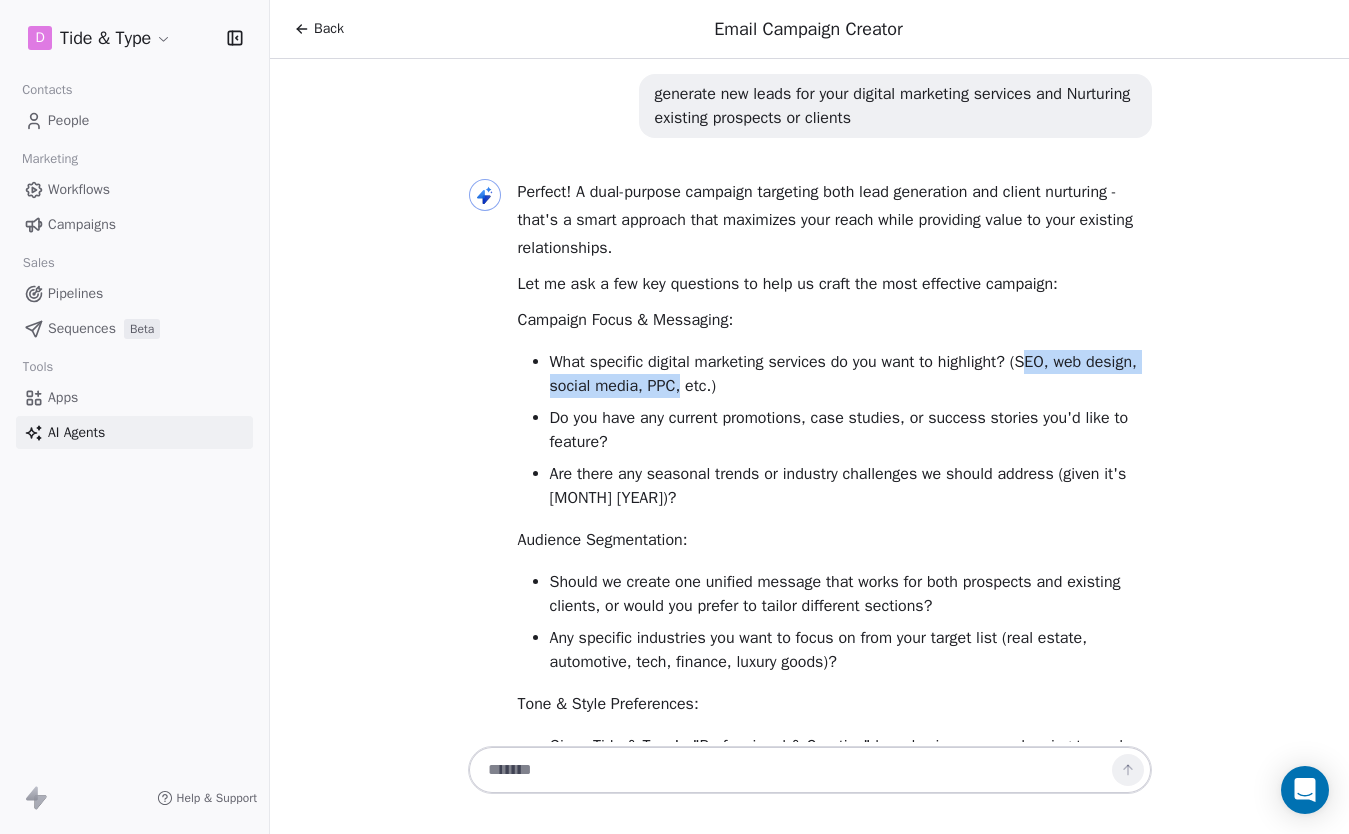 drag, startPoint x: 1039, startPoint y: 362, endPoint x: 742, endPoint y: 386, distance: 297.9681 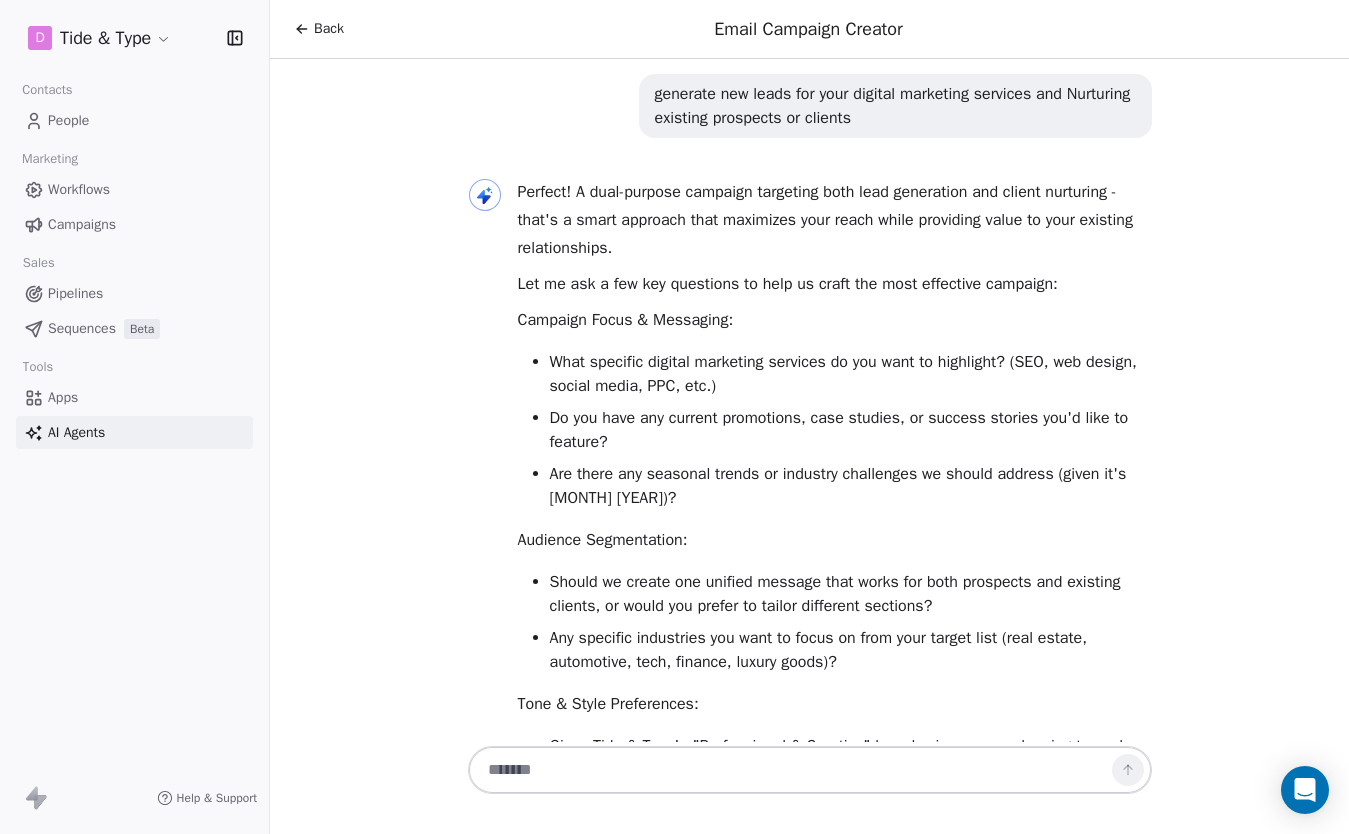 click at bounding box center (790, 770) 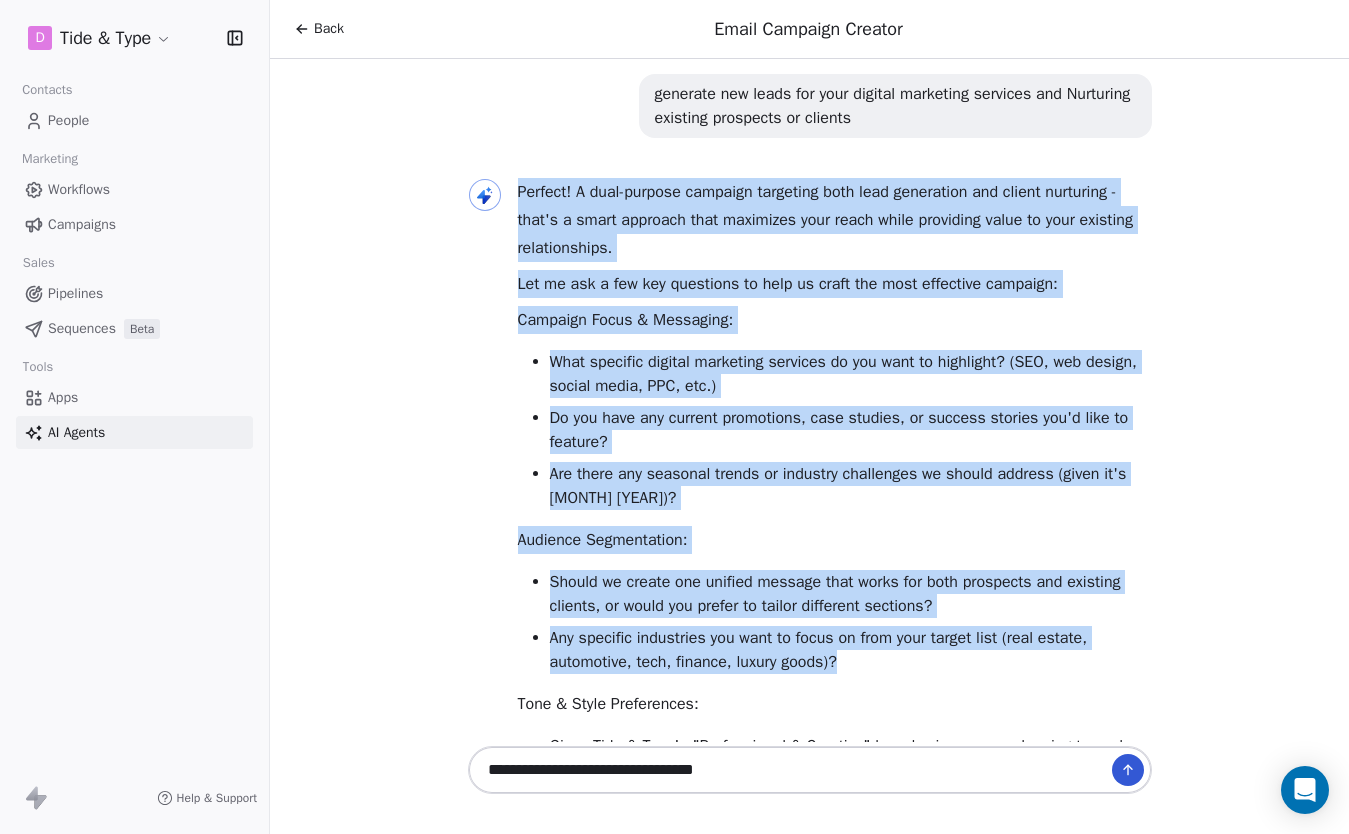 drag, startPoint x: 500, startPoint y: 307, endPoint x: 904, endPoint y: 605, distance: 502.01593 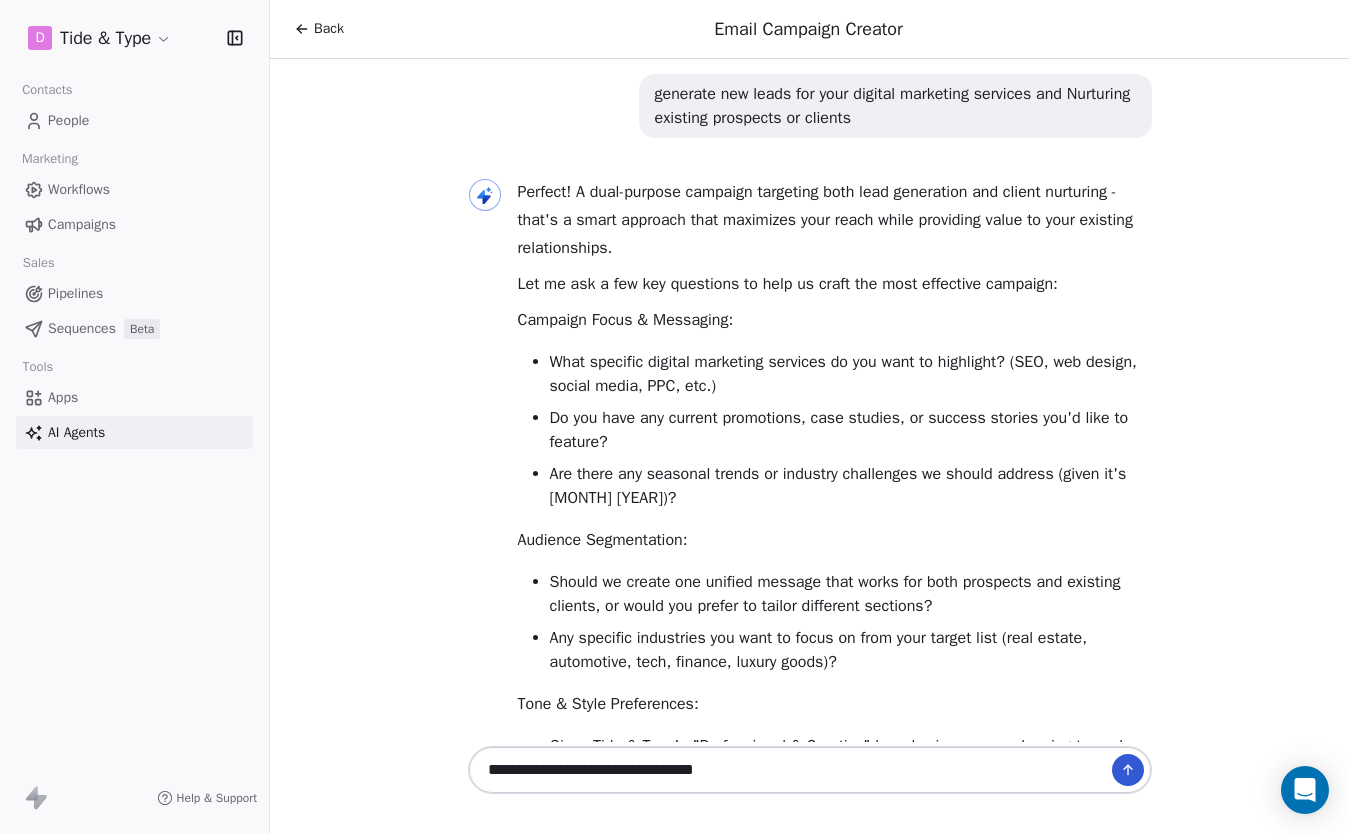 drag, startPoint x: 897, startPoint y: 601, endPoint x: 845, endPoint y: 517, distance: 98.79271 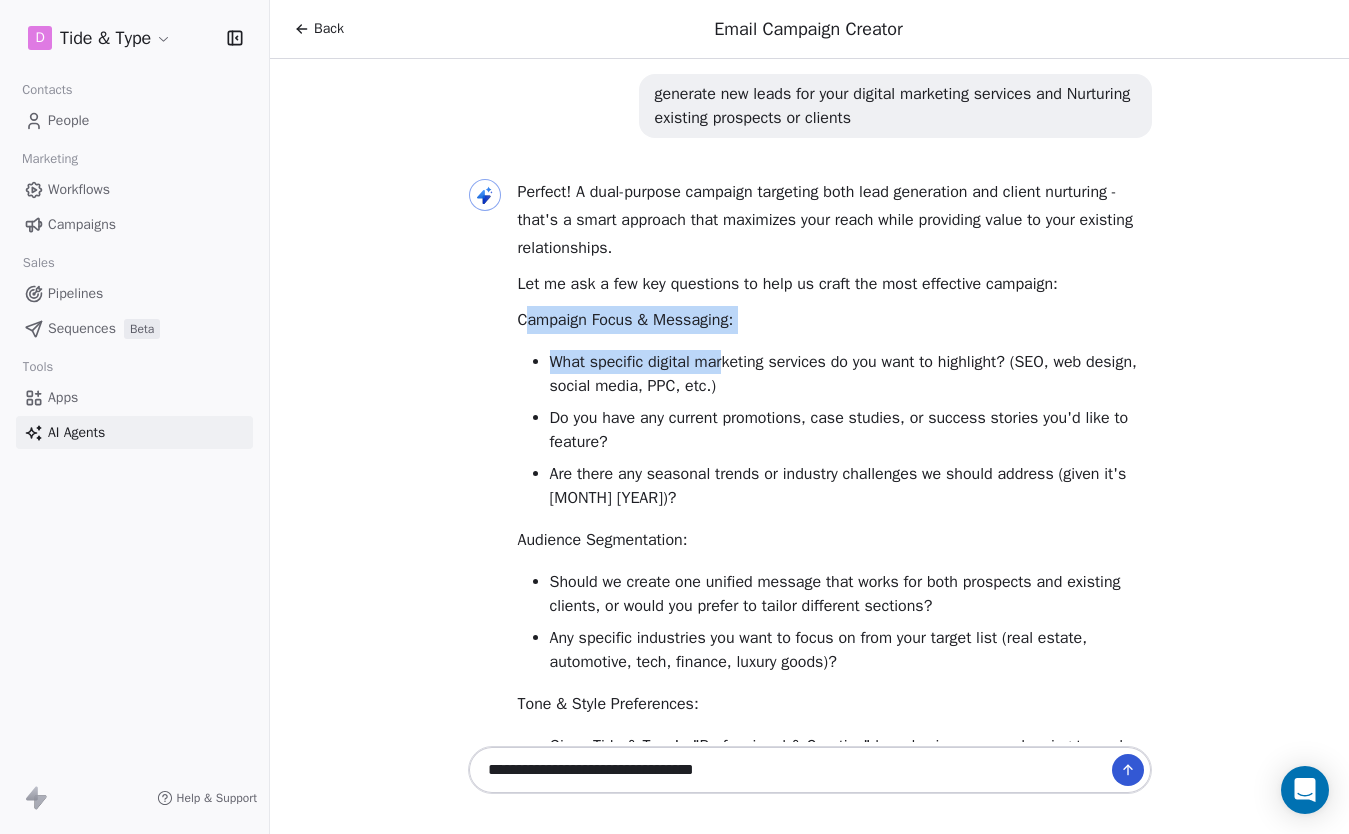 drag, startPoint x: 525, startPoint y: 308, endPoint x: 730, endPoint y: 373, distance: 215.05814 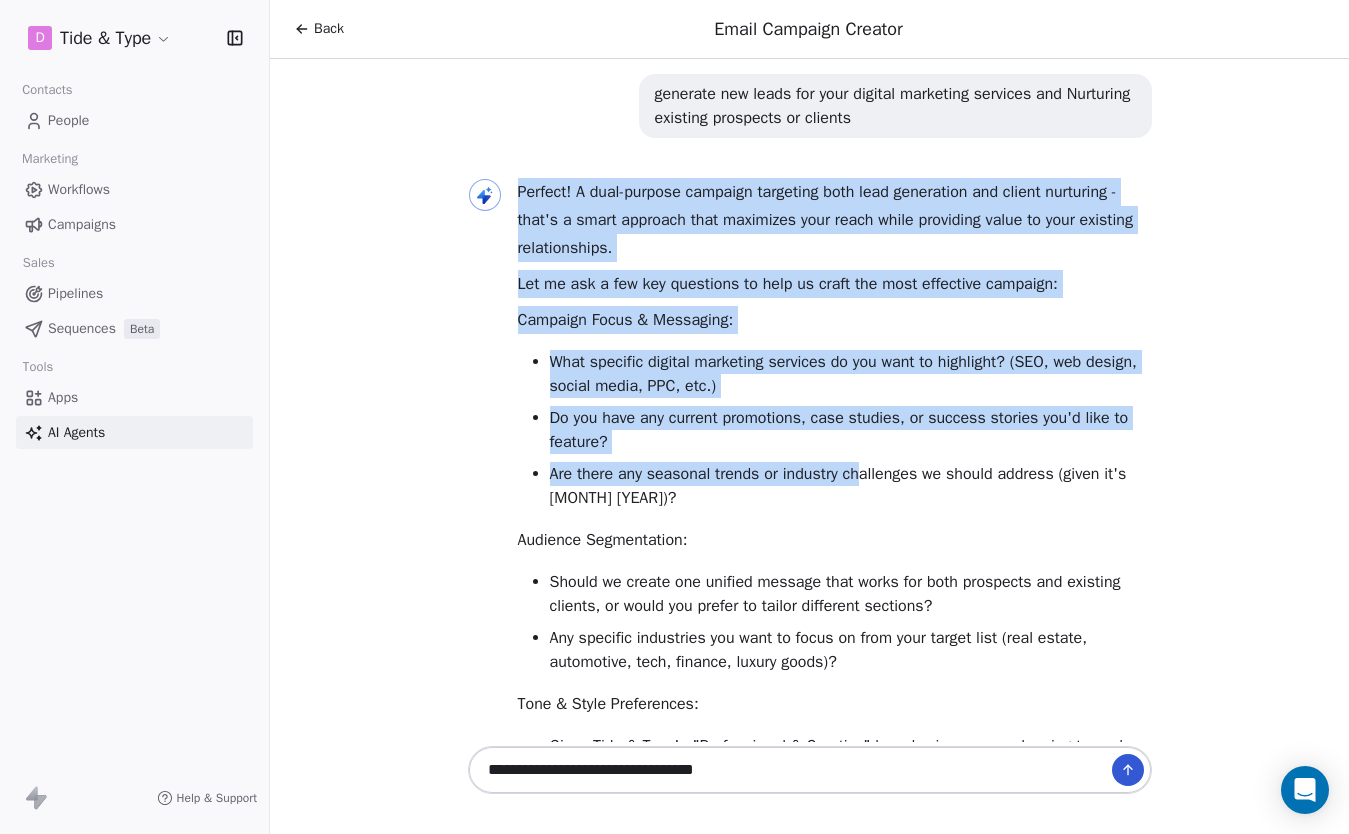 drag, startPoint x: 506, startPoint y: 316, endPoint x: 872, endPoint y: 469, distance: 396.69257 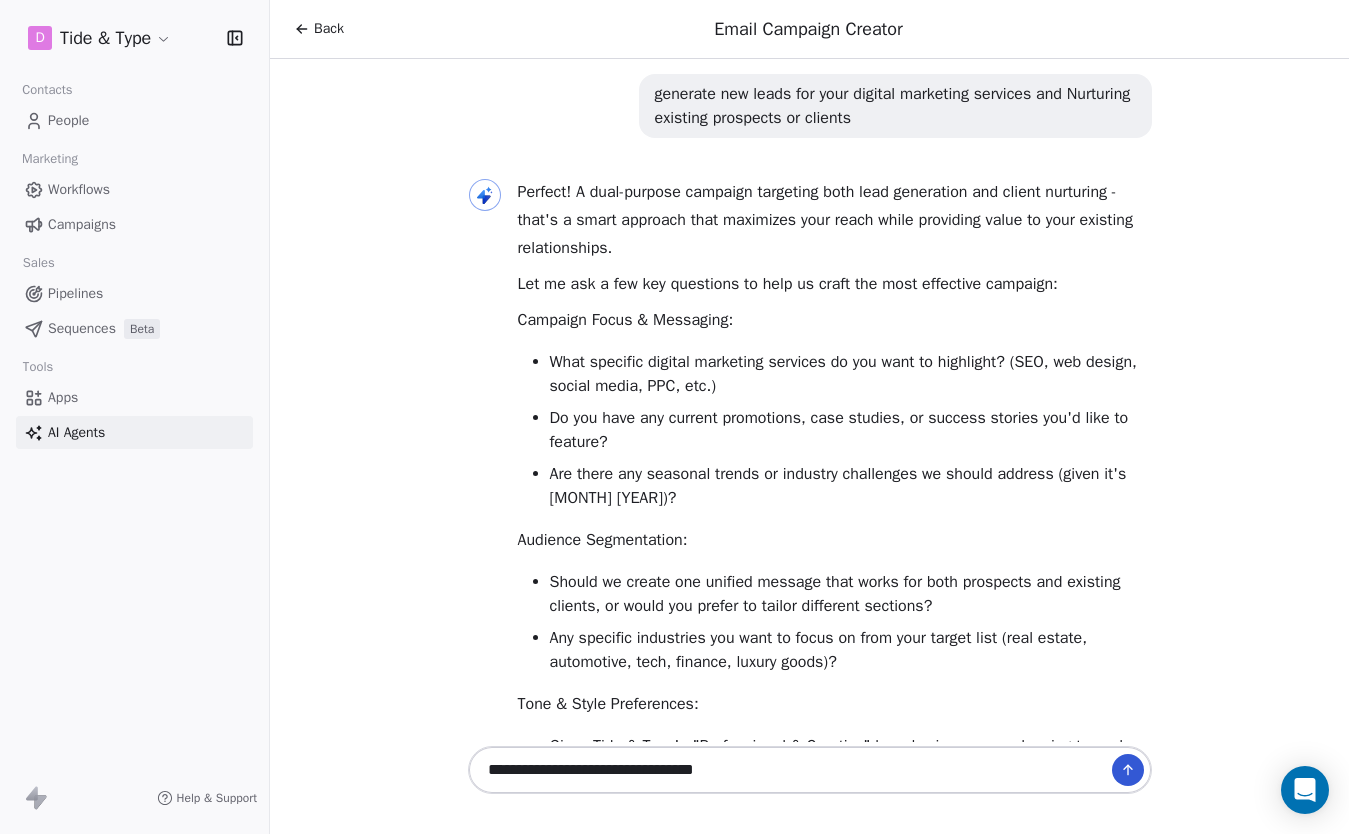 drag, startPoint x: 872, startPoint y: 469, endPoint x: 822, endPoint y: 447, distance: 54.626 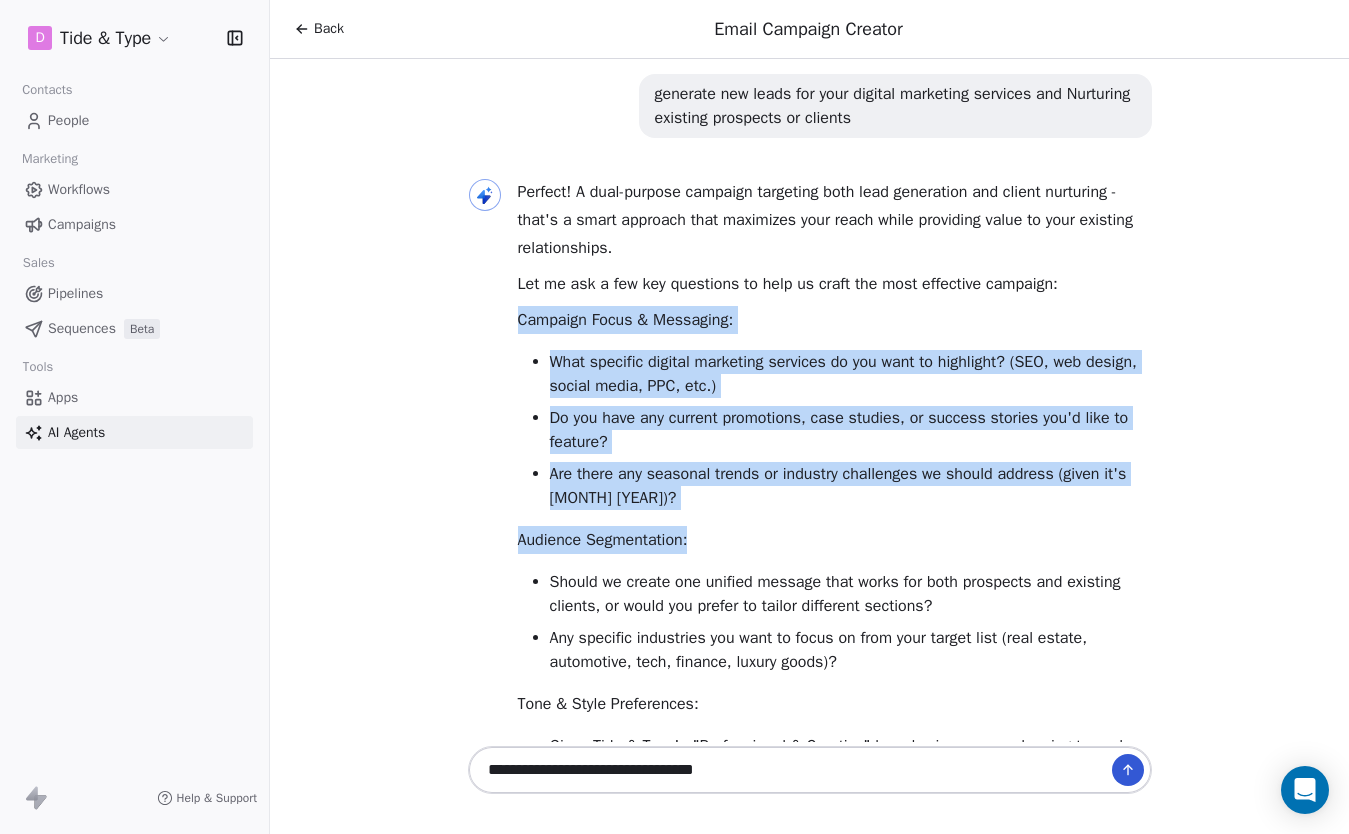 drag, startPoint x: 520, startPoint y: 322, endPoint x: 906, endPoint y: 551, distance: 448.81732 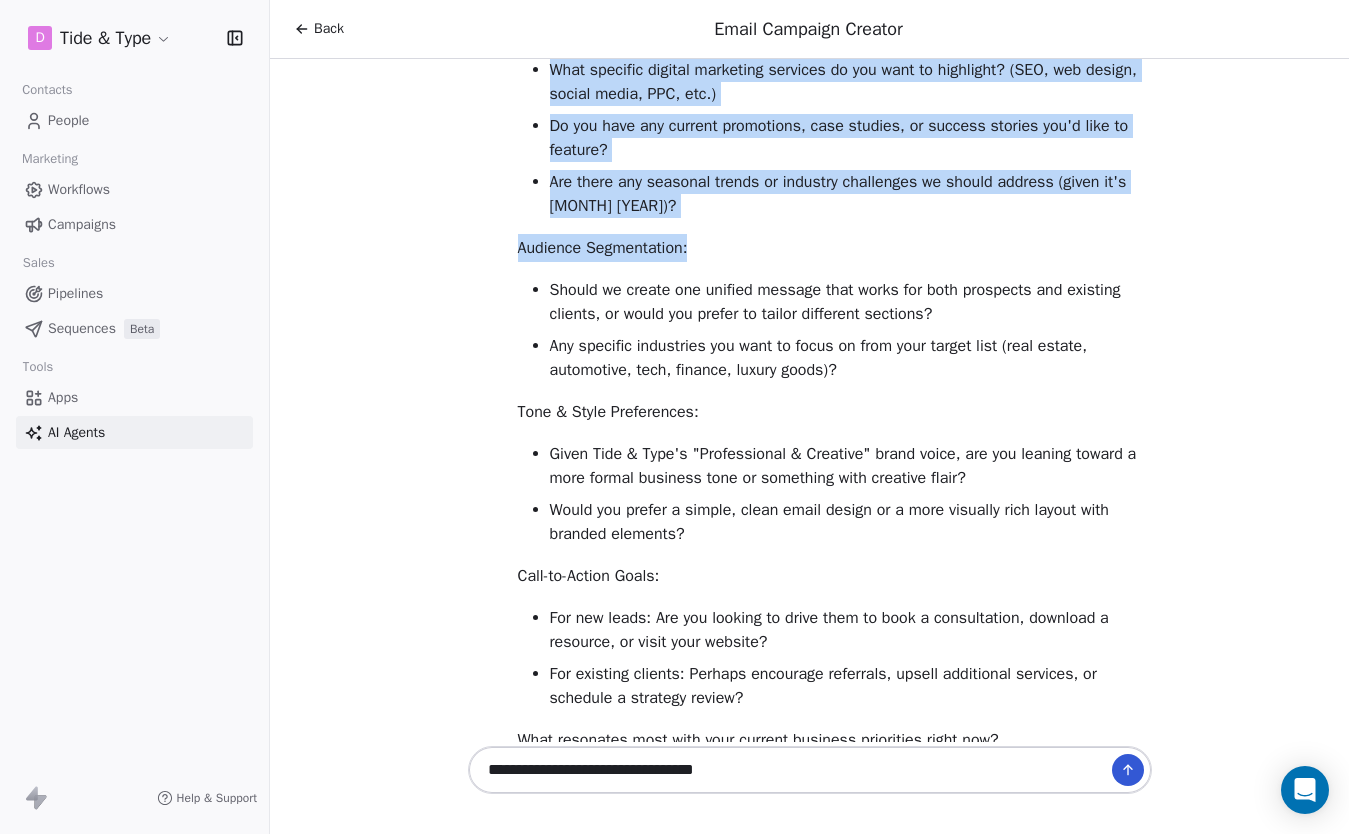 scroll, scrollTop: 1085, scrollLeft: 0, axis: vertical 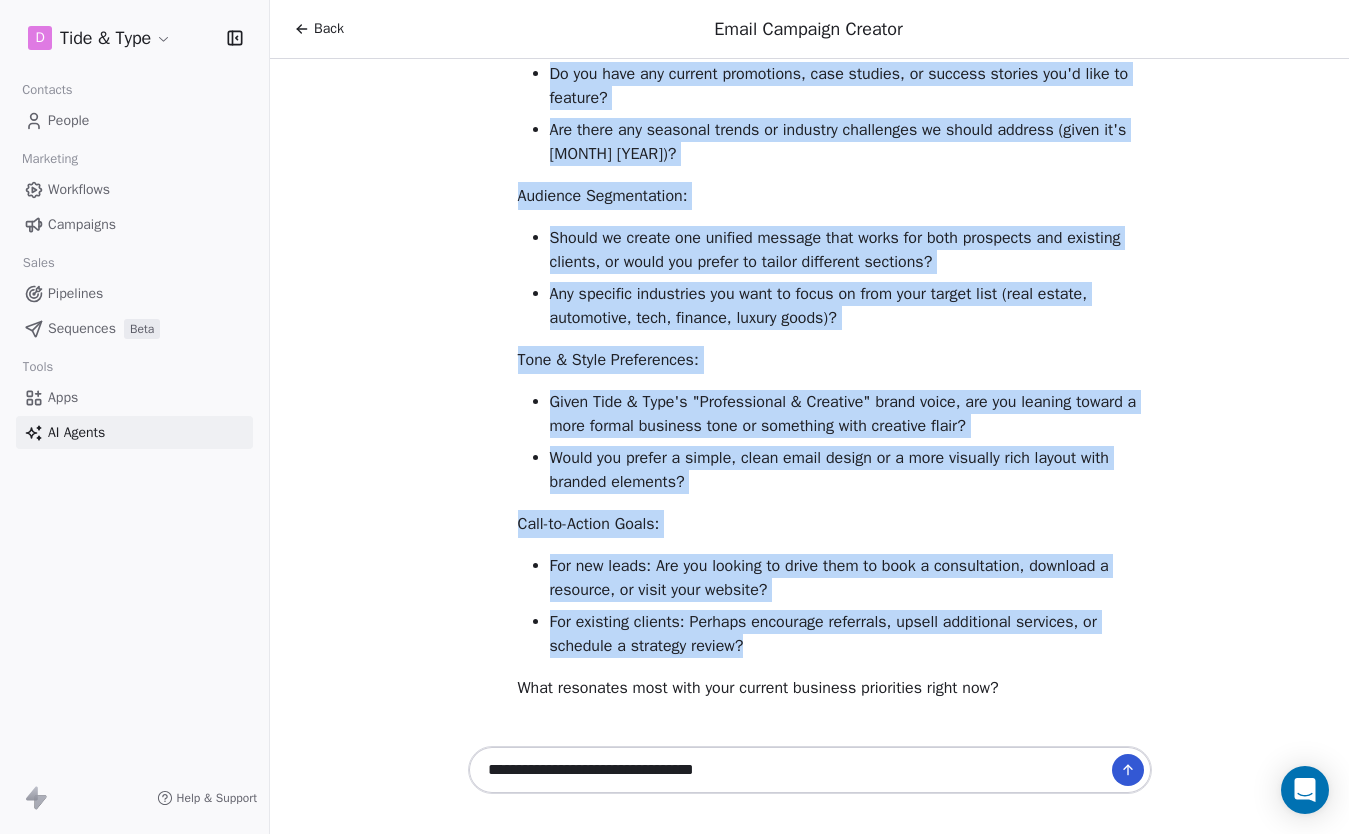 click on "For existing clients: Perhaps encourage referrals, upsell additional services, or schedule a strategy review?" at bounding box center [851, 634] 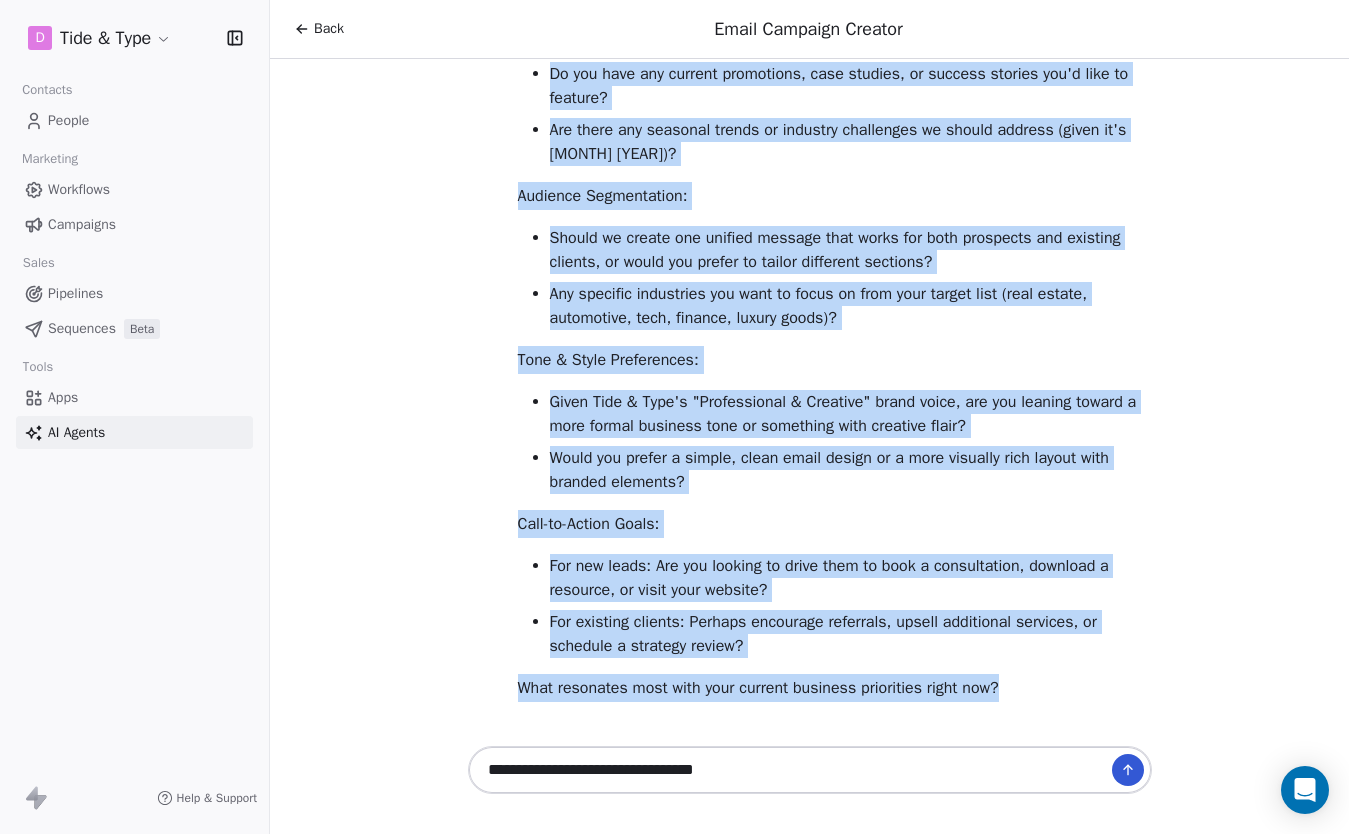 click on "What resonates most with your current business priorities right now?" at bounding box center [835, 688] 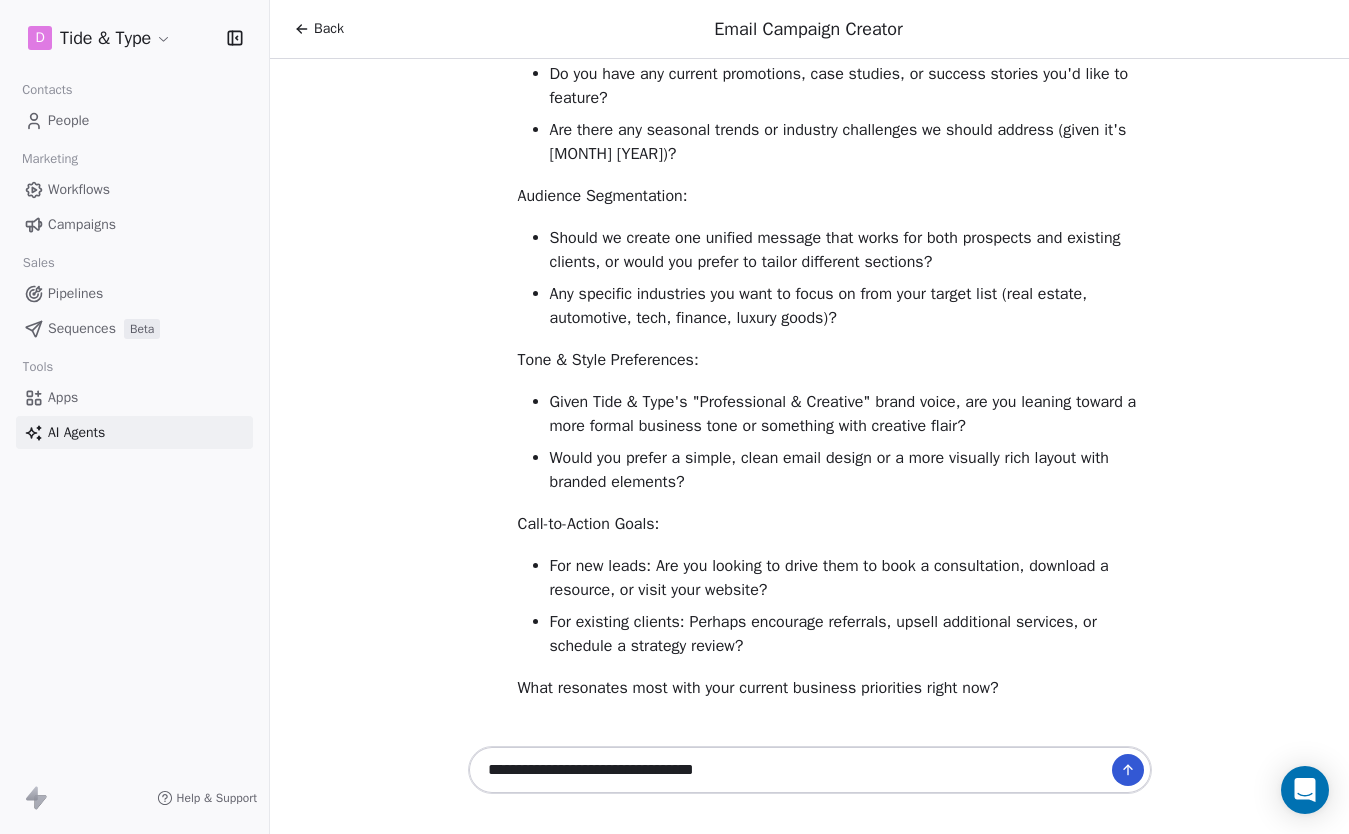 click on "**********" at bounding box center [790, 770] 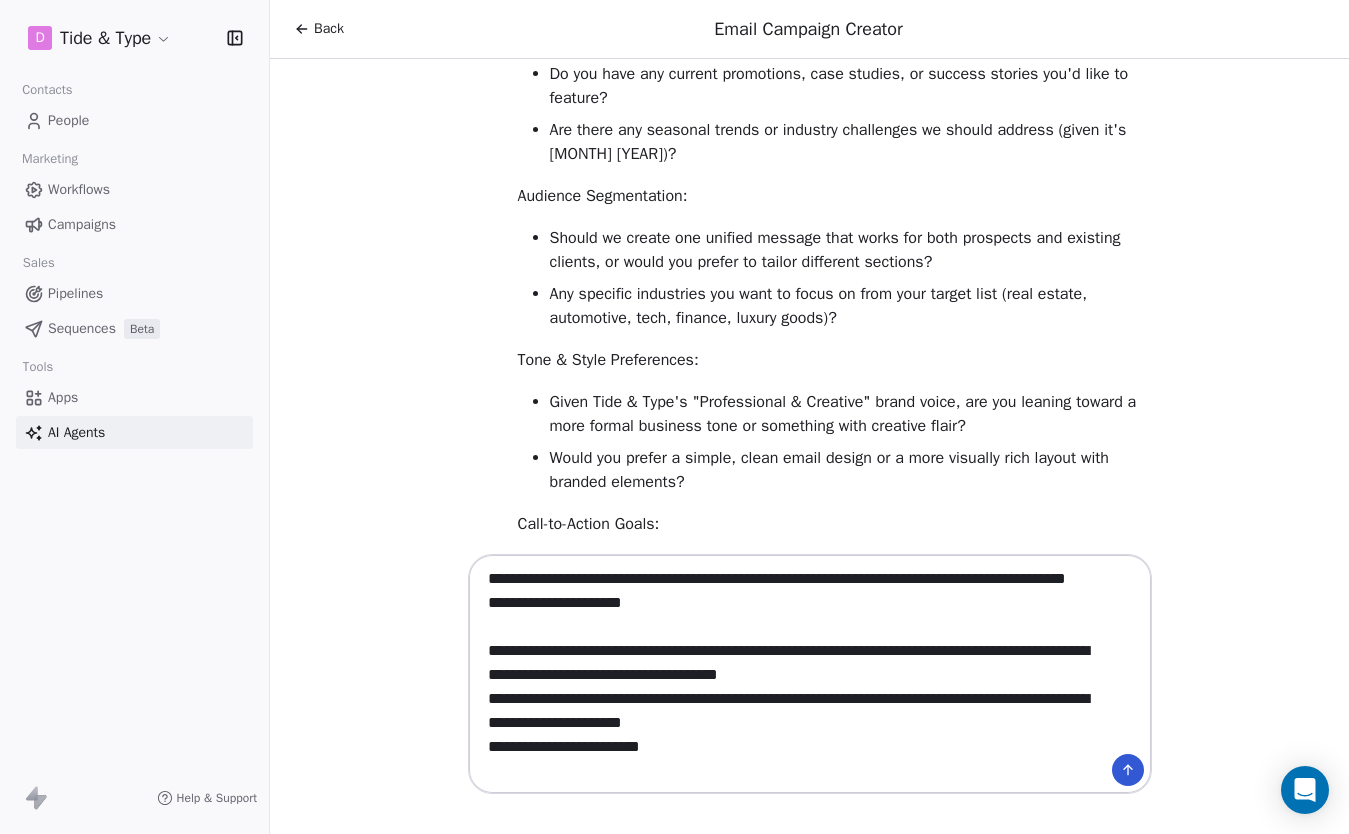 scroll, scrollTop: 0, scrollLeft: 0, axis: both 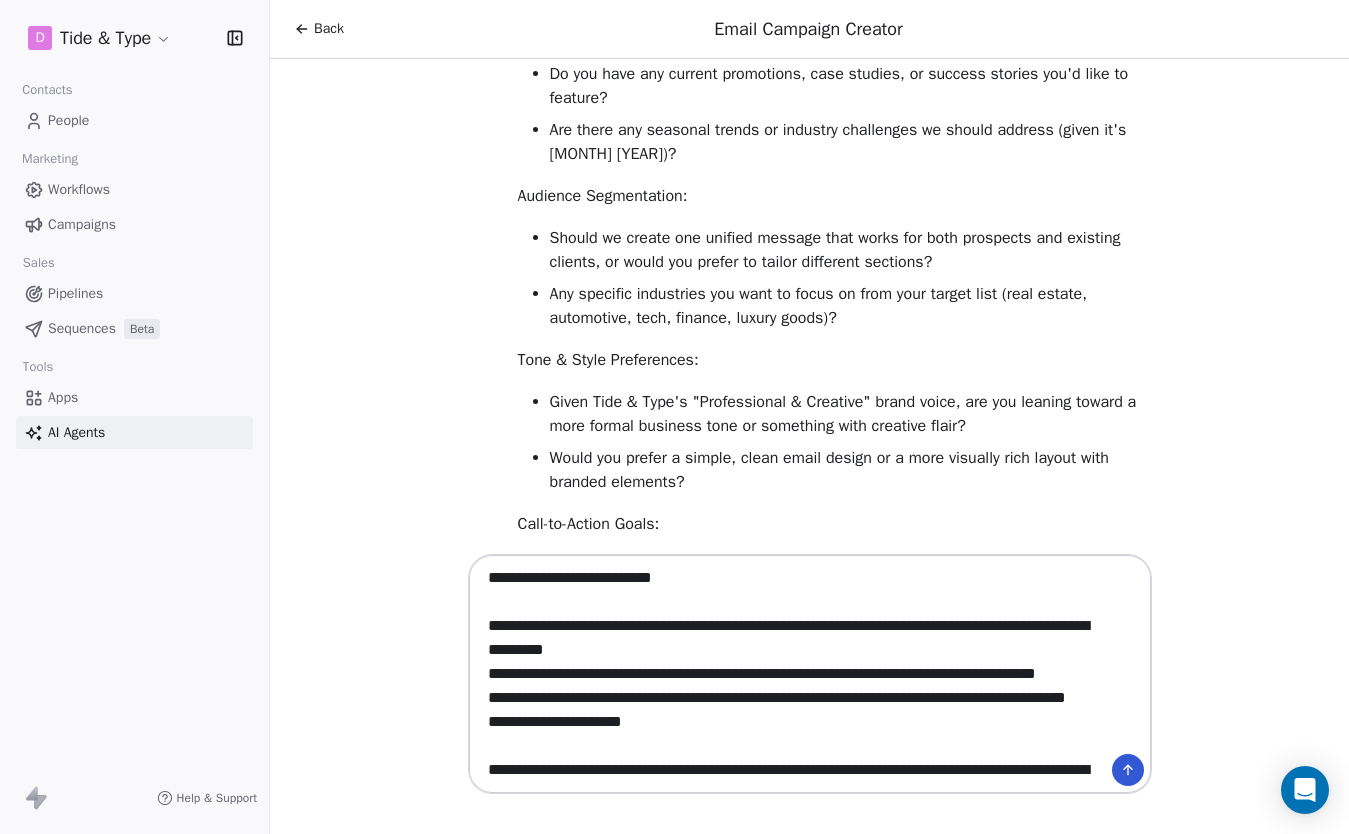 click at bounding box center [790, 674] 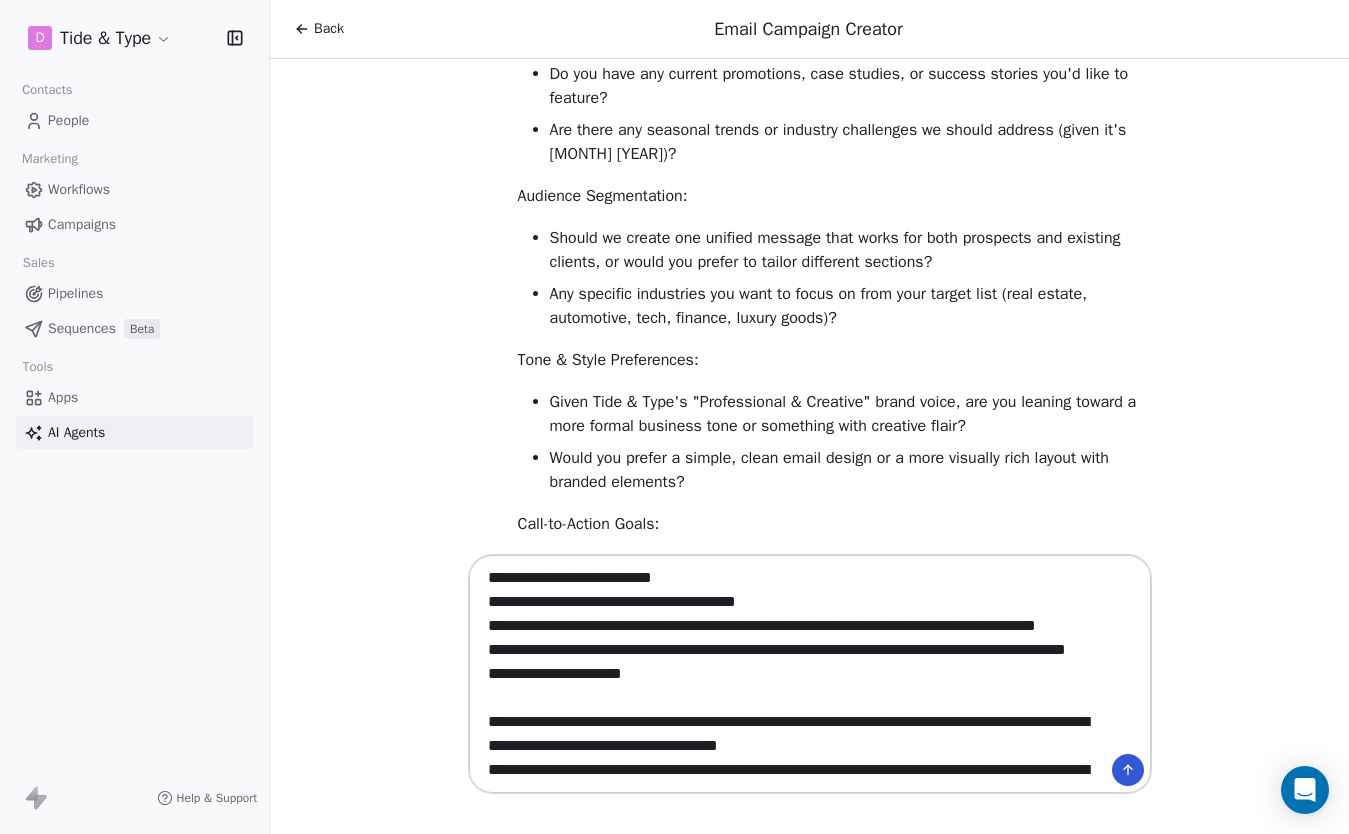 click at bounding box center [790, 674] 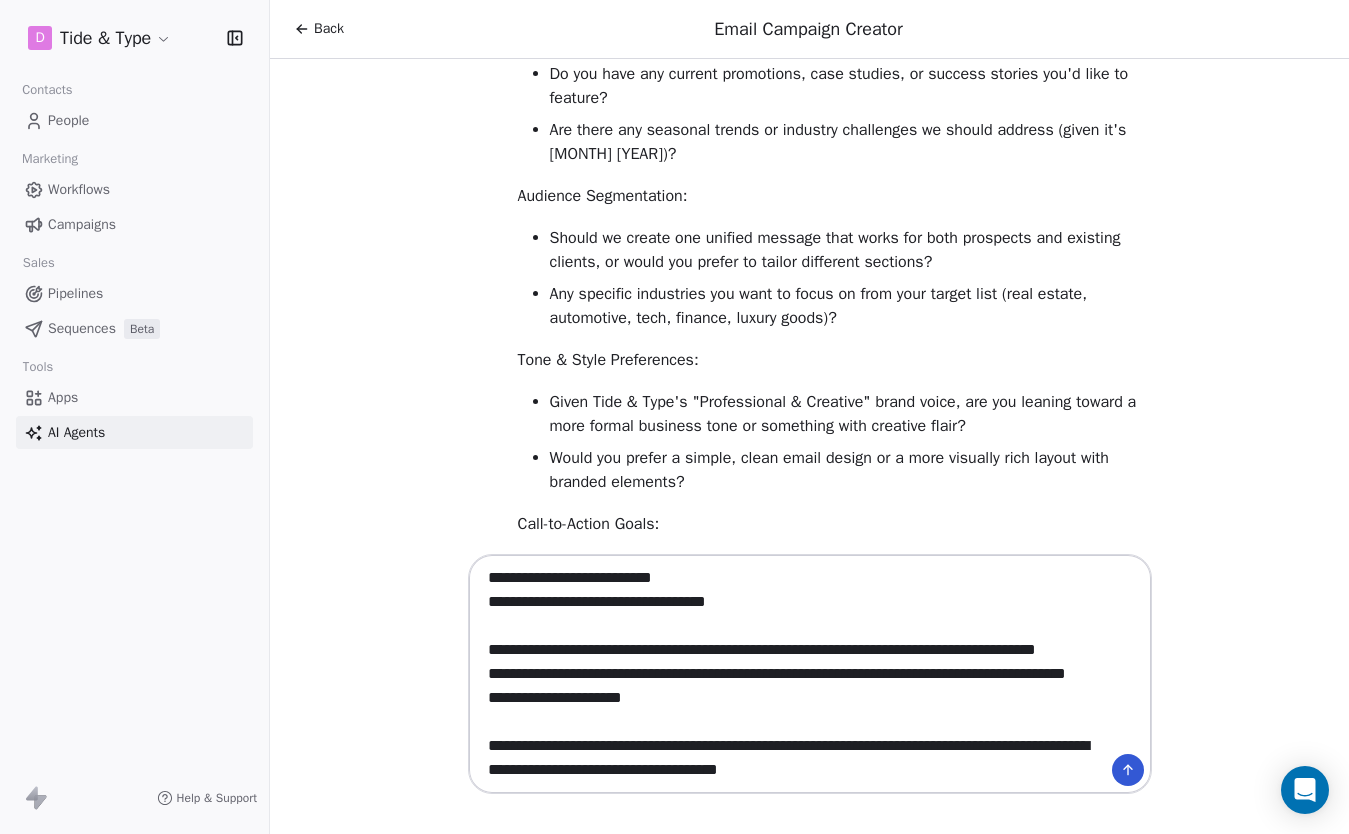 click at bounding box center (790, 674) 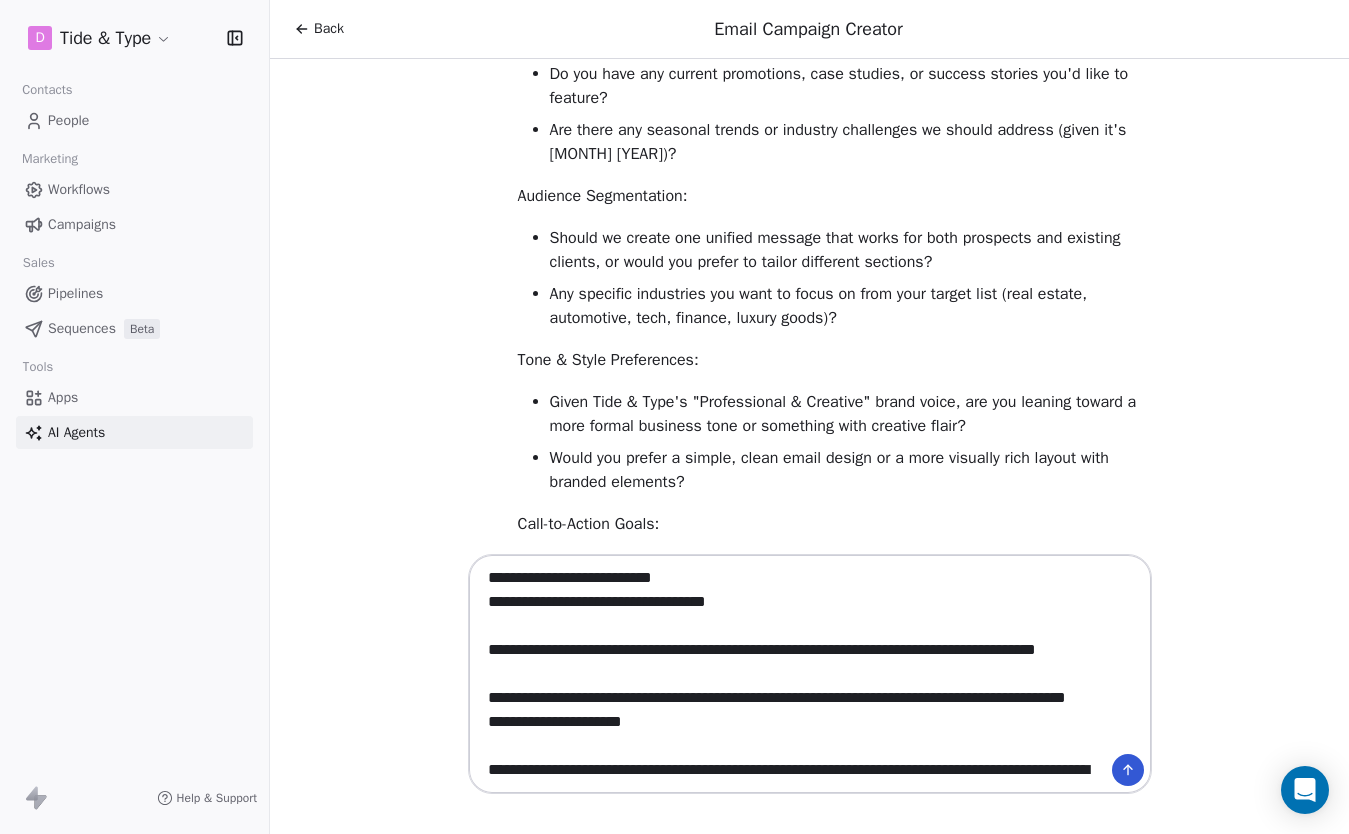 drag, startPoint x: 712, startPoint y: 673, endPoint x: 451, endPoint y: 649, distance: 262.10114 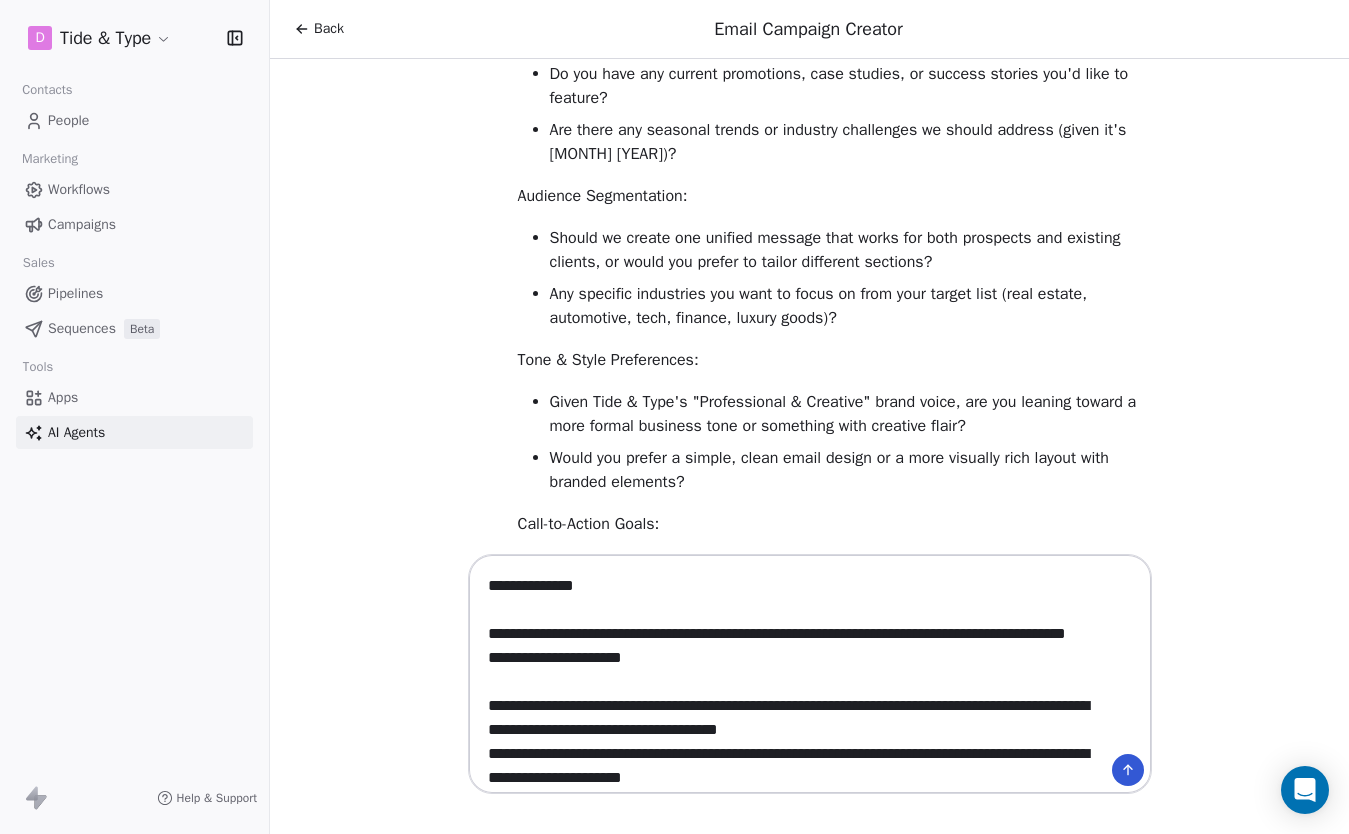 scroll, scrollTop: 66, scrollLeft: 0, axis: vertical 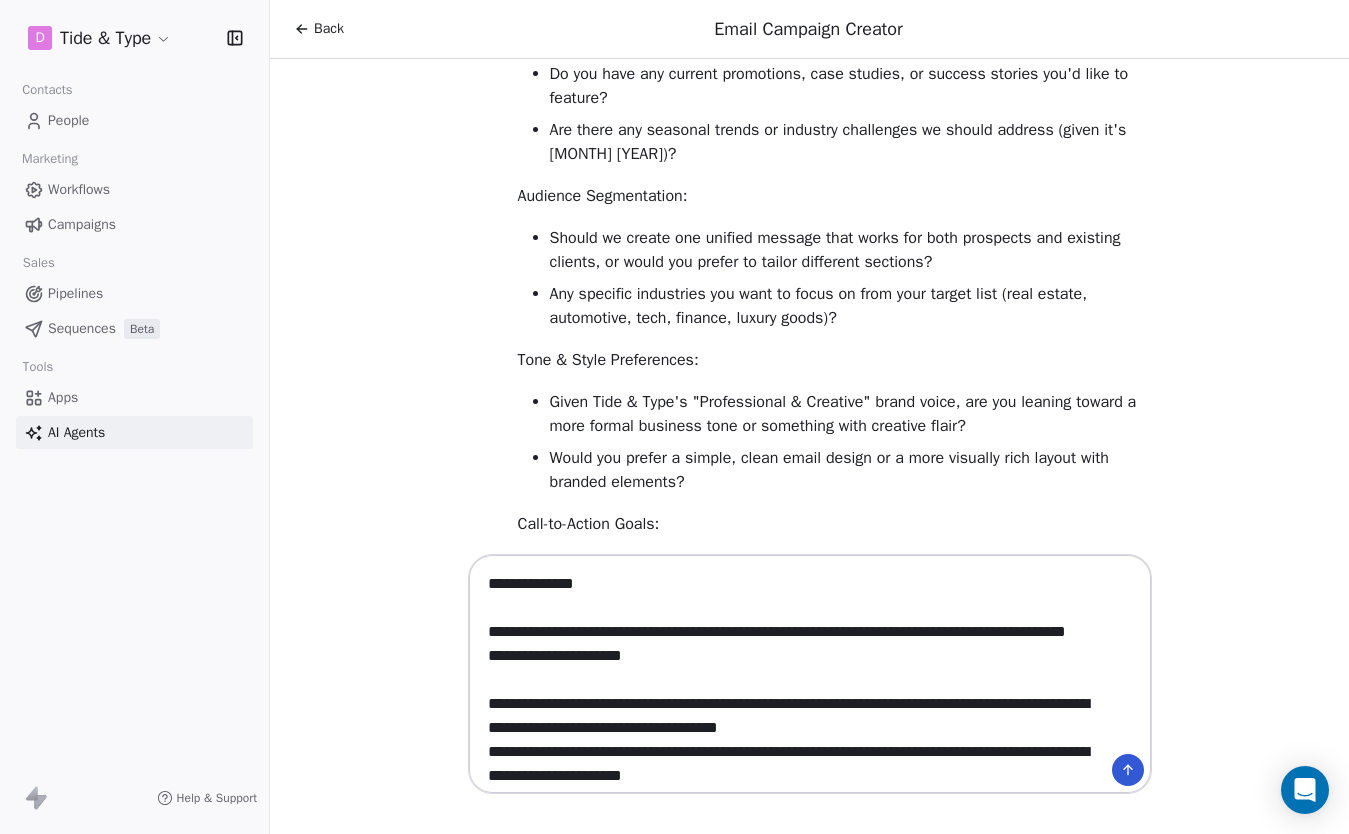 drag, startPoint x: 748, startPoint y: 665, endPoint x: 482, endPoint y: 628, distance: 268.56097 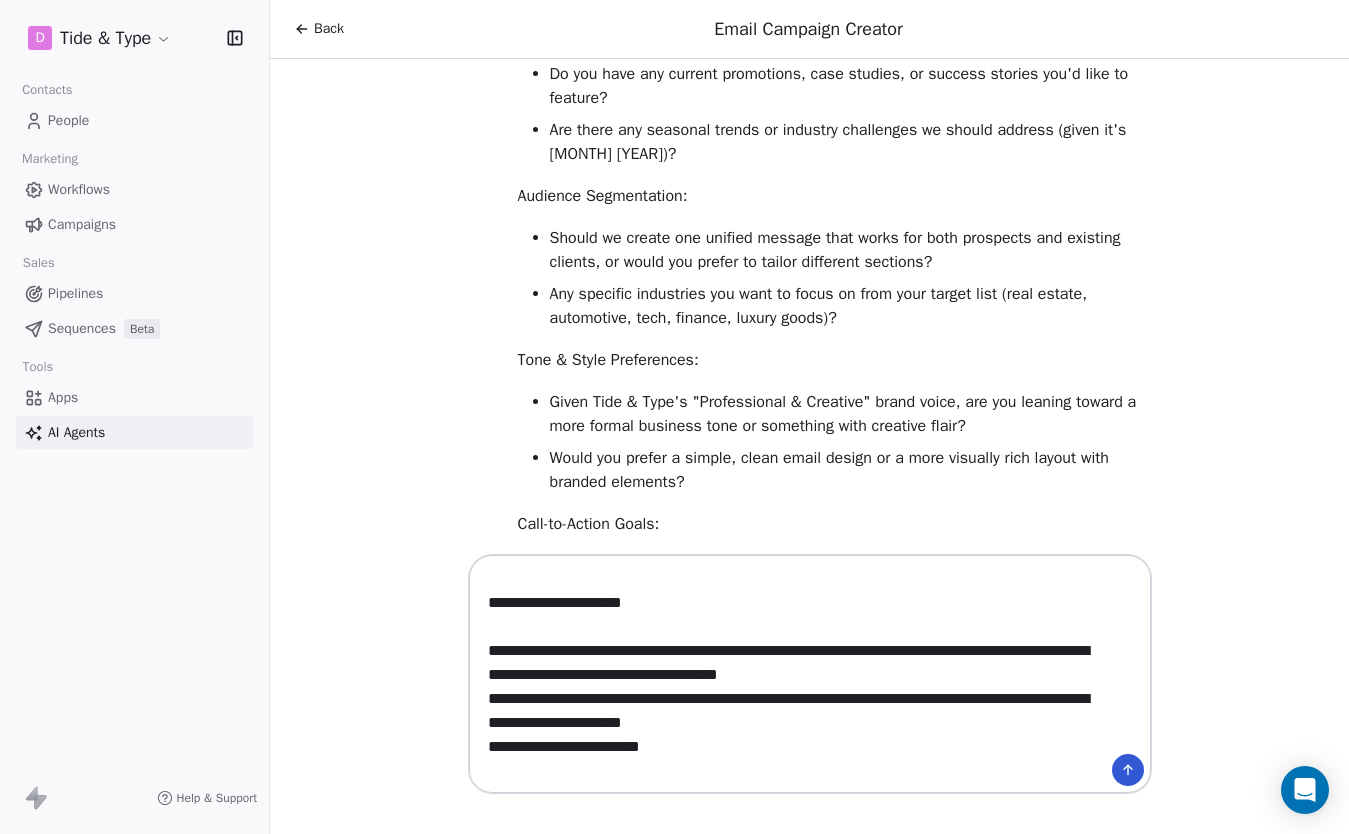 scroll, scrollTop: 105, scrollLeft: 0, axis: vertical 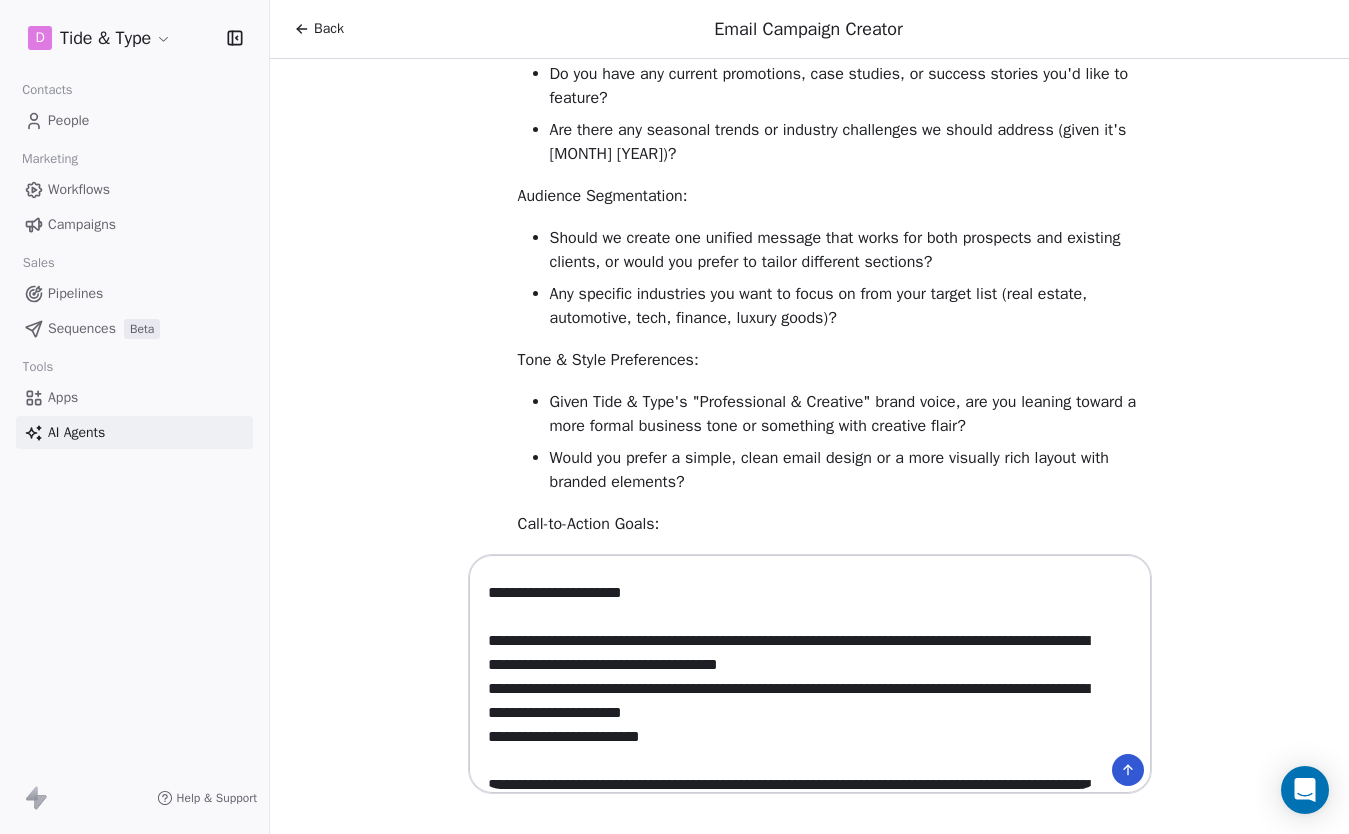 click on "**********" at bounding box center (790, 674) 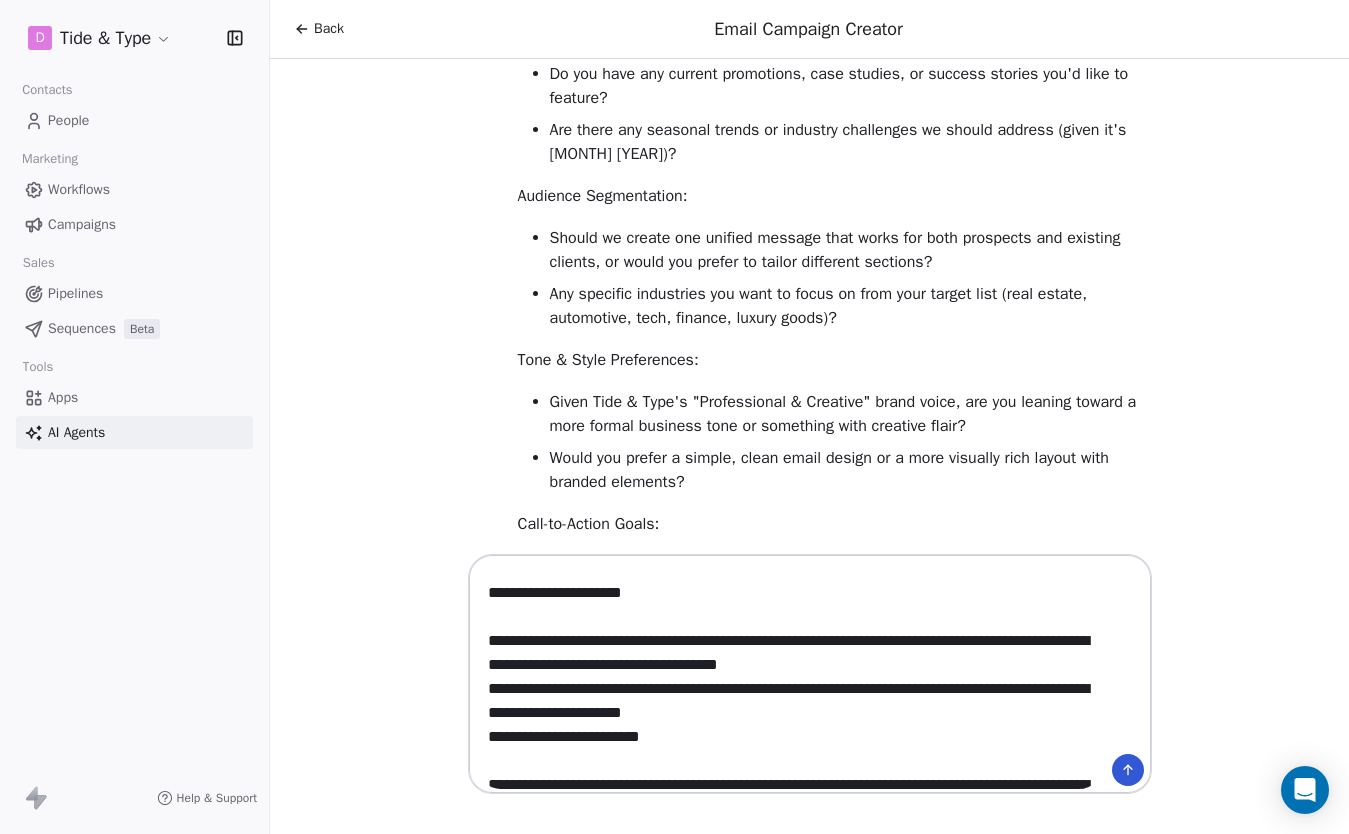 drag, startPoint x: 613, startPoint y: 639, endPoint x: 475, endPoint y: 639, distance: 138 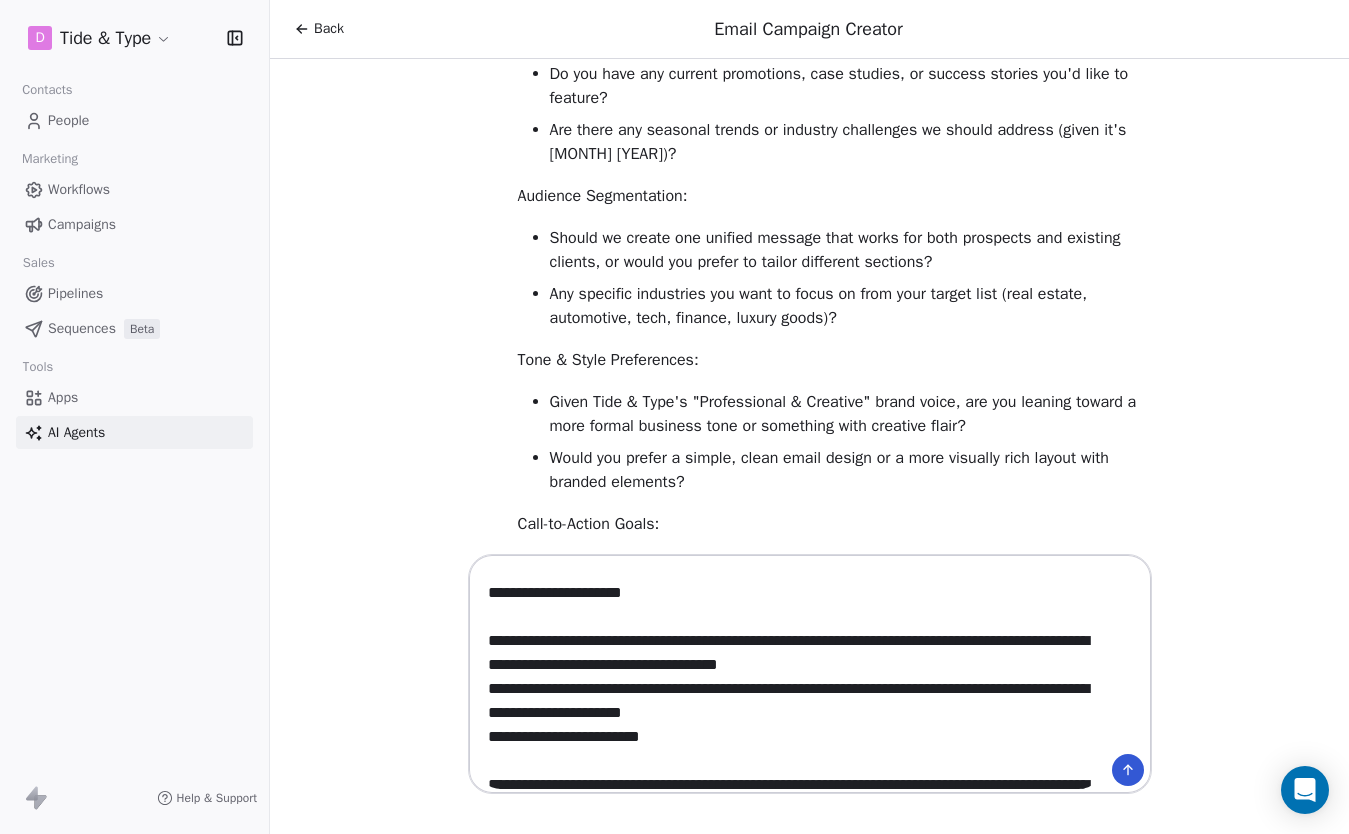 click on "**********" at bounding box center [810, 680] 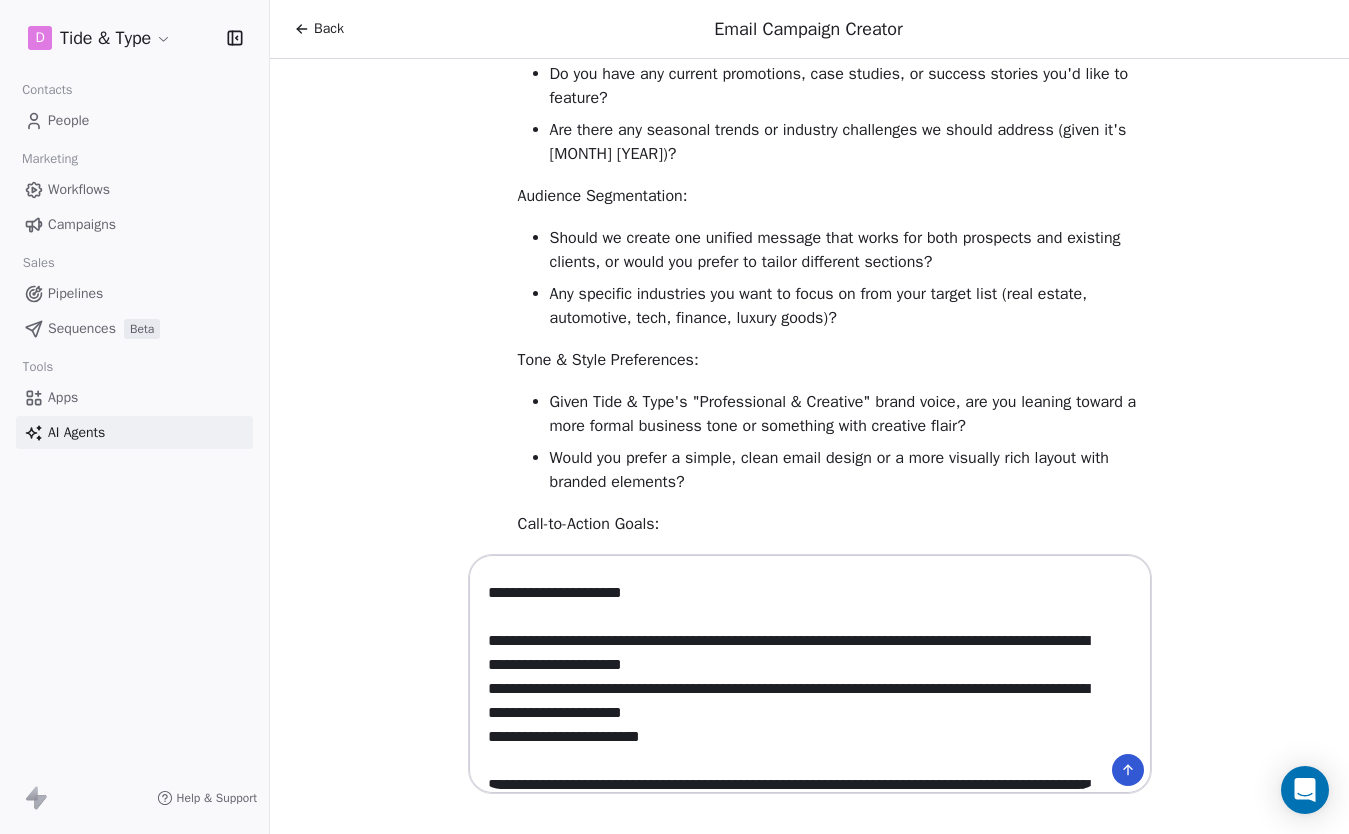 drag, startPoint x: 644, startPoint y: 642, endPoint x: 907, endPoint y: 669, distance: 264.3823 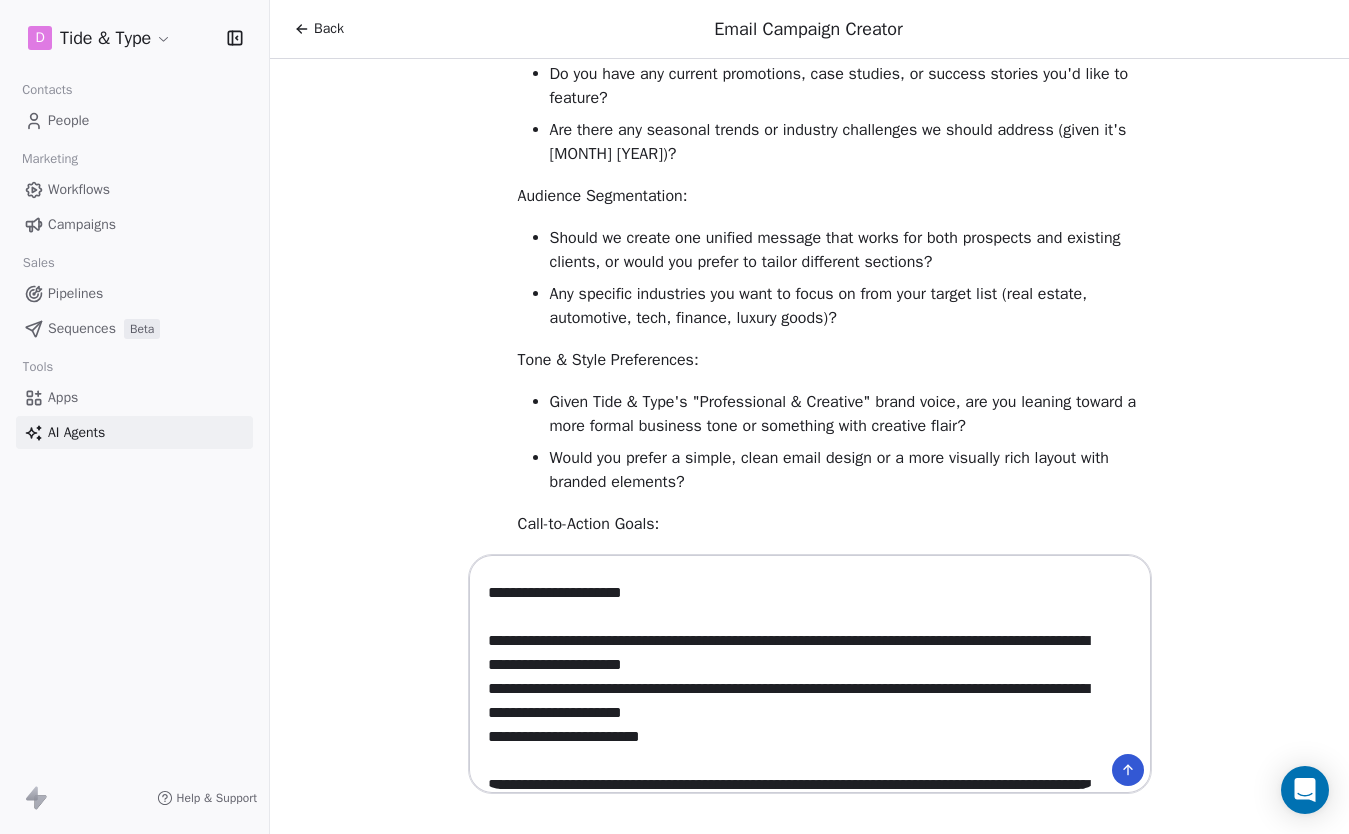 click on "**********" at bounding box center [790, 674] 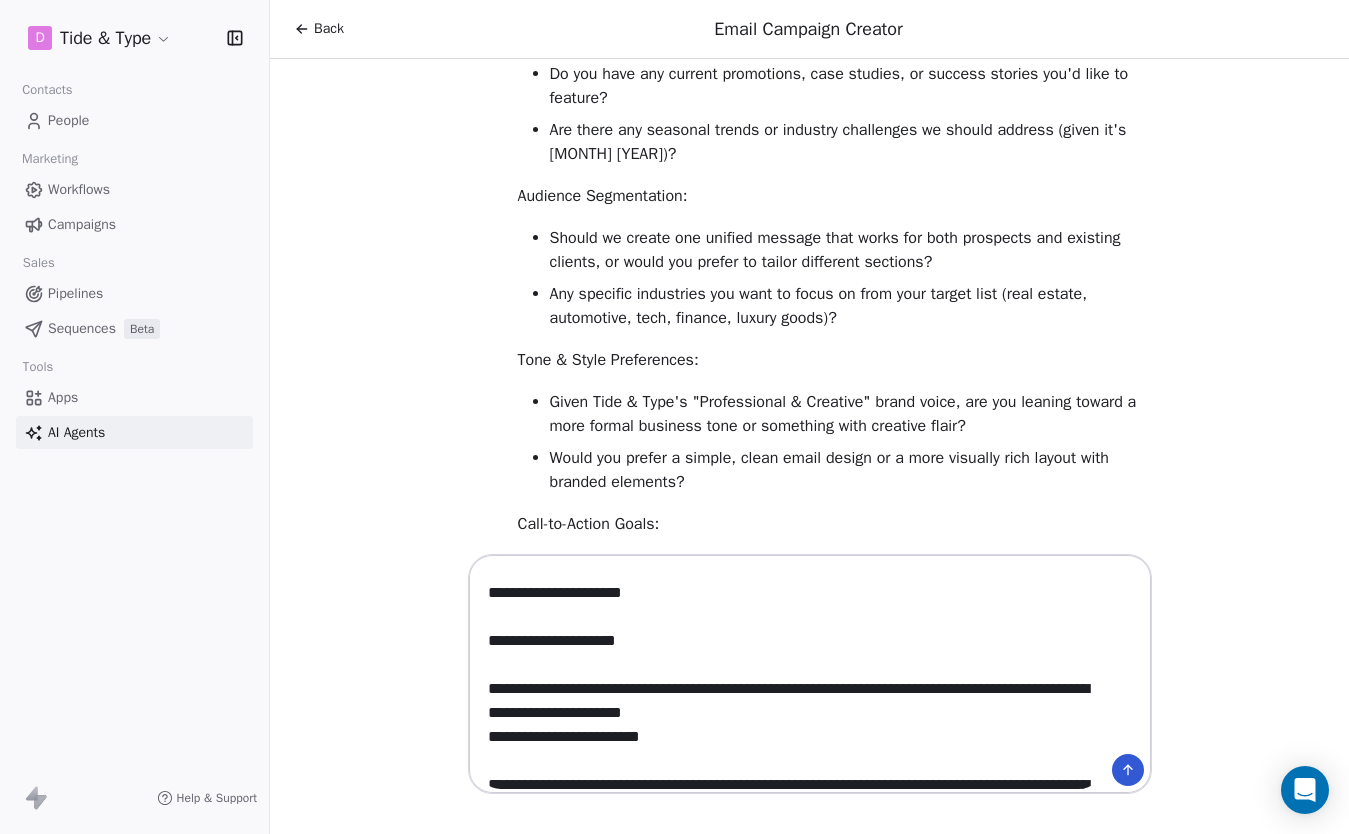 click on "**********" at bounding box center (790, 674) 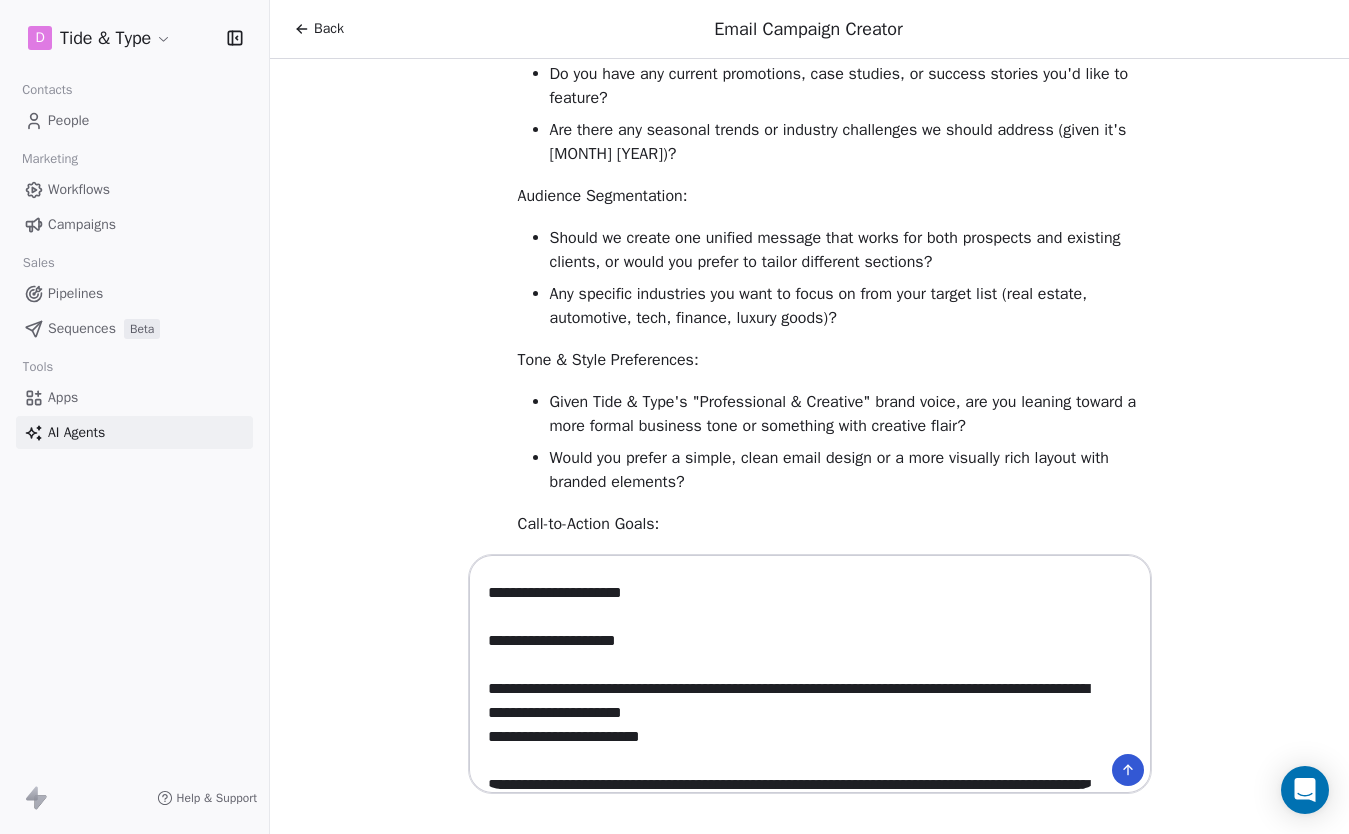 click on "Back Email Campaign Creator Hello [FIRST]! Great to see you again. I'm here to help you create an effective email campaign for Tide & Type Co.
Let's start by understanding what you'd like to accomplish with this campaign:
What's your primary objective for this email campaign?
Are you looking to generate new leads for your digital marketing services?
Nurturing existing prospects or clients?
Announcing a new service or special offer?
Sharing valuable insights to position Tide & Type as a thought leader?
Something else entirely?
And who's your target audience for this campaign?
Based on your business report, I see you typically work with mid-market to enterprise businesses in industries like real estate, automotive, tech, finance, and luxury goods. Are we targeting:
Current clients?
Warm prospects in your pipeline?
Cold leads in specific industries?
A mix of segments?
What's on your mind for this campaign?
Campaign Focus & Messaging:
Audience Segmentation:" at bounding box center (809, 417) 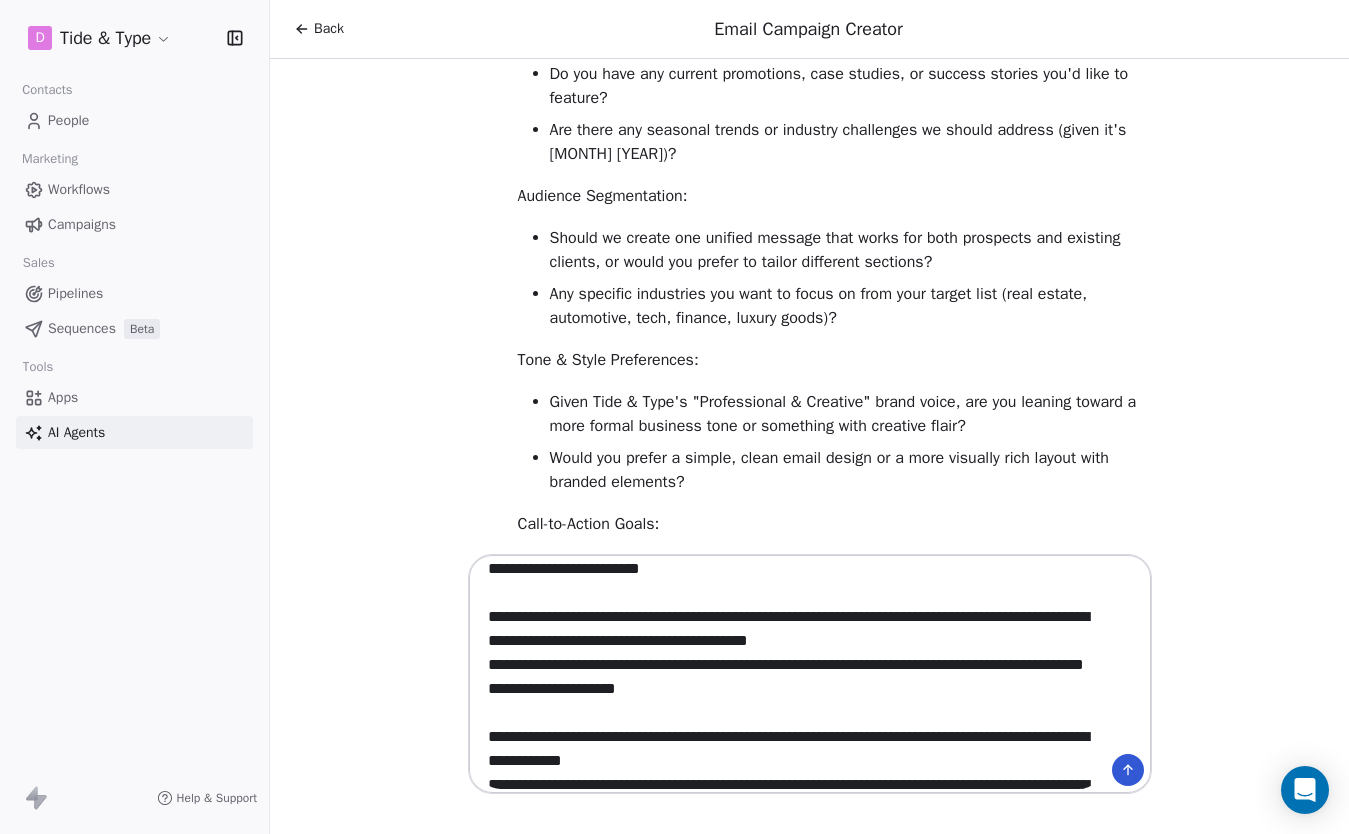 scroll, scrollTop: 253, scrollLeft: 0, axis: vertical 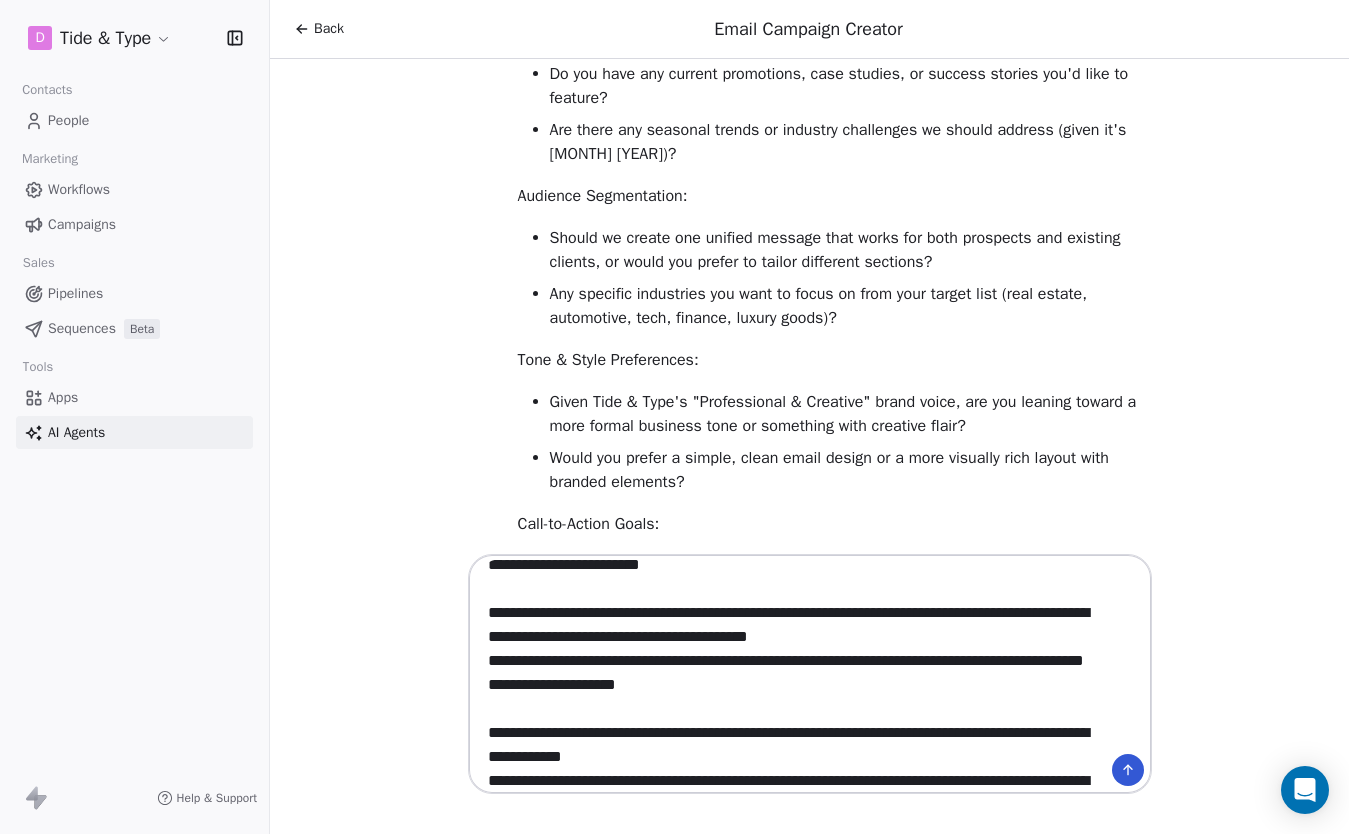 drag, startPoint x: 985, startPoint y: 632, endPoint x: 411, endPoint y: 619, distance: 574.1472 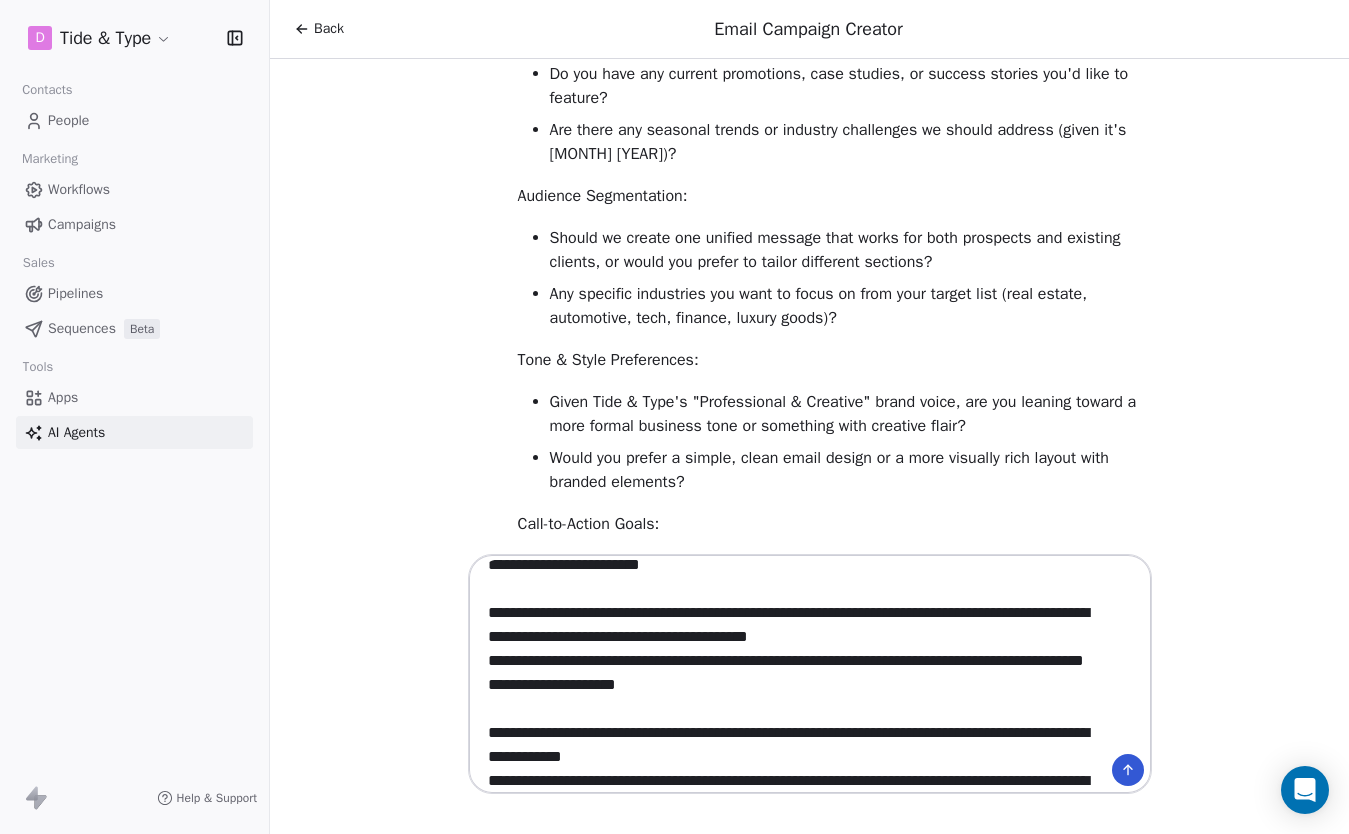 click on "Back Email Campaign Creator Hello [FIRST]! Great to see you again. I'm here to help you create an effective email campaign for Tide & Type Co.
Let's start by understanding what you'd like to accomplish with this campaign:
What's your primary objective for this email campaign?
Are you looking to generate new leads for your digital marketing services?
Nurturing existing prospects or clients?
Announcing a new service or special offer?
Sharing valuable insights to position Tide & Type as a thought leader?
Something else entirely?
And who's your target audience for this campaign?
Based on your business report, I see you typically work with mid-market to enterprise businesses in industries like real estate, automotive, tech, finance, and luxury goods. Are we targeting:
Current clients?
Warm prospects in your pipeline?
Cold leads in specific industries?
A mix of segments?
What's on your mind for this campaign?
Campaign Focus & Messaging:
Audience Segmentation:" at bounding box center [809, 417] 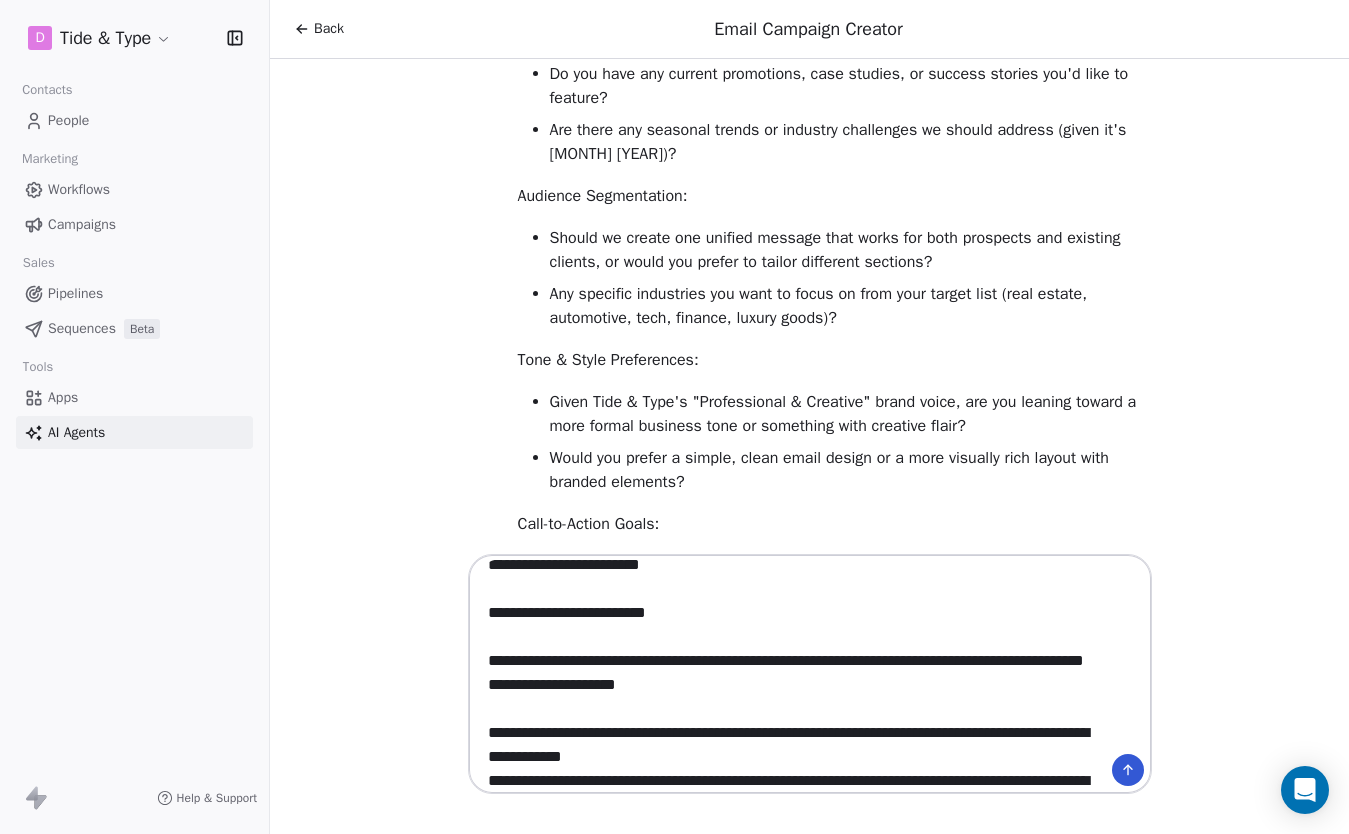 click on "**********" at bounding box center (790, 674) 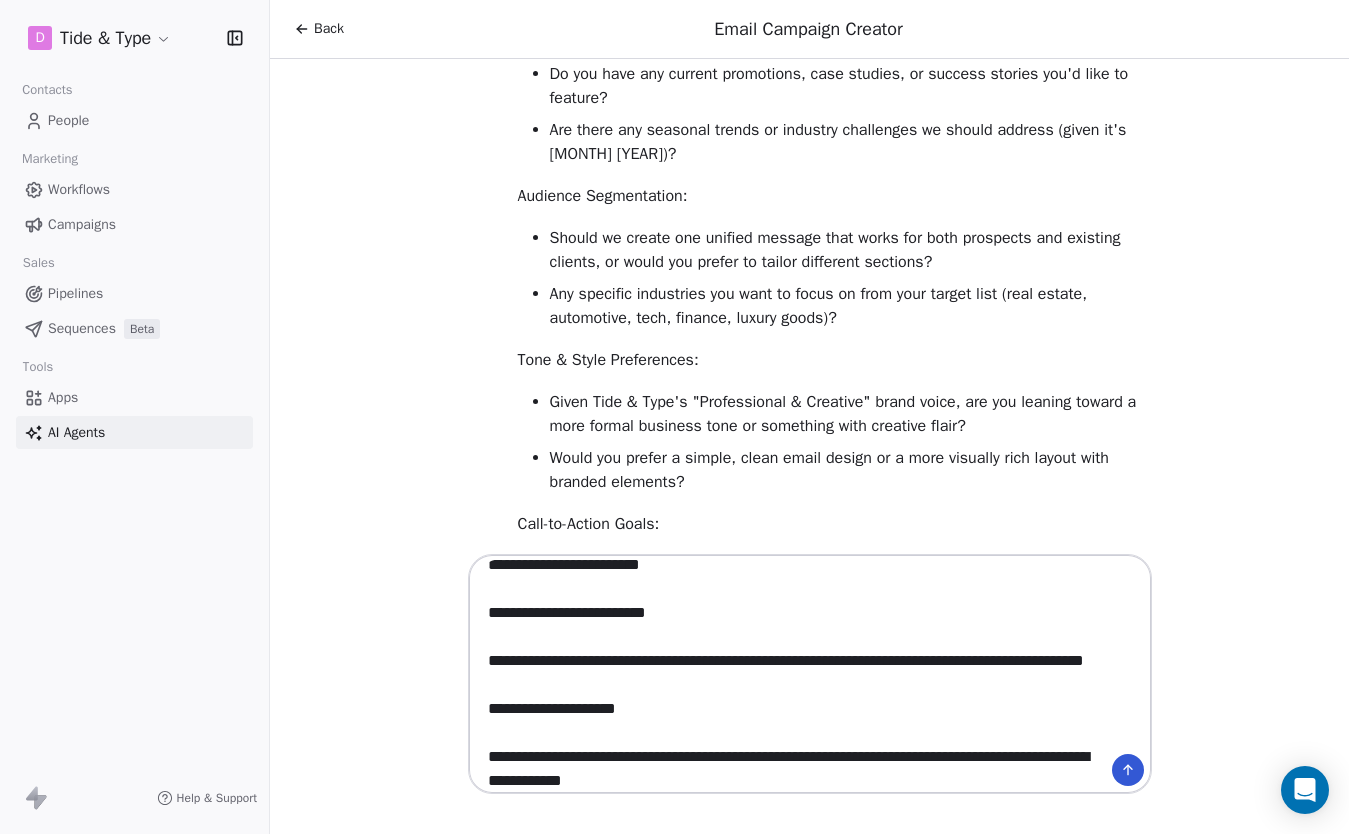 click on "**********" at bounding box center (790, 674) 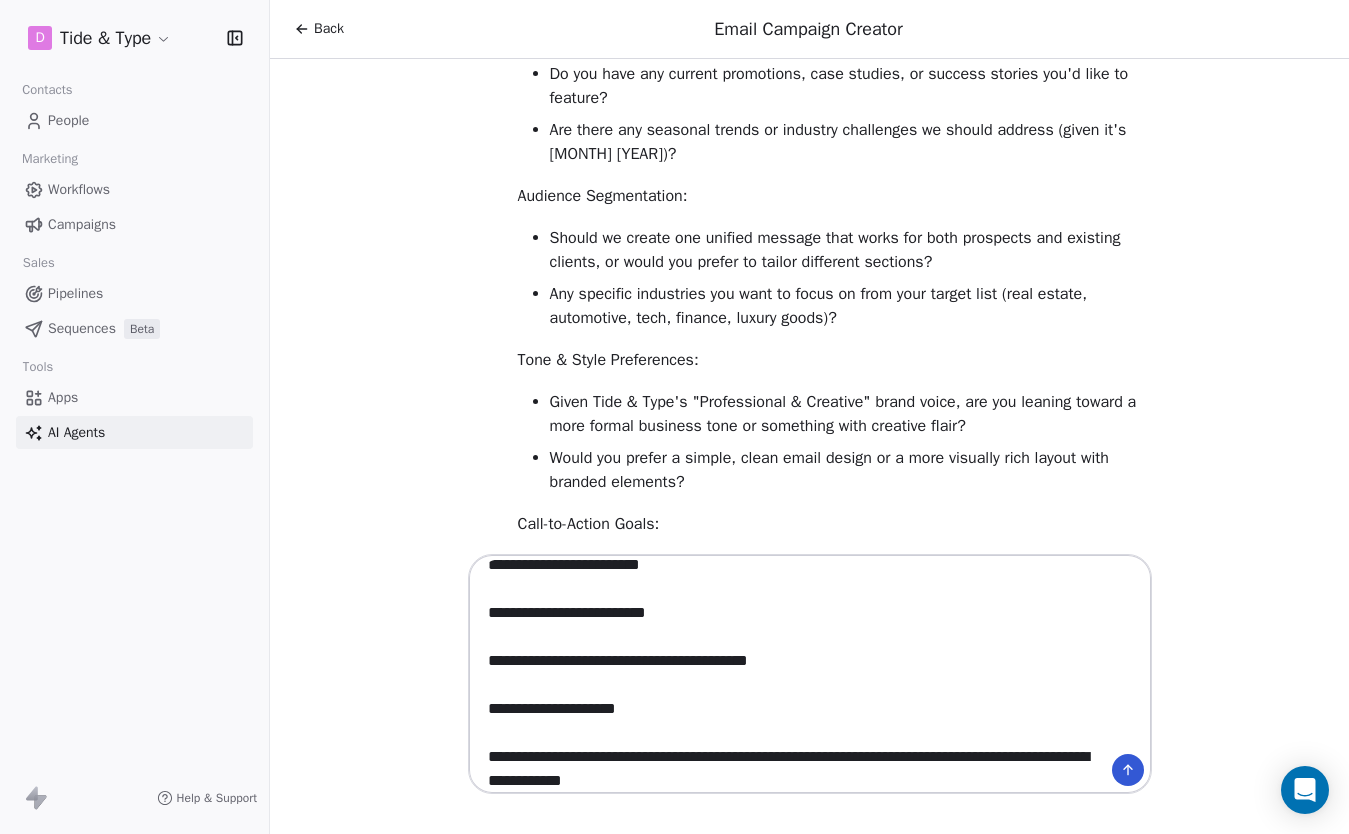click on "**********" at bounding box center (790, 674) 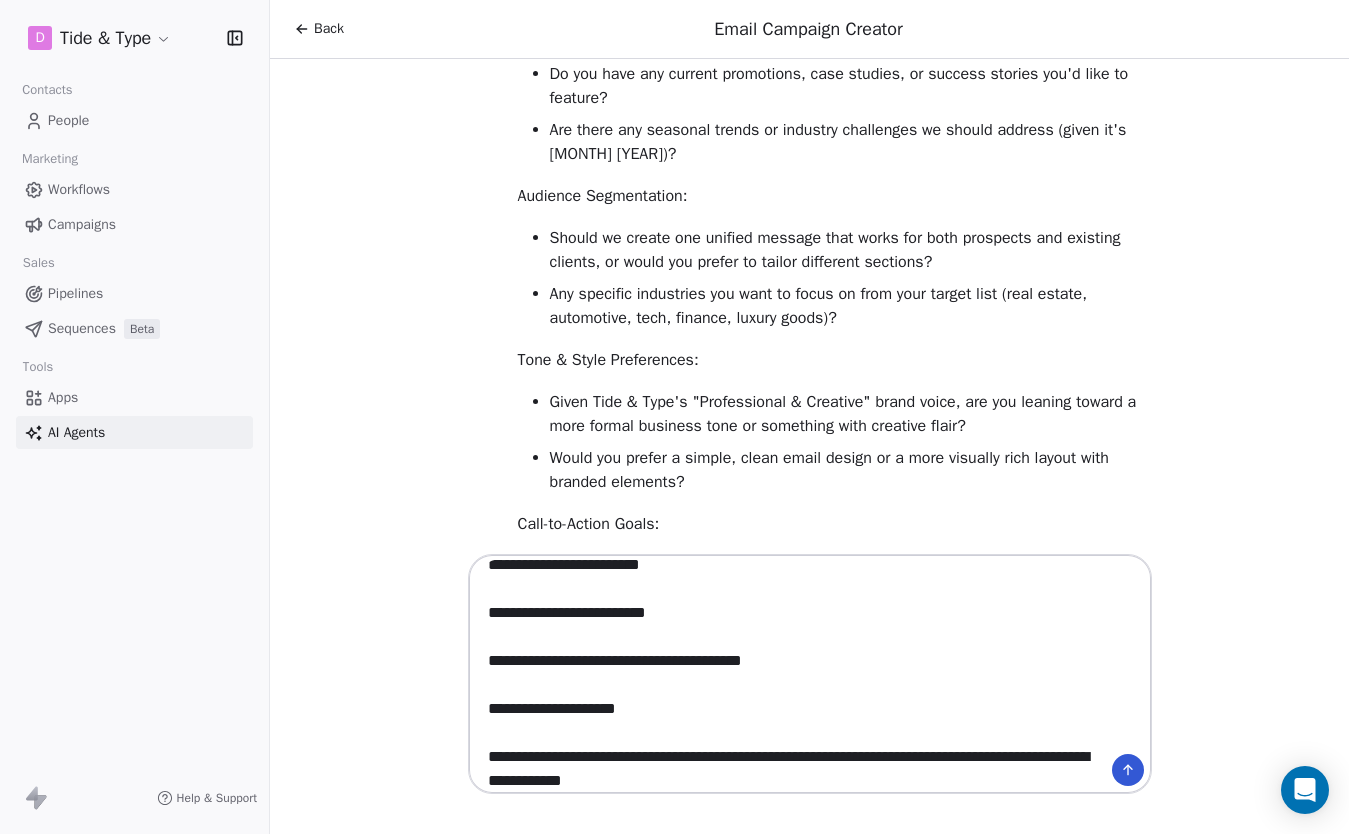 scroll, scrollTop: 336, scrollLeft: 0, axis: vertical 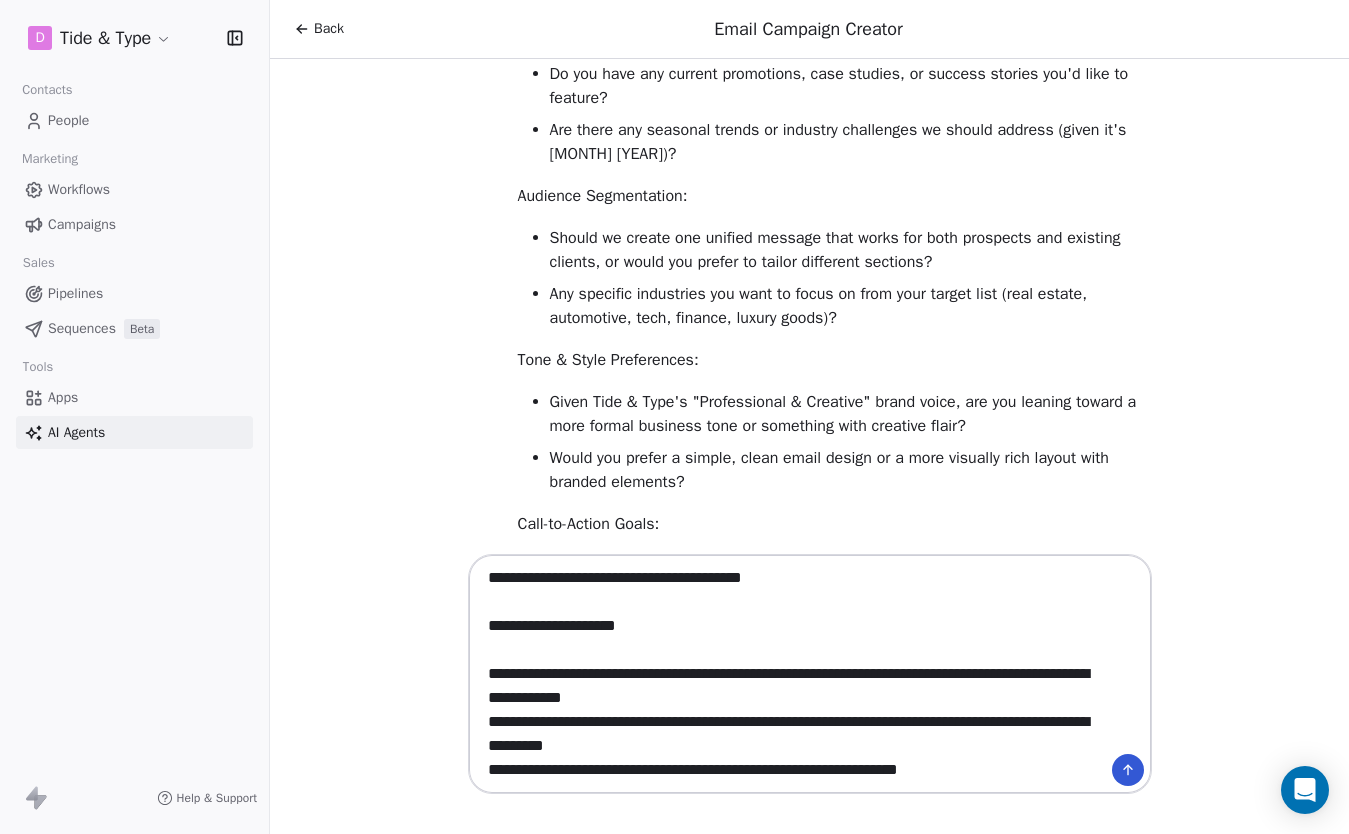 drag, startPoint x: 816, startPoint y: 700, endPoint x: 974, endPoint y: 677, distance: 159.66527 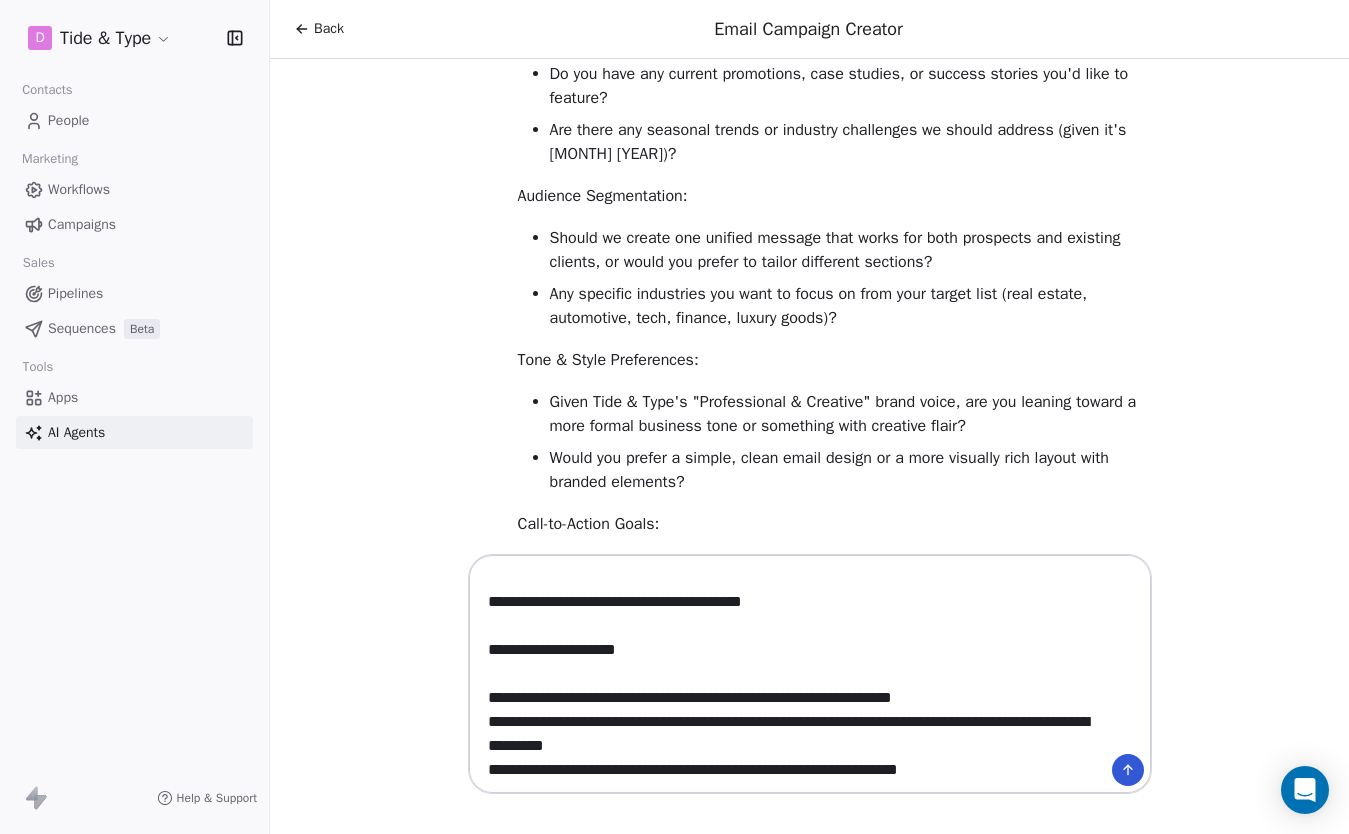 scroll, scrollTop: 312, scrollLeft: 0, axis: vertical 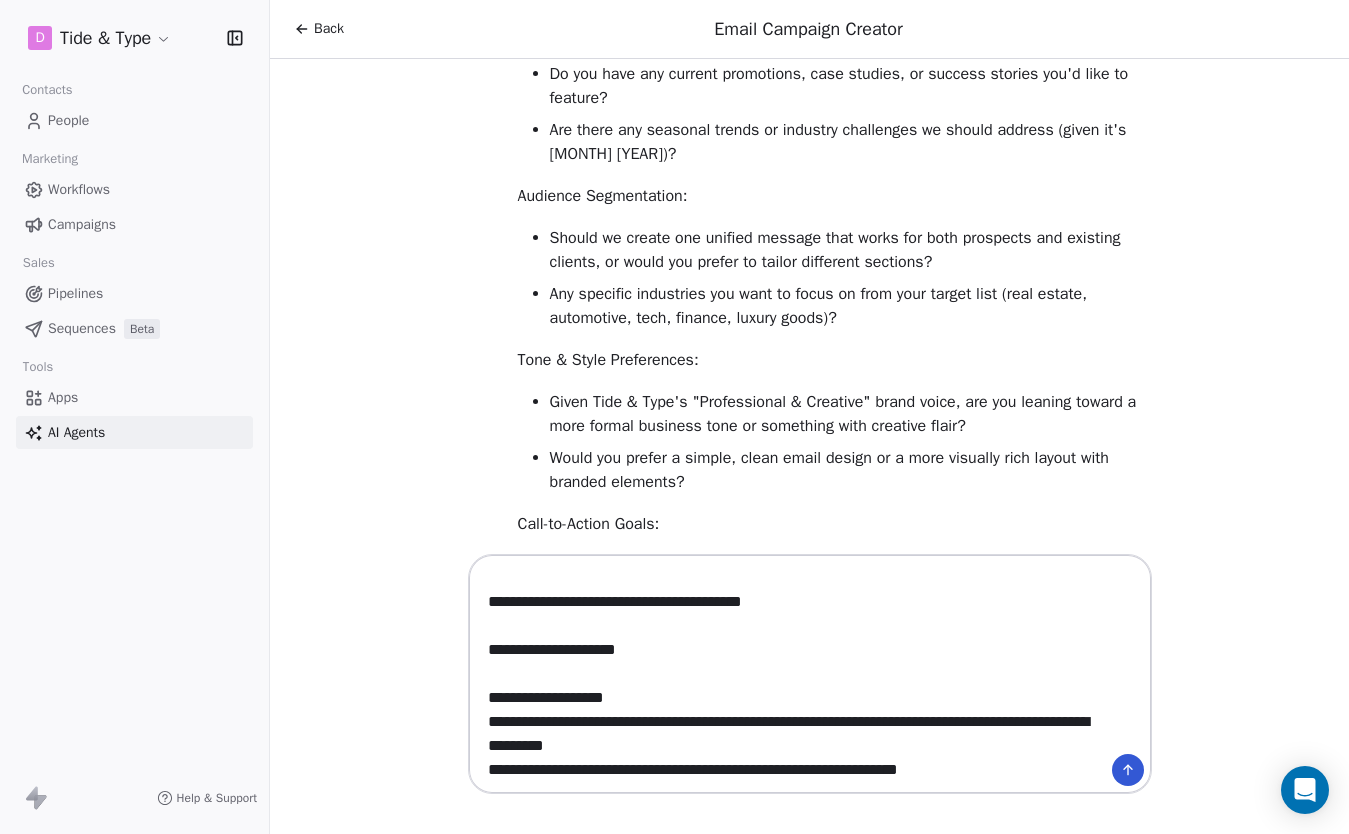 click on "**********" at bounding box center [790, 674] 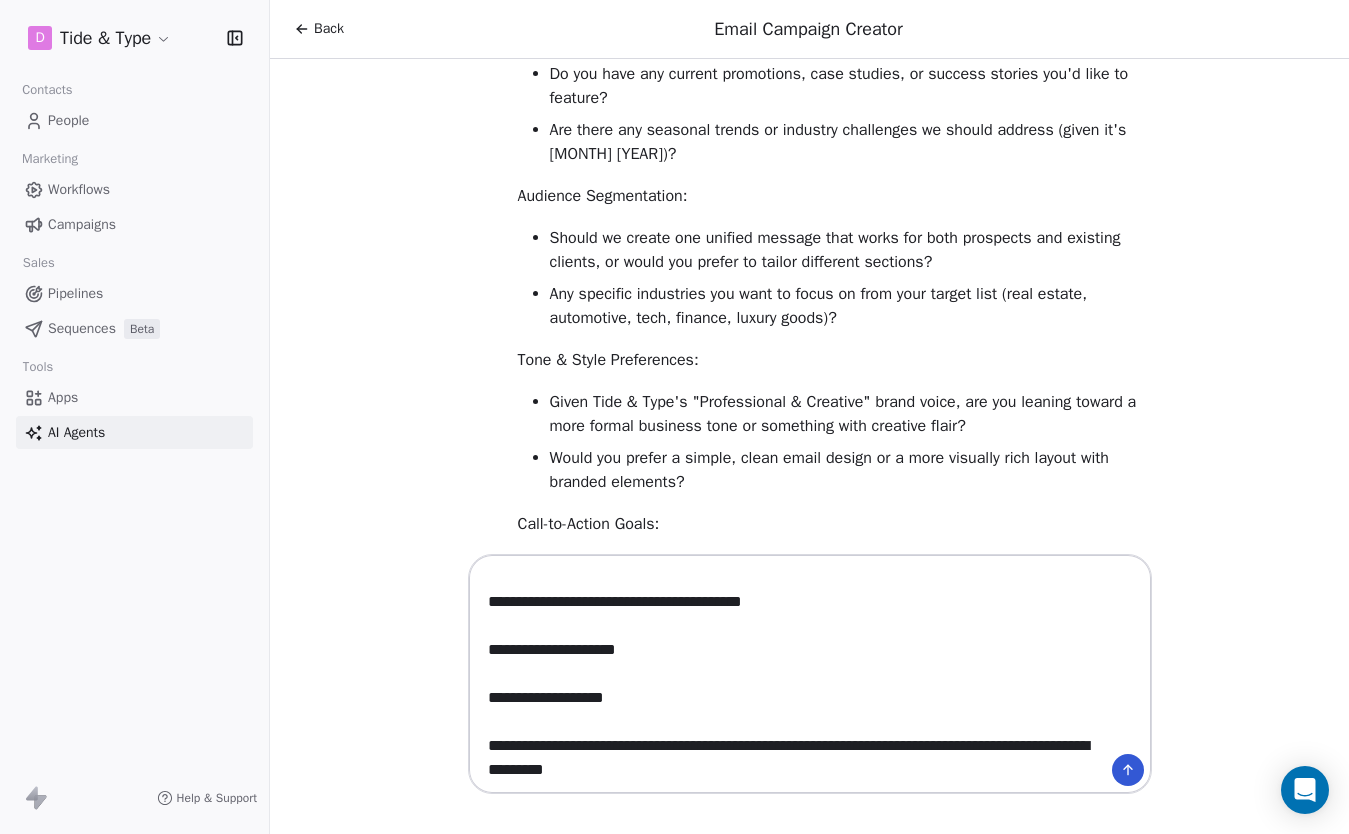 scroll, scrollTop: 336, scrollLeft: 0, axis: vertical 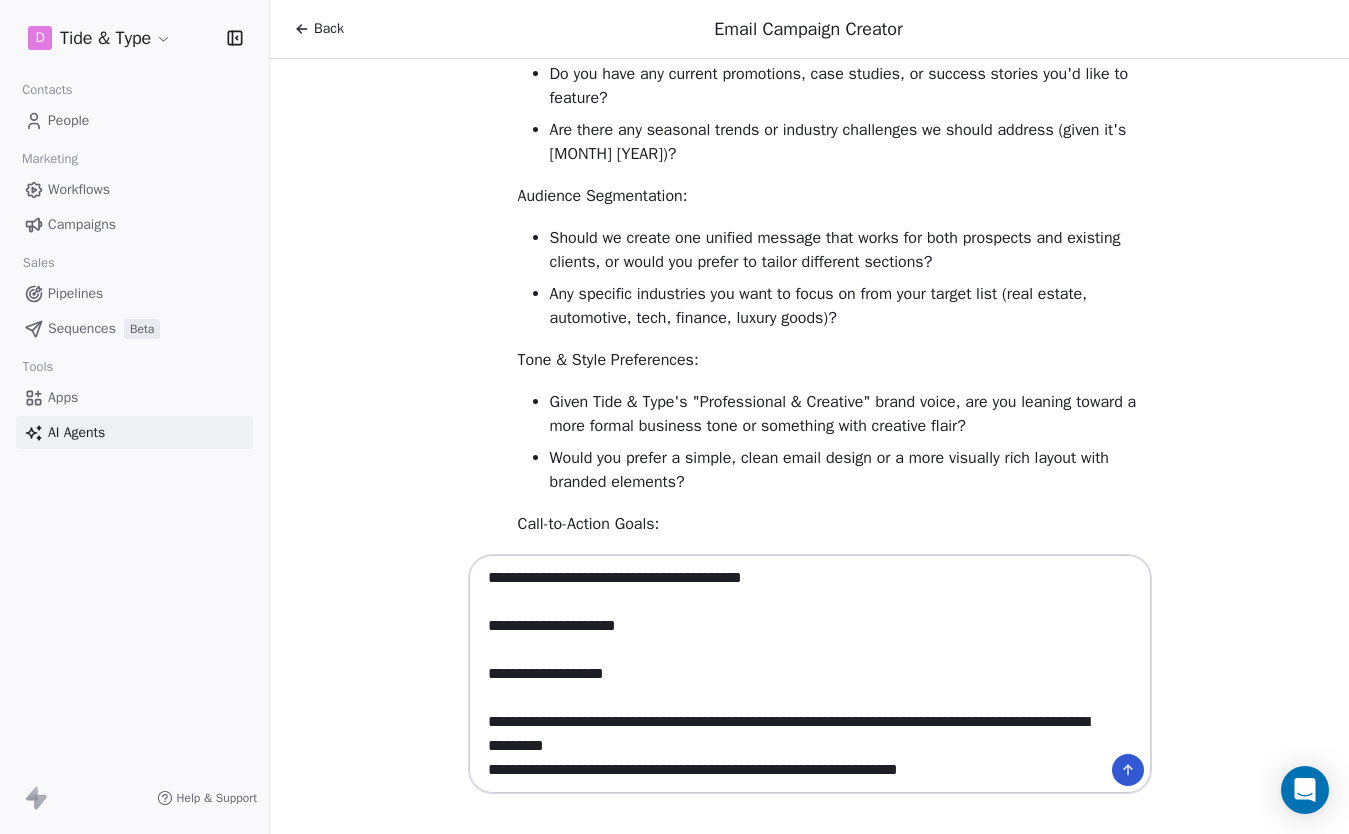 click on "**********" at bounding box center [790, 674] 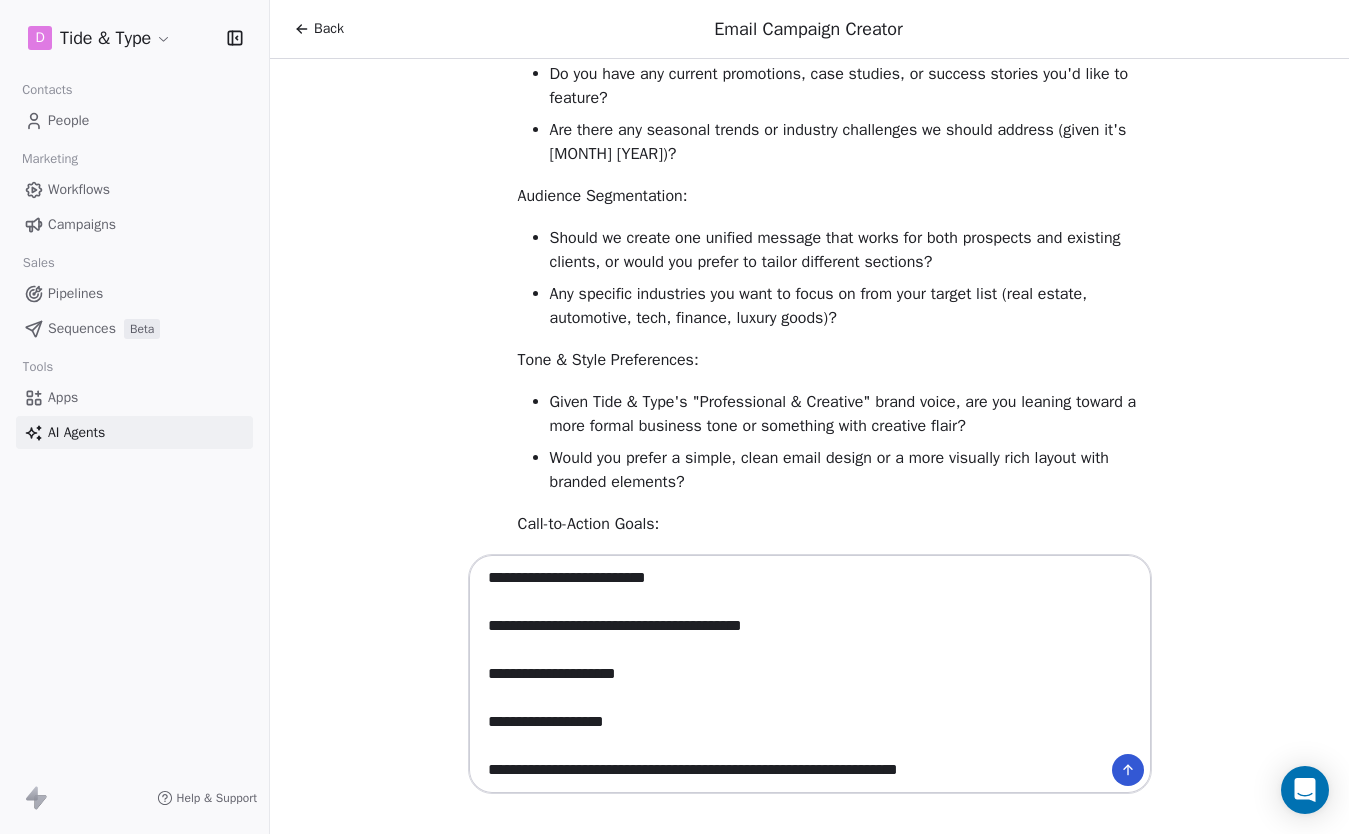 scroll, scrollTop: 288, scrollLeft: 0, axis: vertical 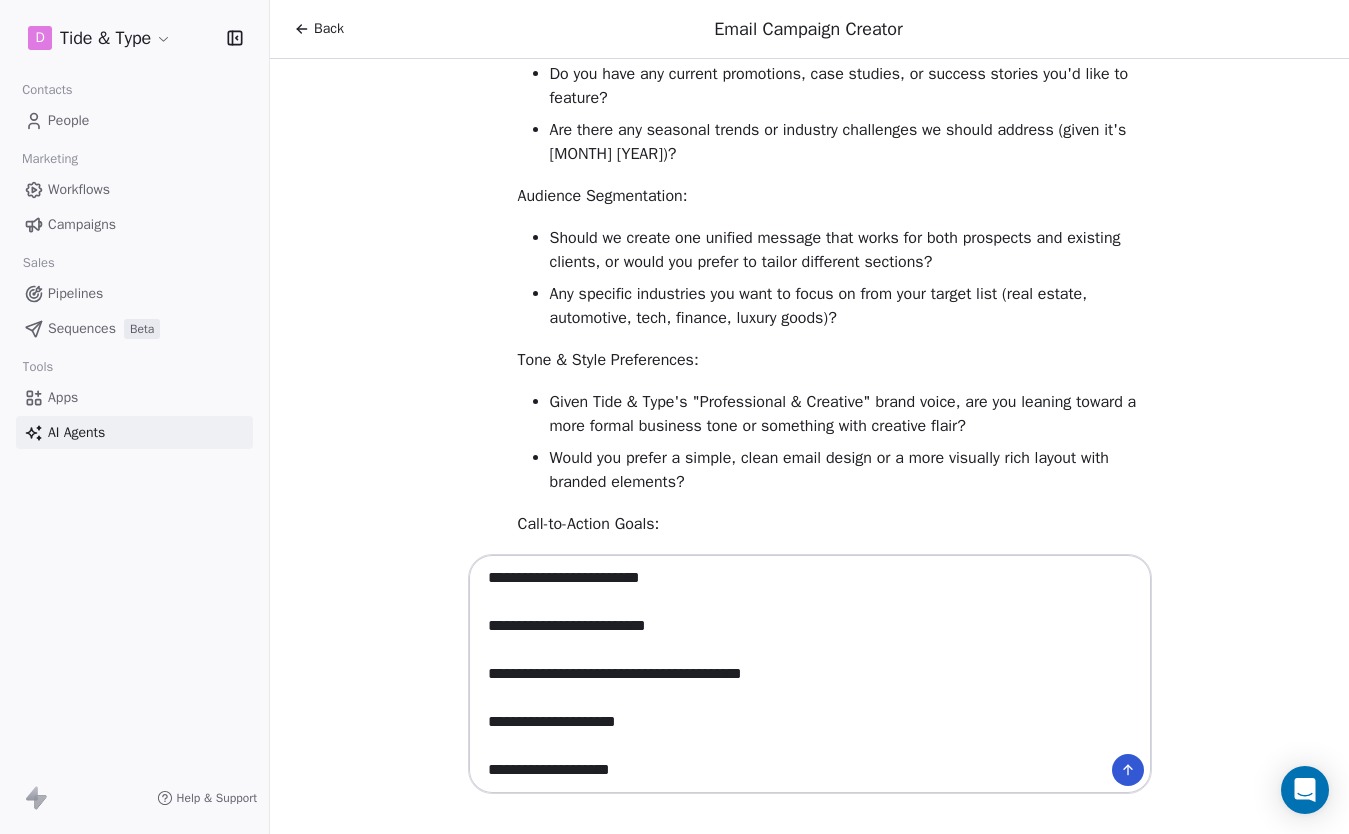 type on "**********" 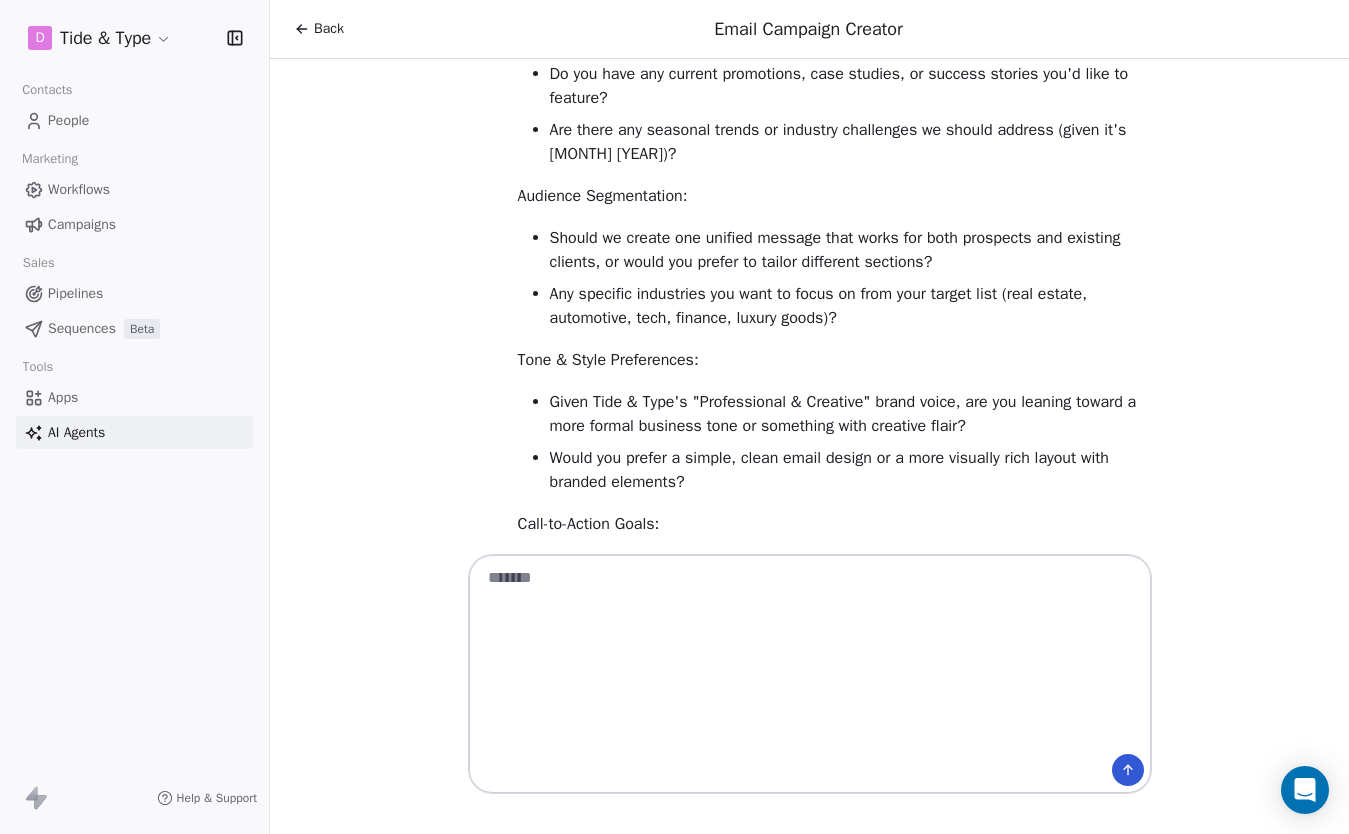 scroll, scrollTop: 0, scrollLeft: 0, axis: both 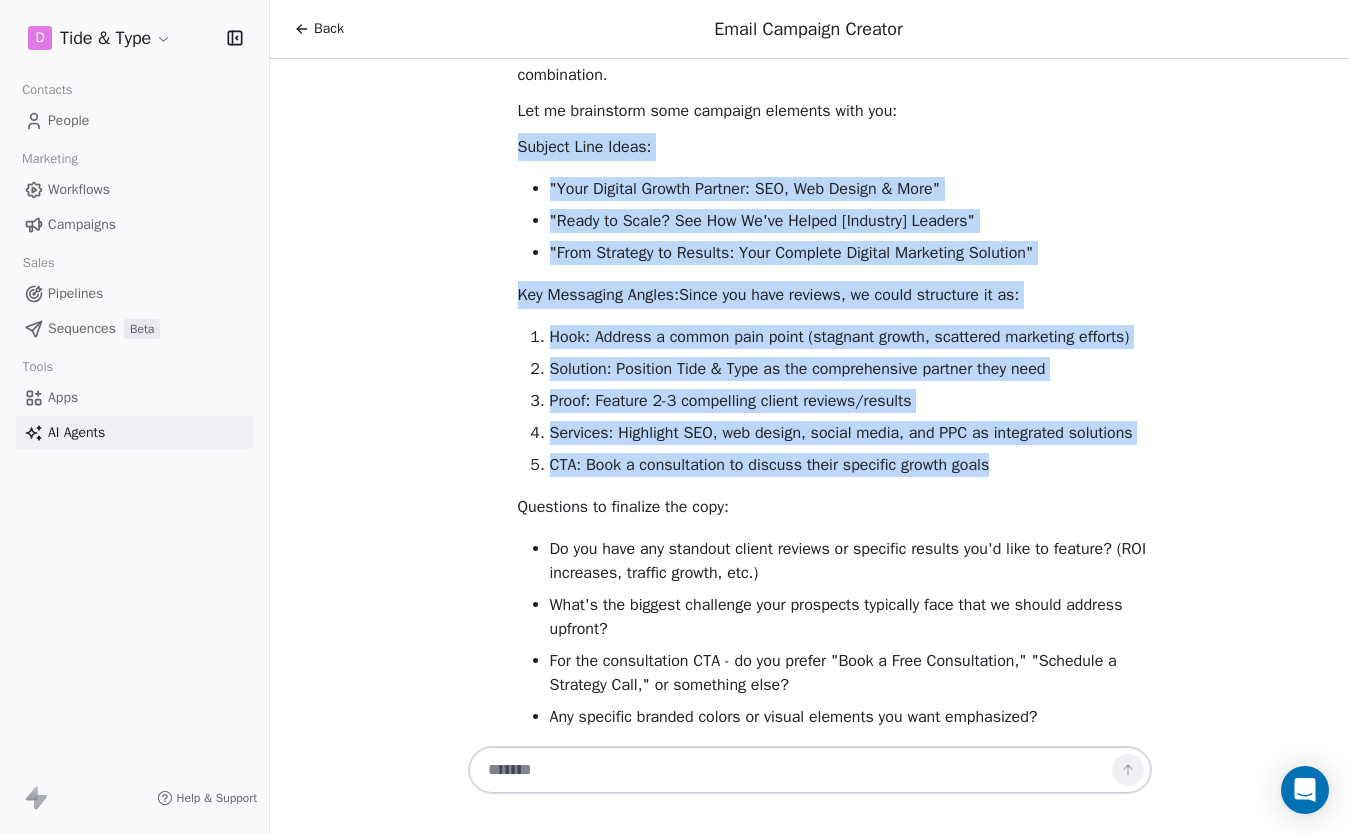 drag, startPoint x: 516, startPoint y: 145, endPoint x: 1079, endPoint y: 532, distance: 683.18225 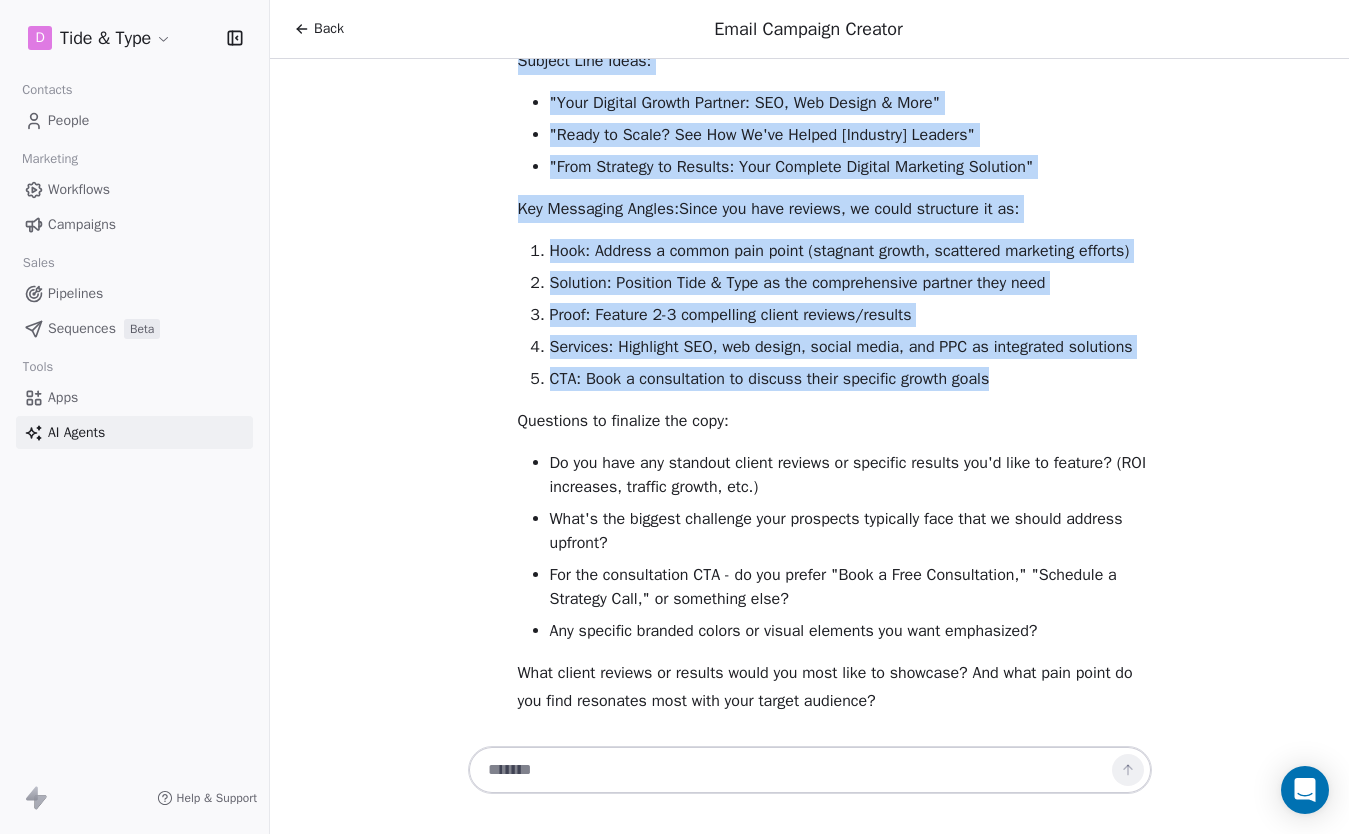 scroll, scrollTop: 2489, scrollLeft: 0, axis: vertical 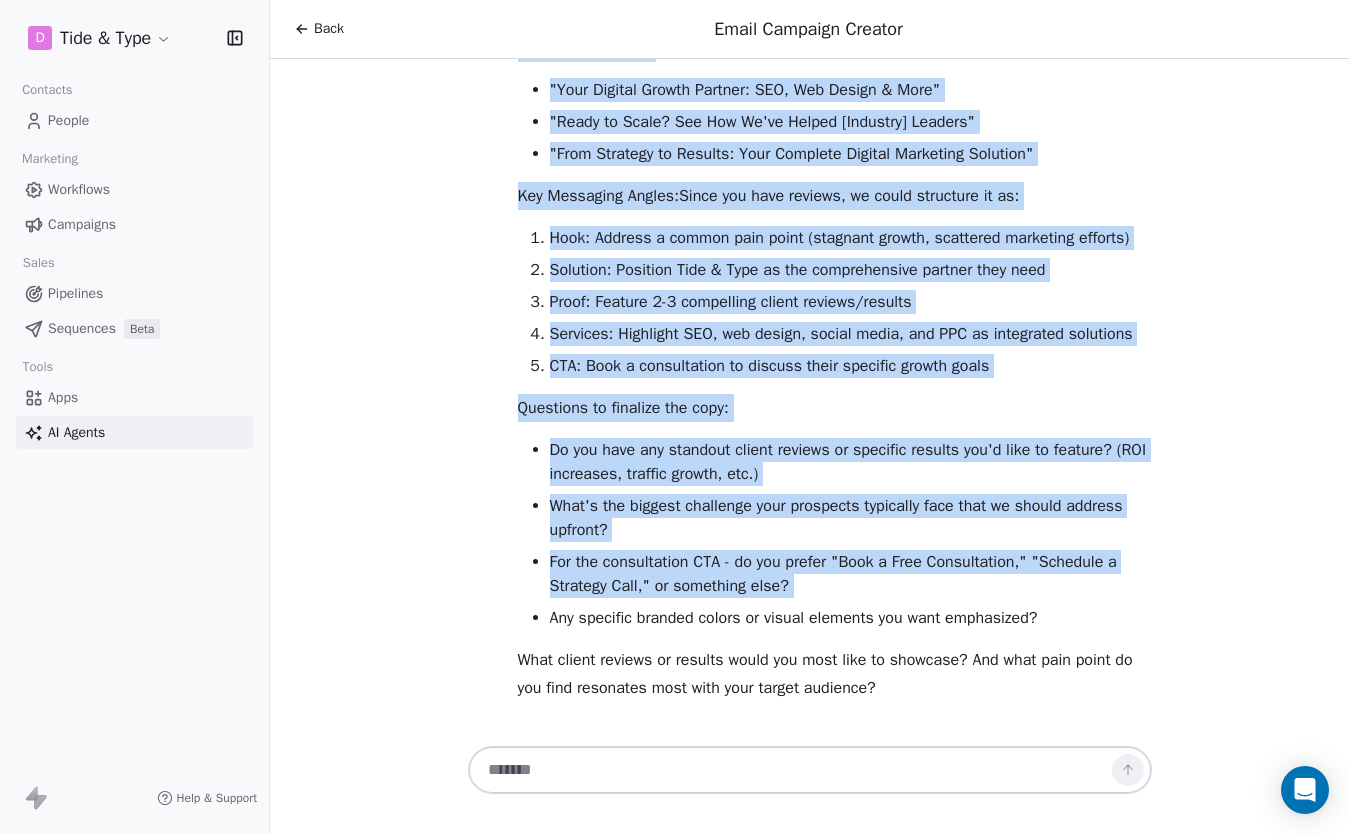 click on "Do you have any standout client reviews or specific results you'd like to feature? (ROI increases, traffic growth, etc.)
What's the biggest challenge your prospects typically face that we should address upfront?
For the consultation CTA - do you prefer "Book a Free Consultation," "Schedule a Strategy Call," or something else?
Any specific branded colors or visual elements you want emphasized?" at bounding box center (835, 534) 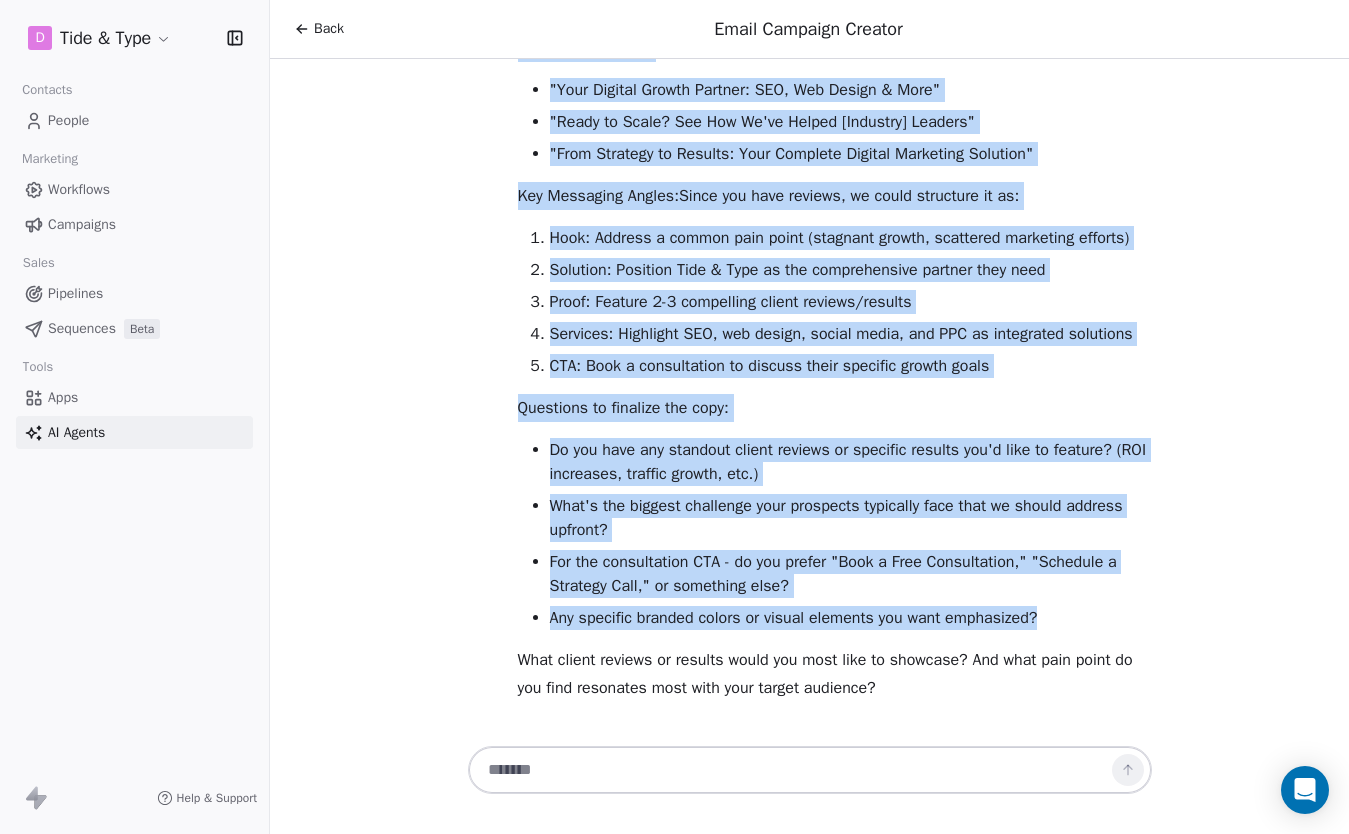 click on "Any specific branded colors or visual elements you want emphasized?" at bounding box center [851, 618] 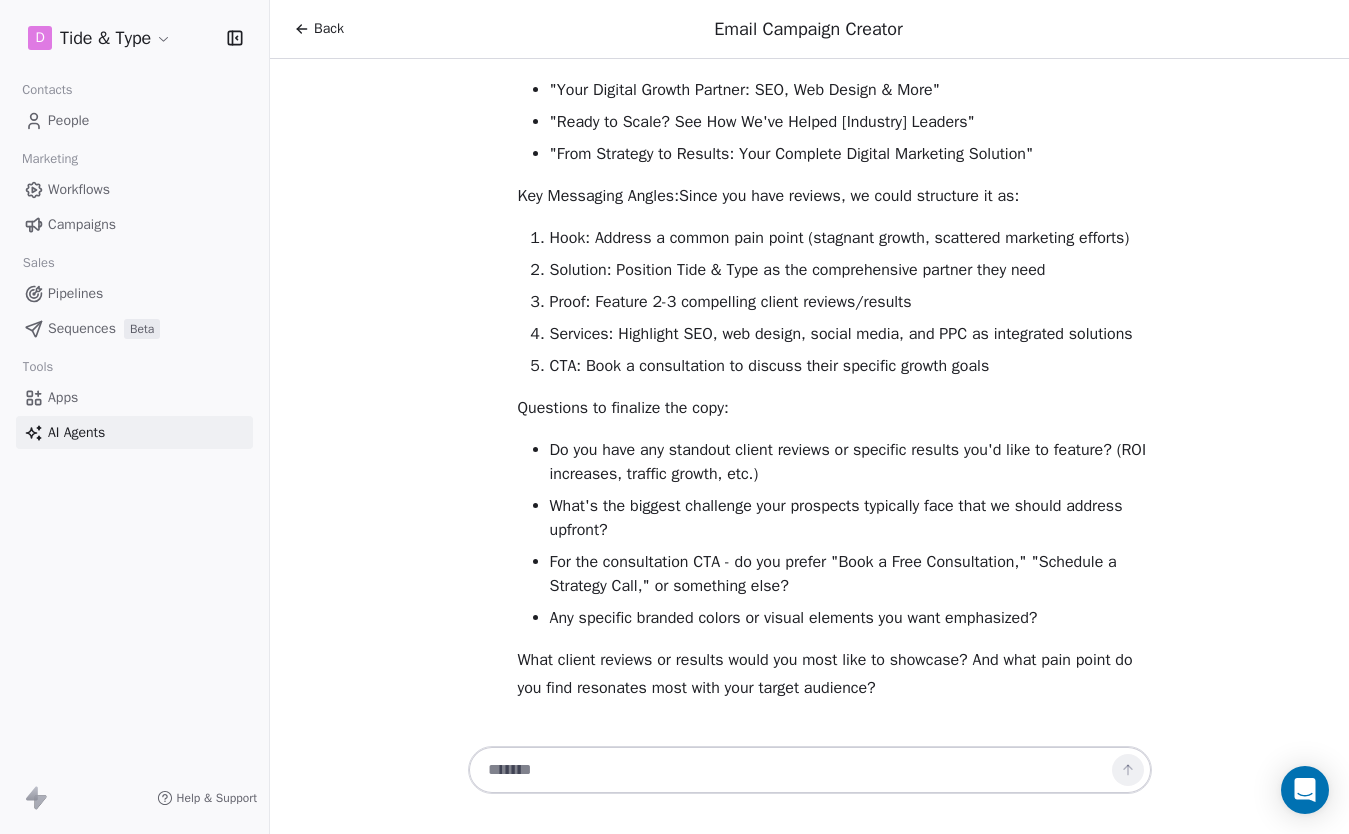 click at bounding box center (790, 770) 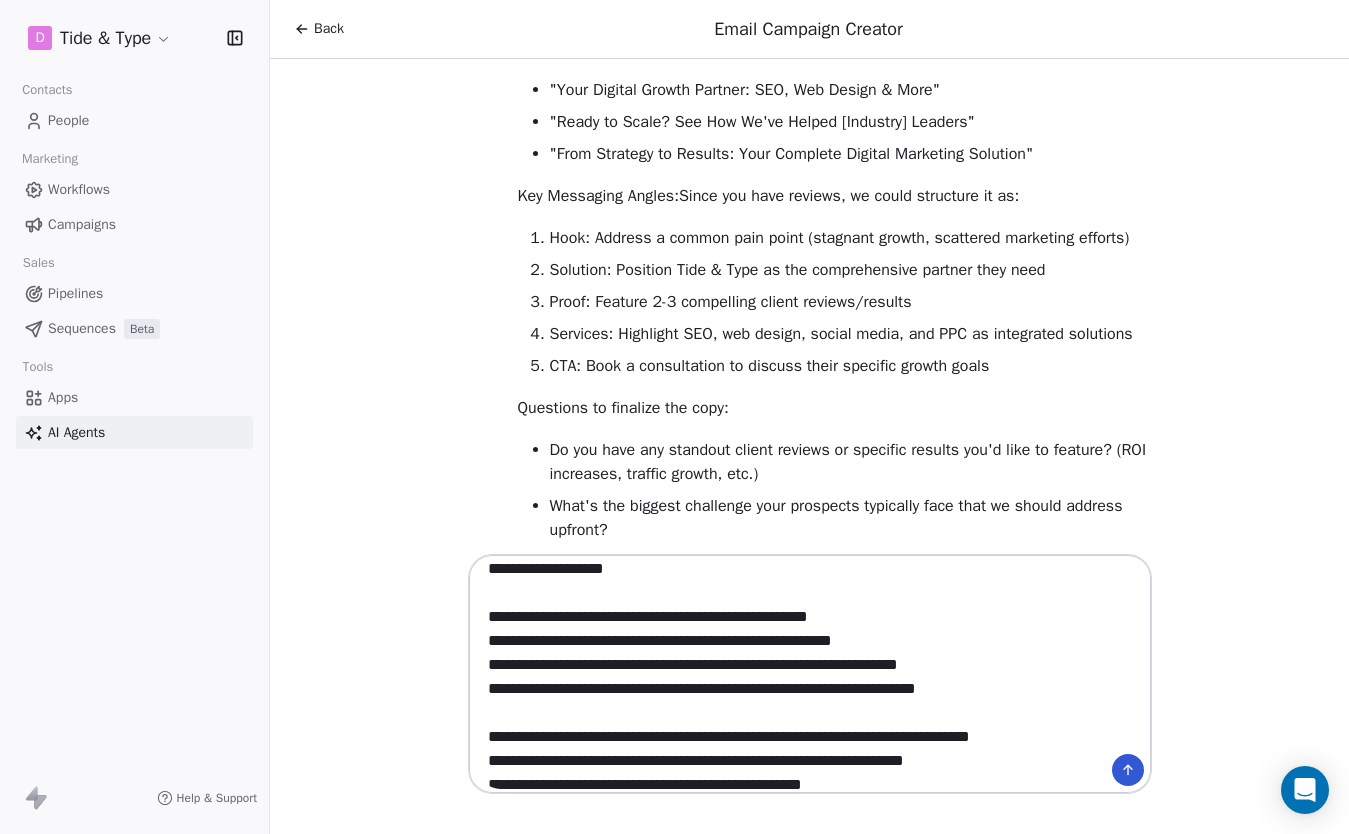 scroll, scrollTop: 0, scrollLeft: 0, axis: both 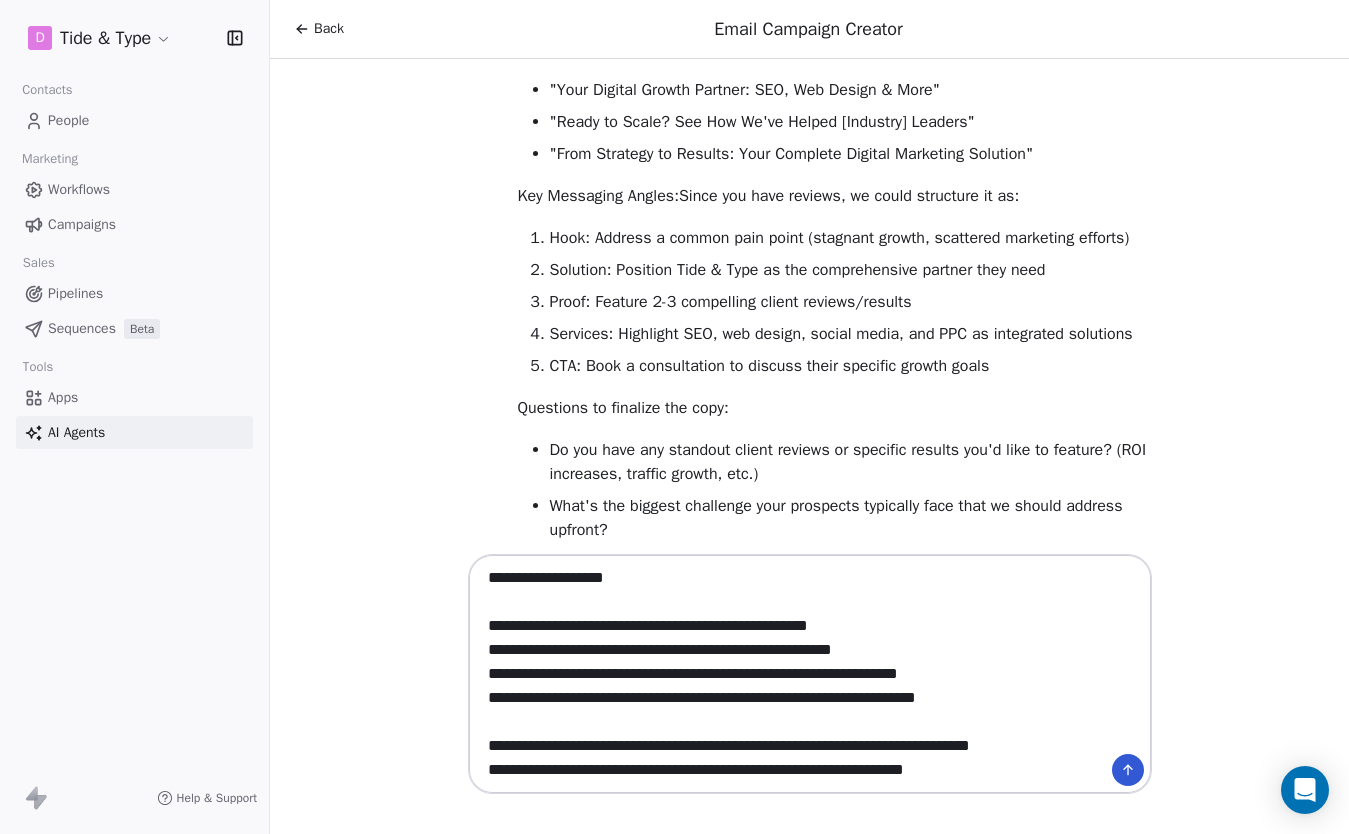 drag, startPoint x: 489, startPoint y: 627, endPoint x: 461, endPoint y: 622, distance: 28.442924 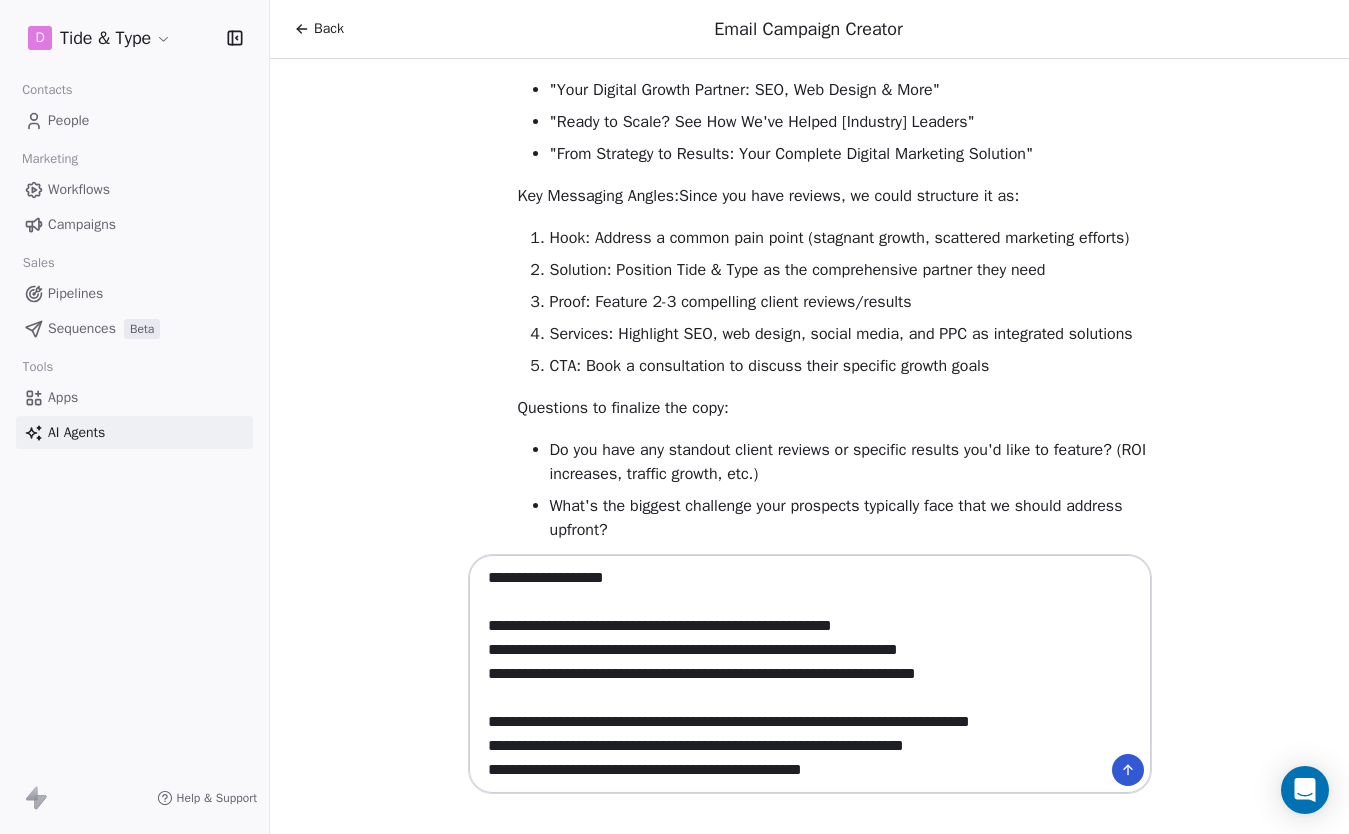 drag, startPoint x: 857, startPoint y: 629, endPoint x: 879, endPoint y: 629, distance: 22 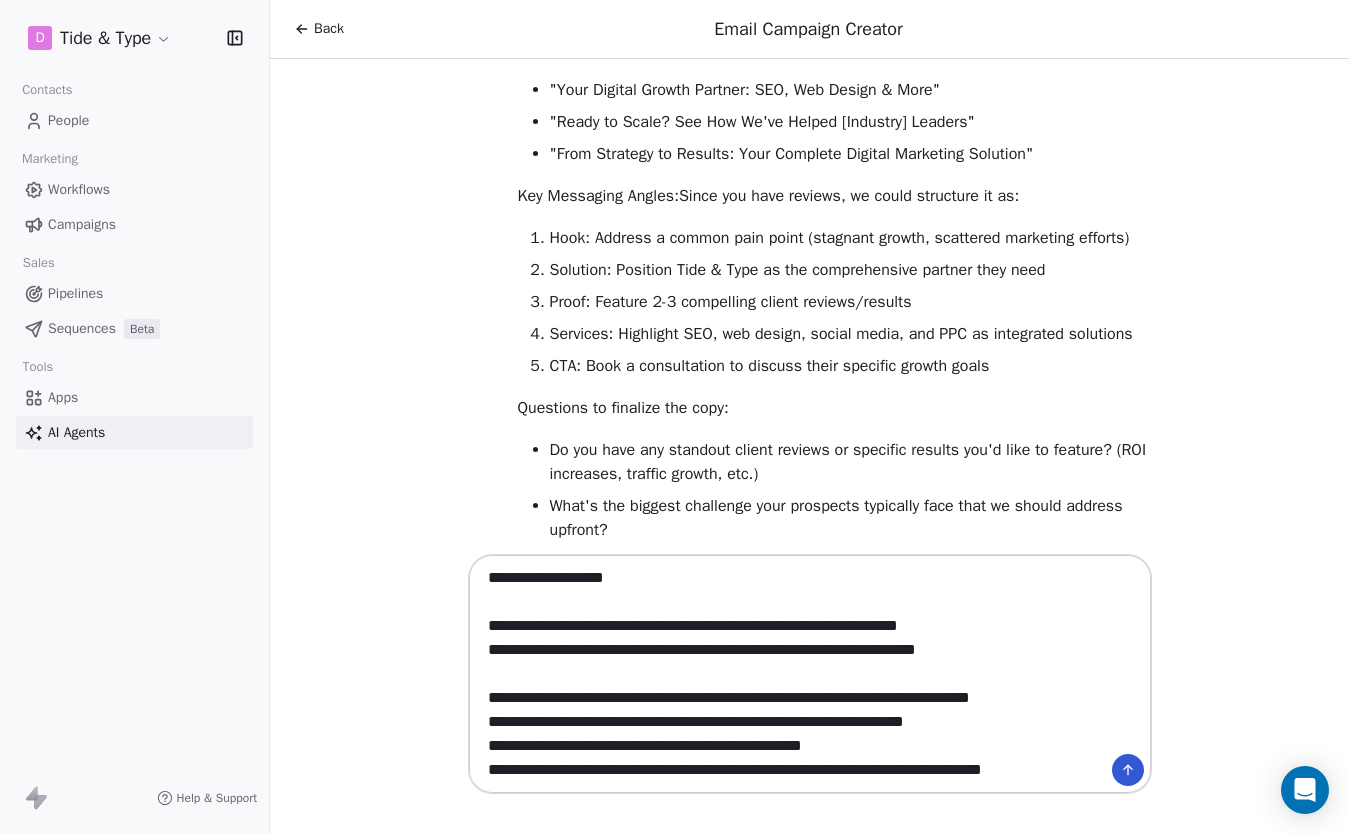 click on "**********" at bounding box center [790, 674] 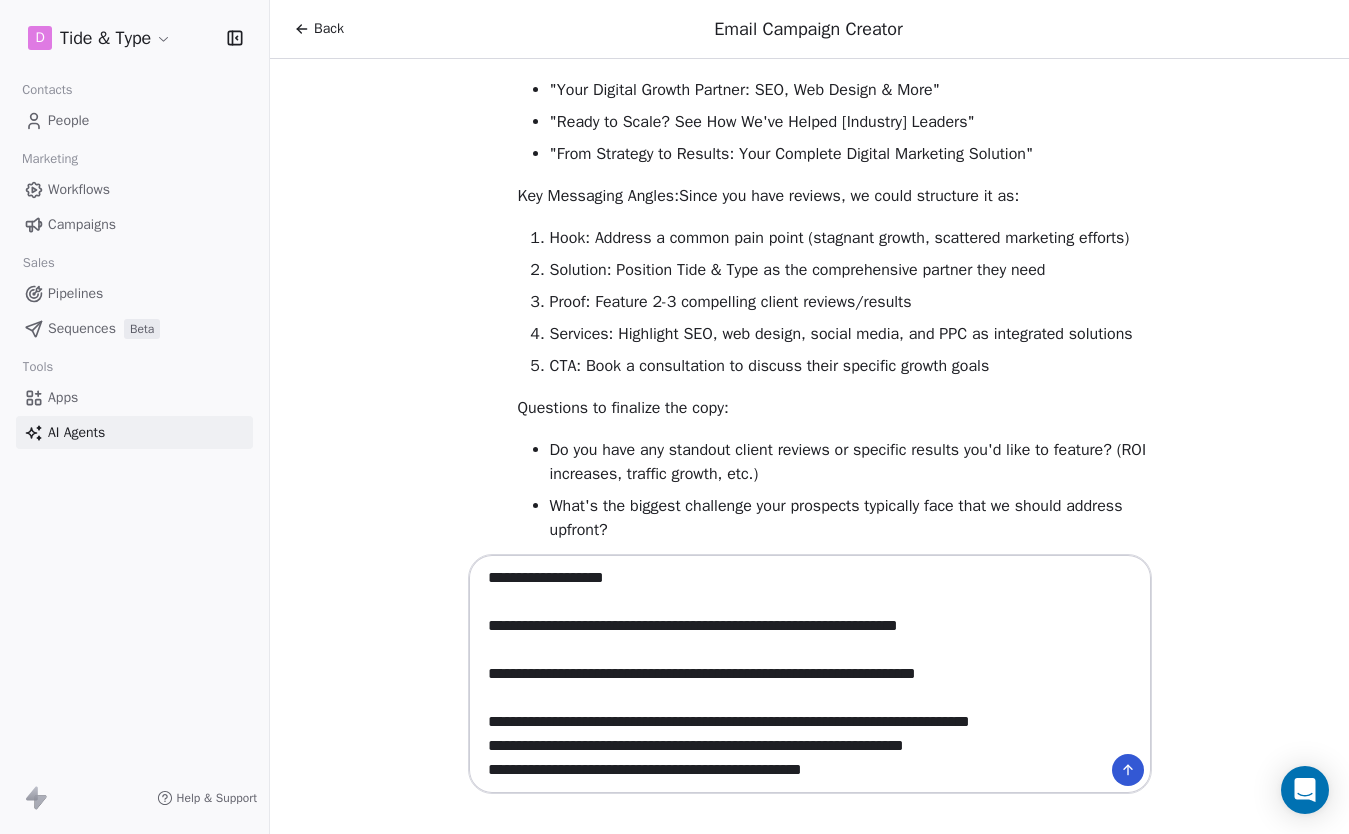 click on "**********" at bounding box center [790, 674] 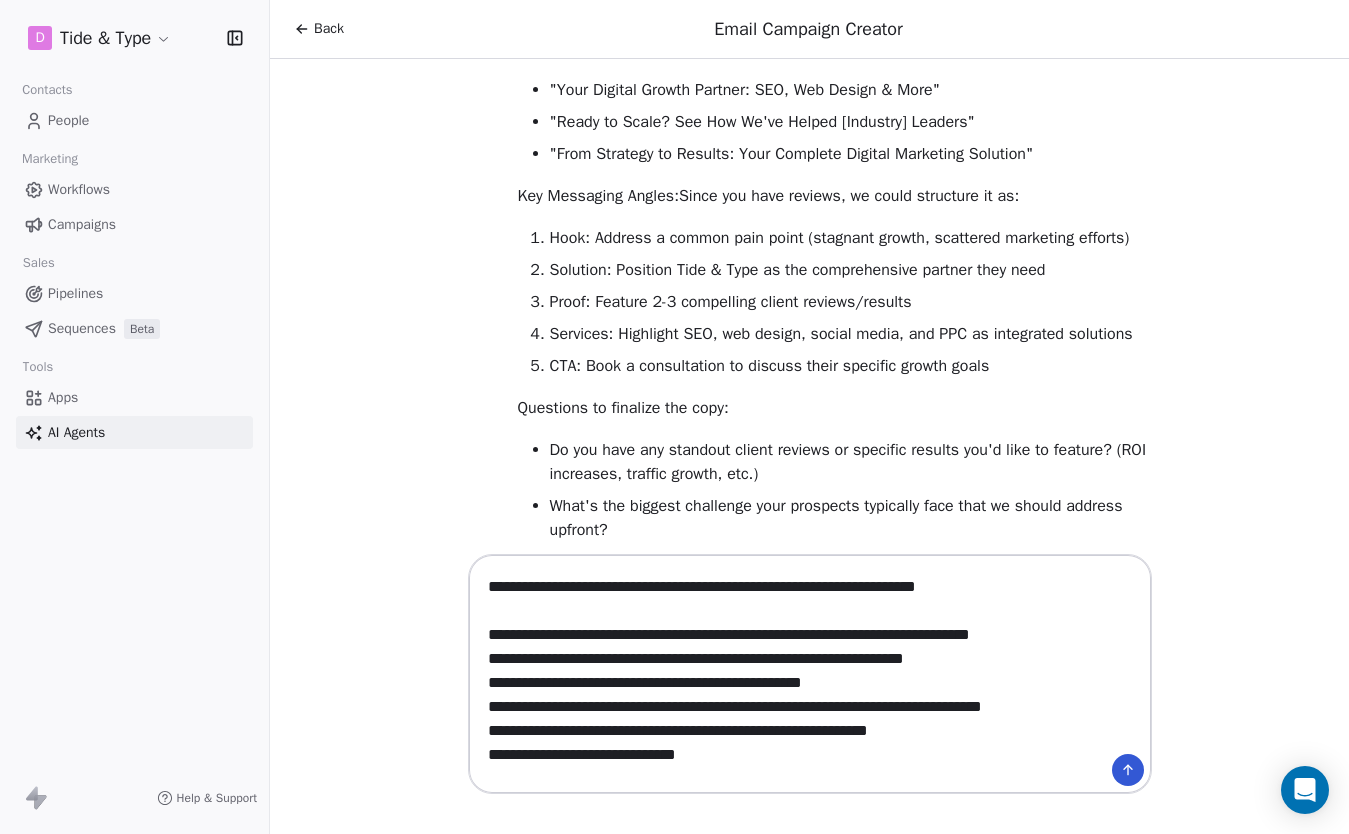 scroll, scrollTop: 68, scrollLeft: 0, axis: vertical 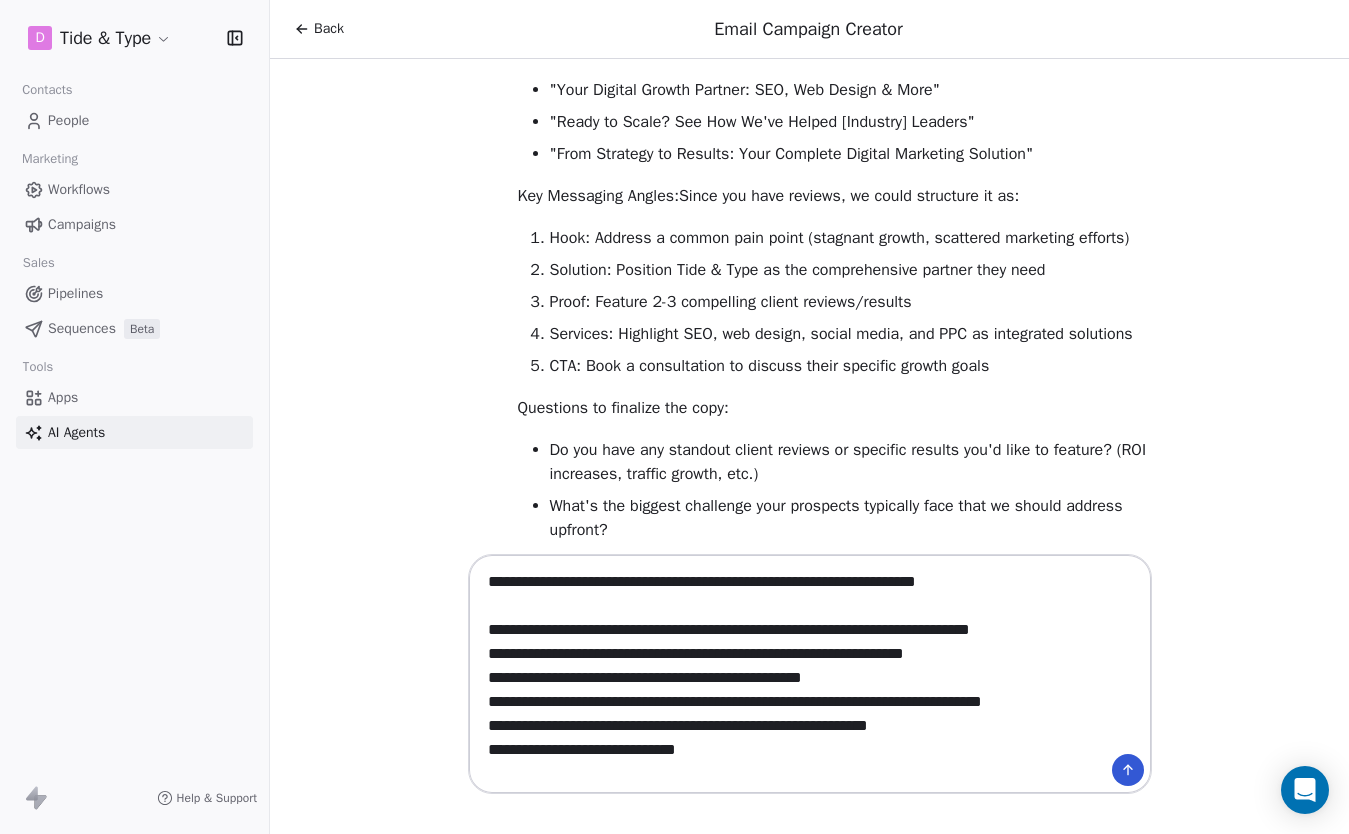 click on "**********" at bounding box center (790, 674) 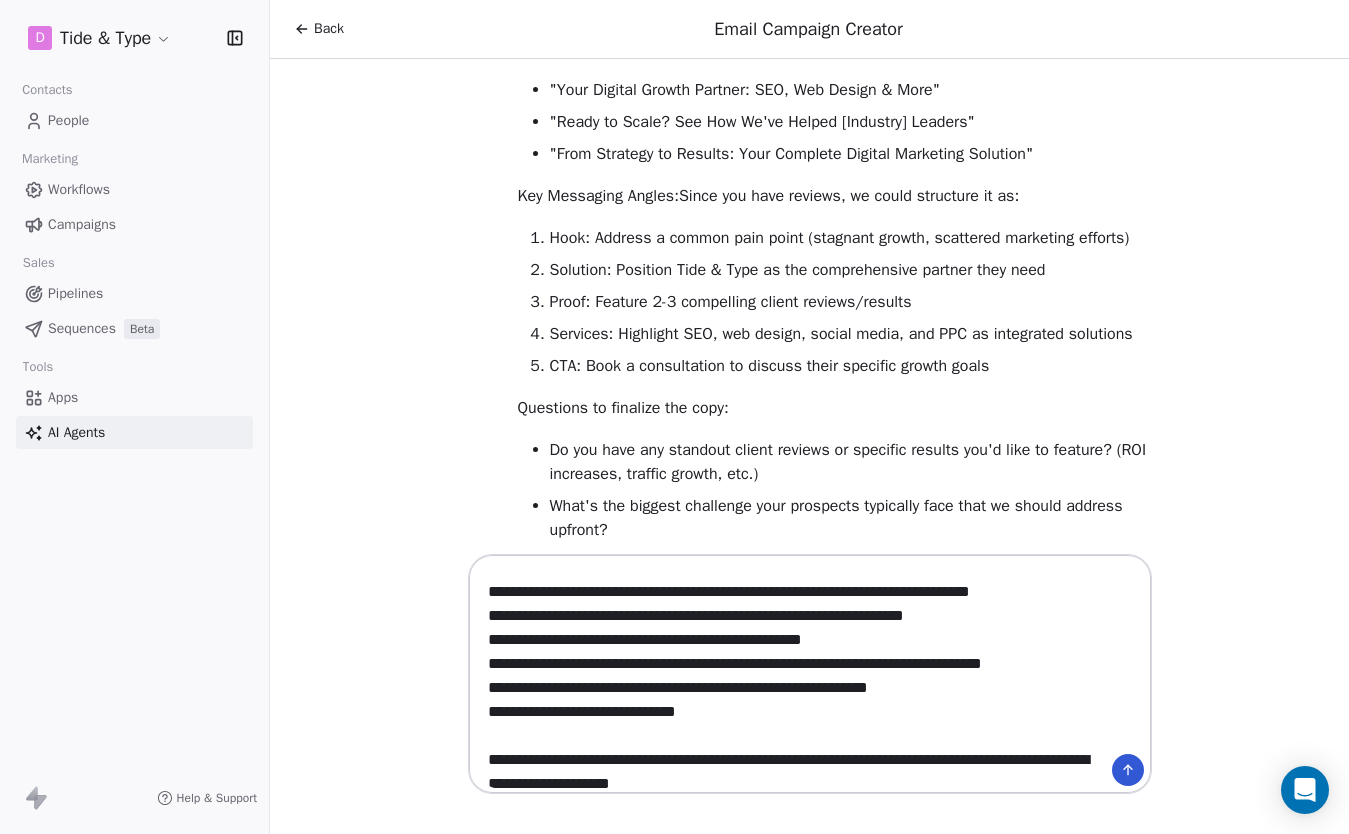click on "**********" at bounding box center [790, 674] 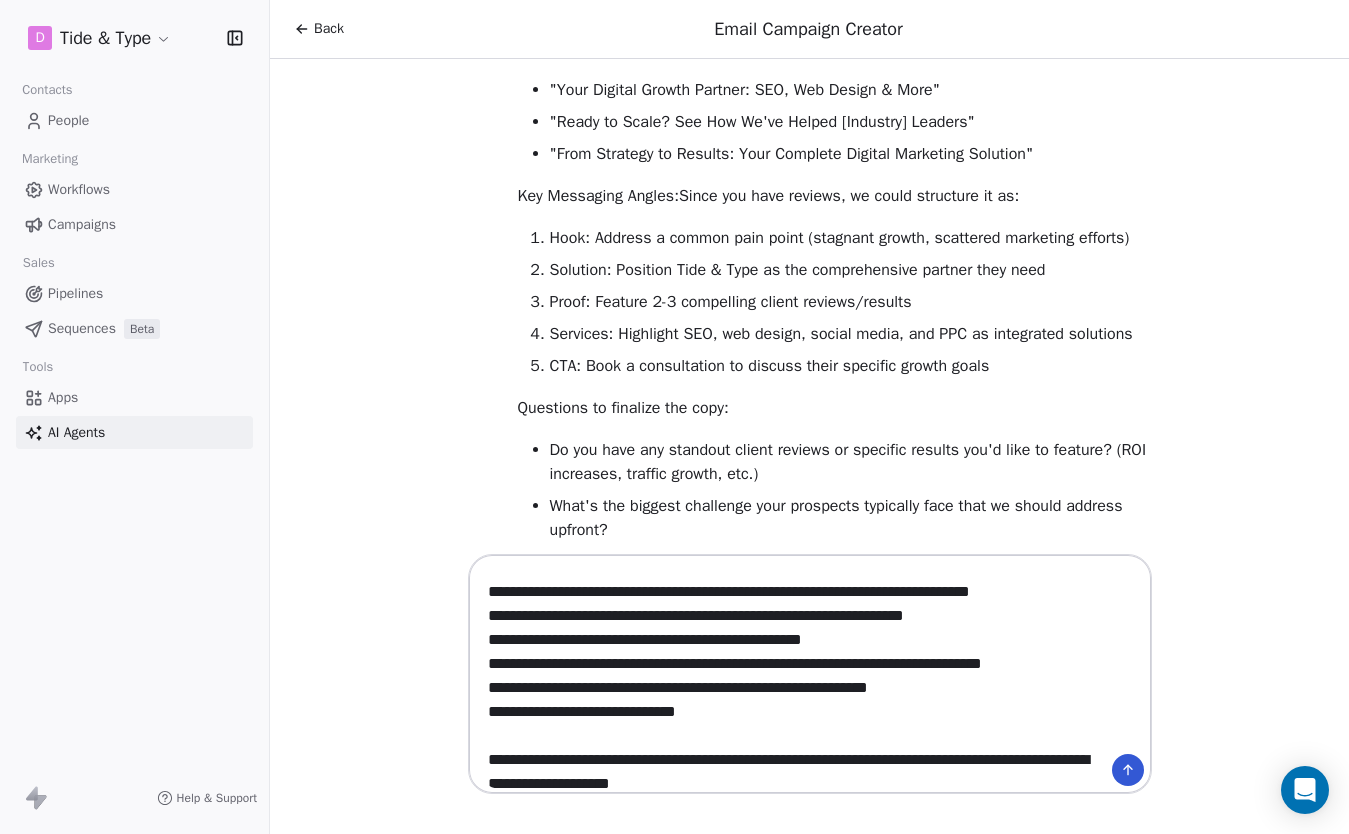 drag, startPoint x: 971, startPoint y: 659, endPoint x: 746, endPoint y: 668, distance: 225.17993 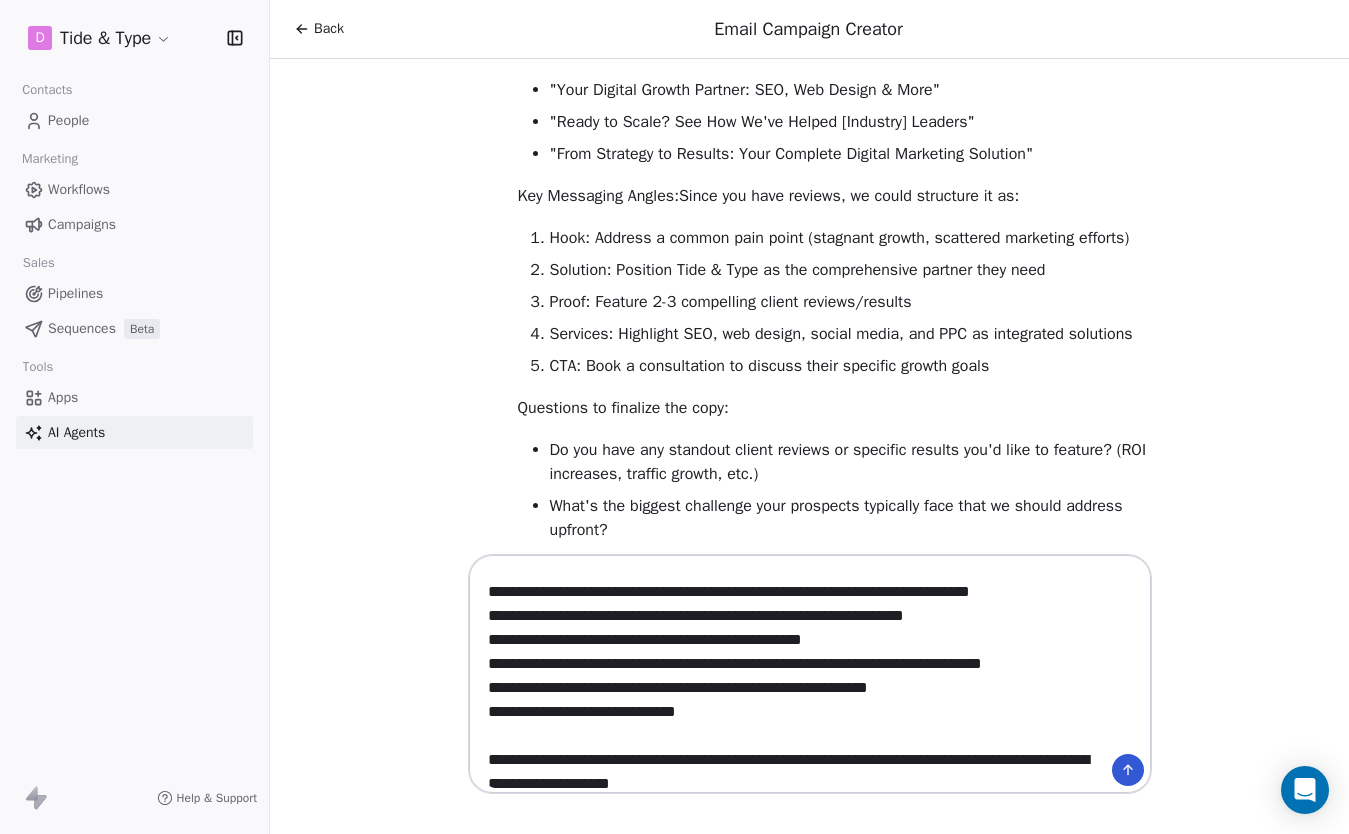 click on "**********" at bounding box center [790, 674] 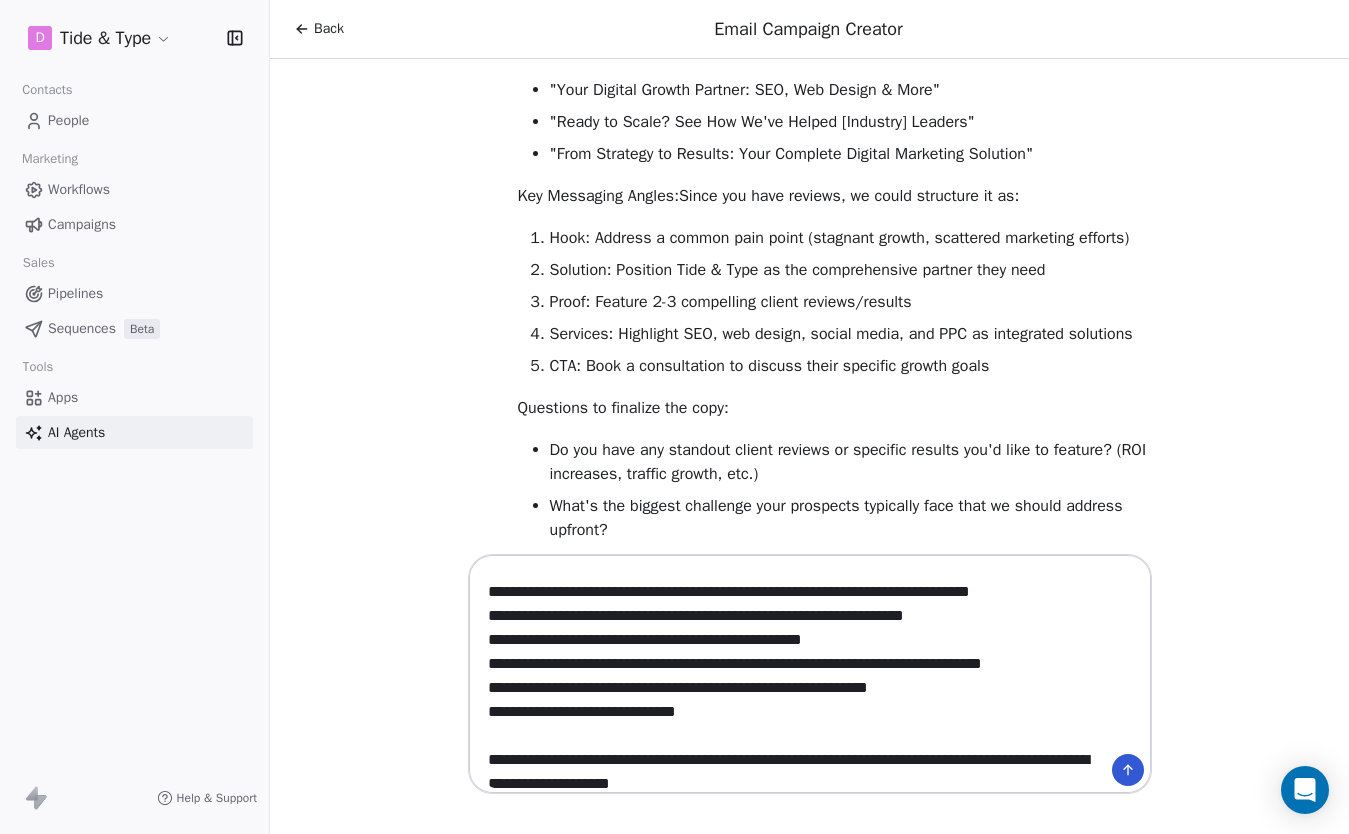 click on "**********" at bounding box center (790, 674) 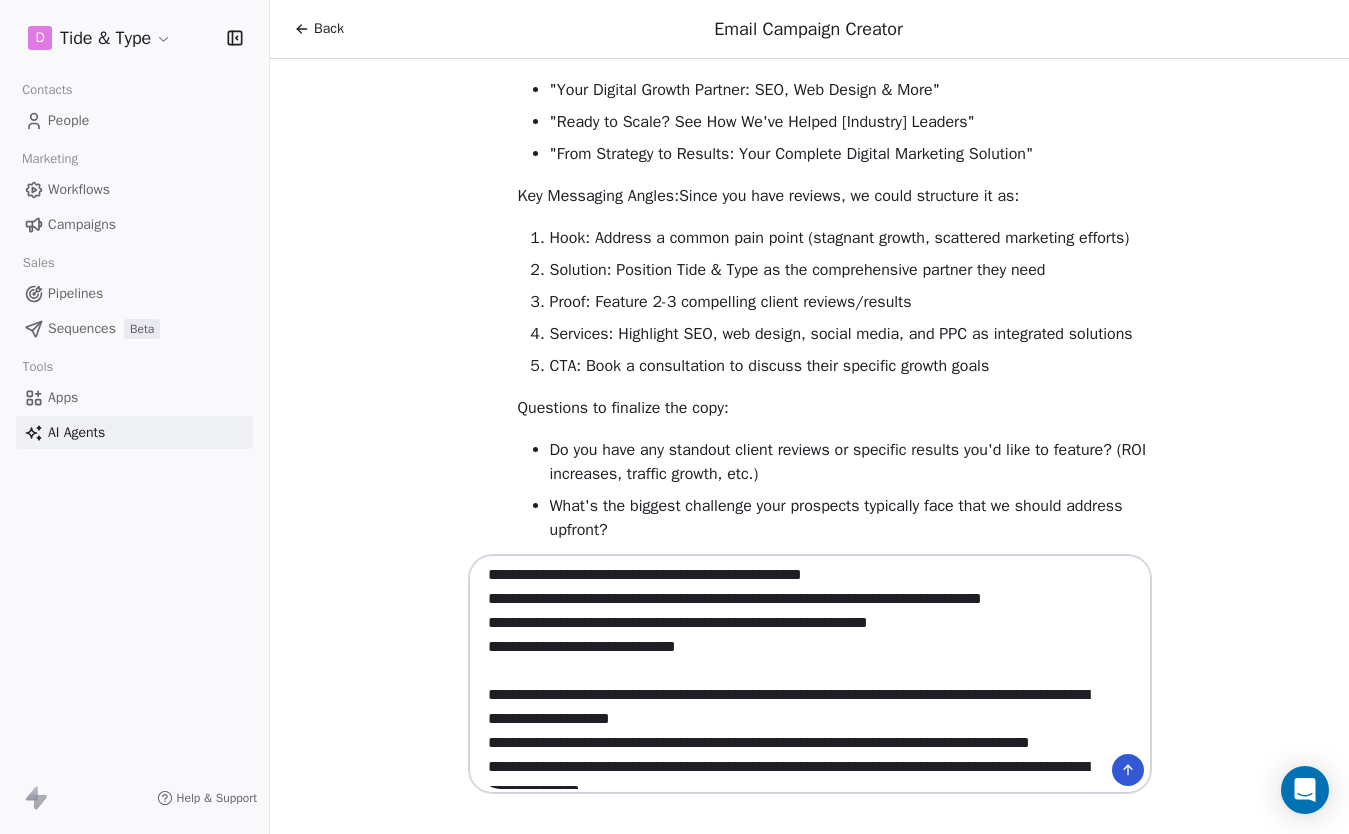 scroll, scrollTop: 175, scrollLeft: 0, axis: vertical 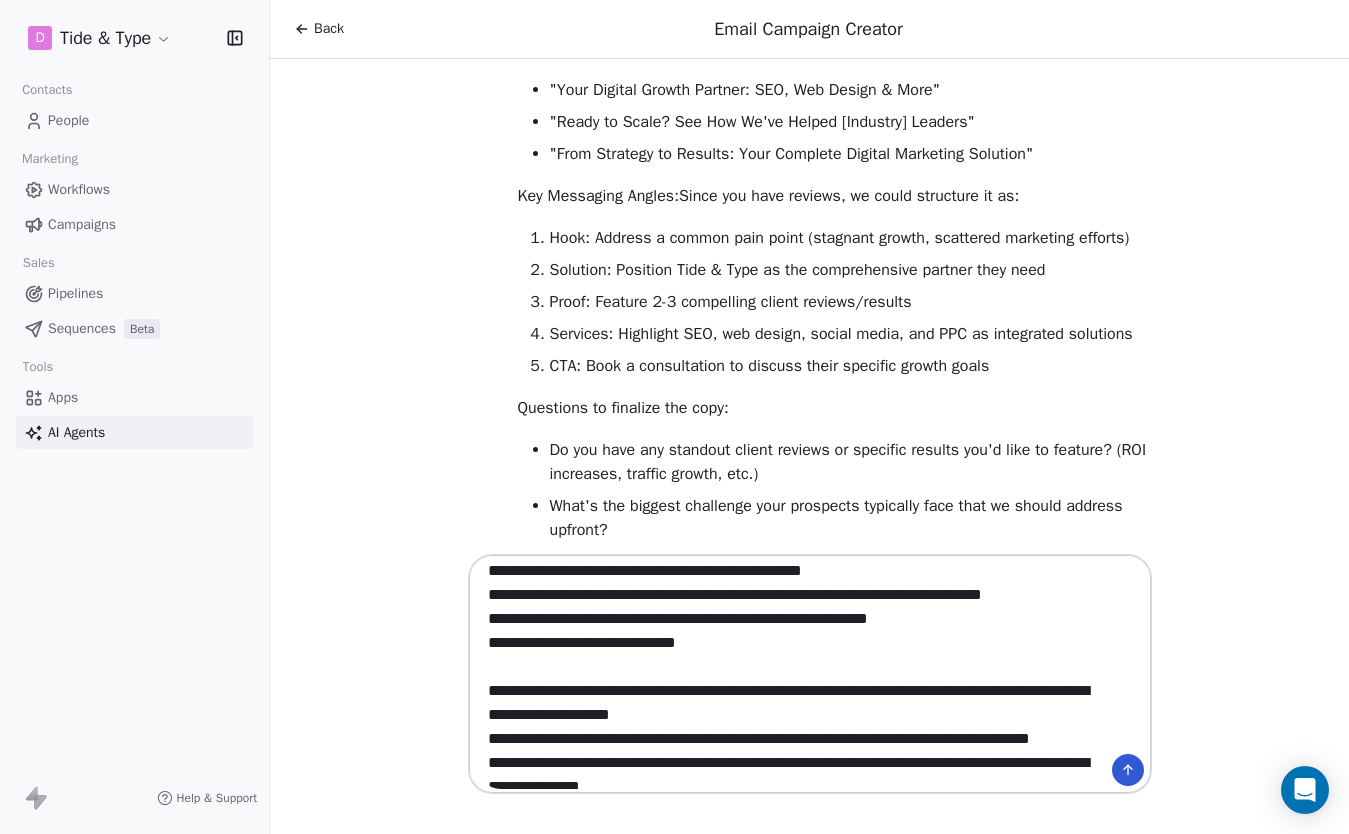 drag, startPoint x: 944, startPoint y: 661, endPoint x: 610, endPoint y: 592, distance: 341.0528 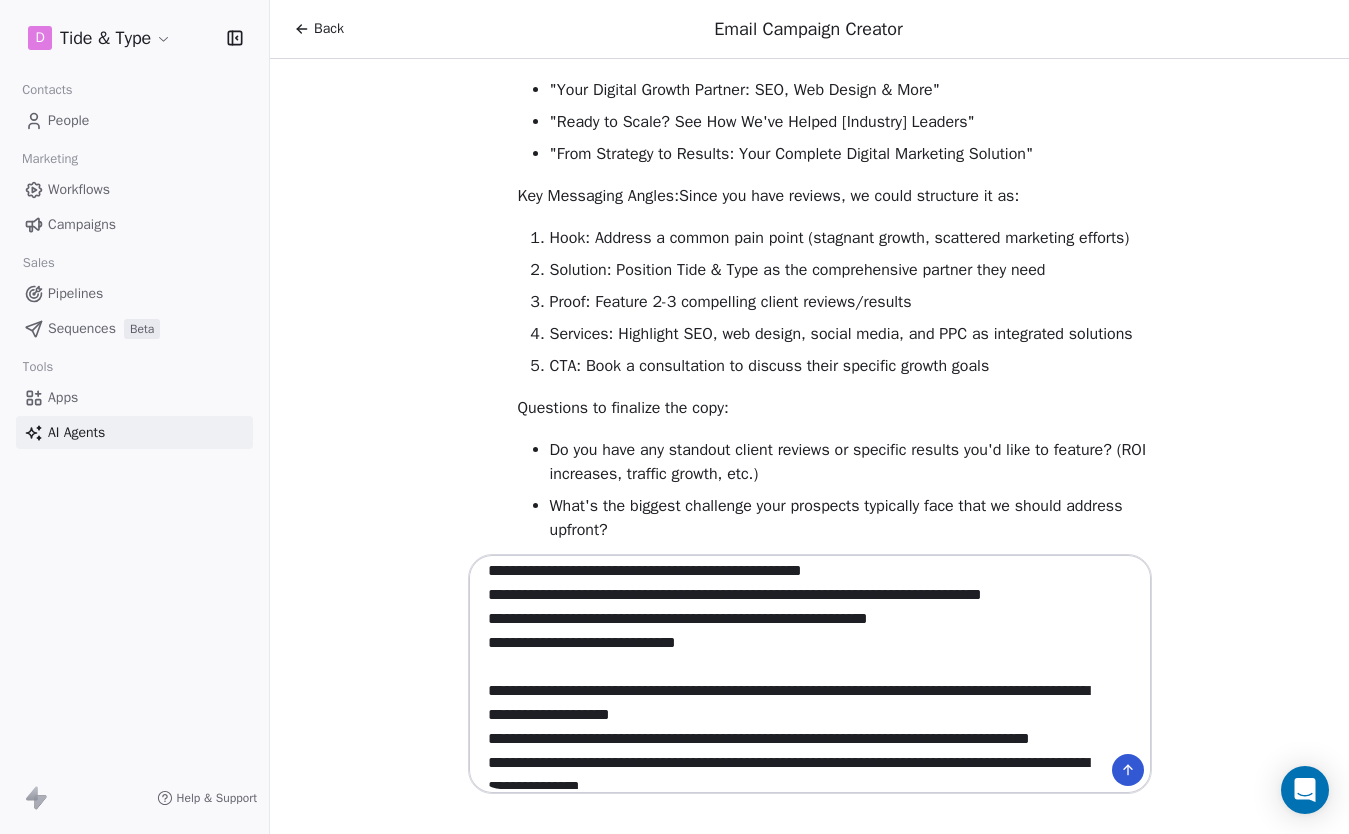 click on "**********" at bounding box center (790, 674) 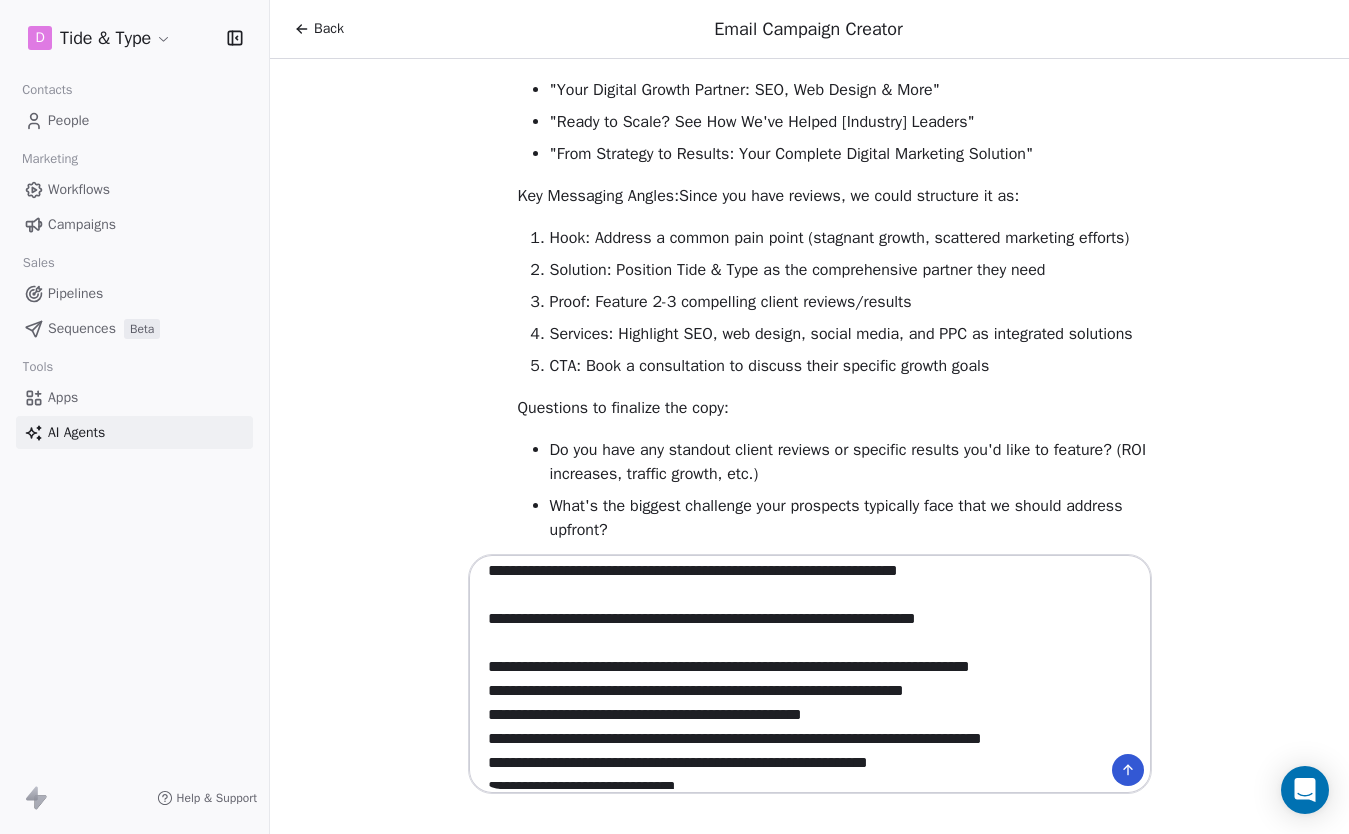 click on "**********" at bounding box center (790, 674) 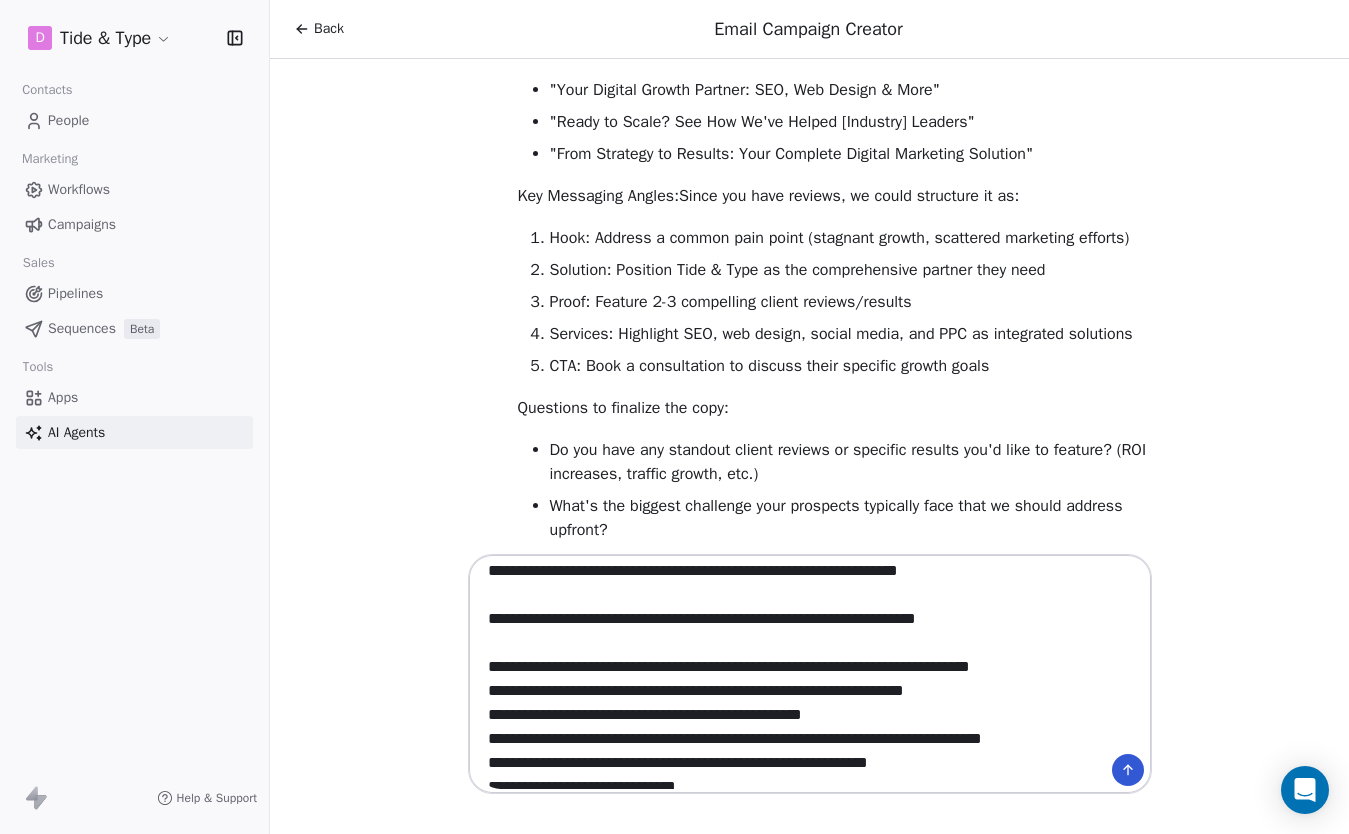 click on "**********" at bounding box center [790, 674] 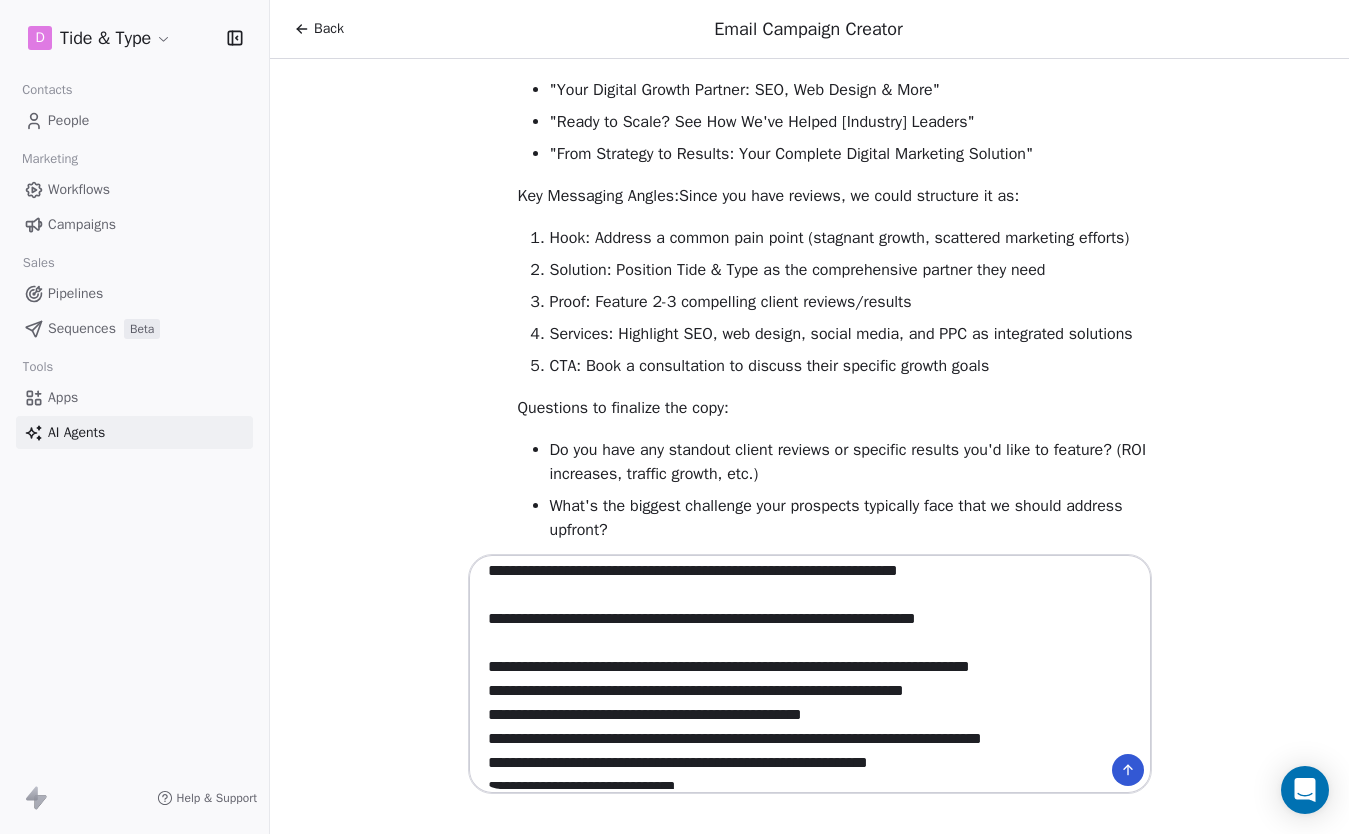 click on "**********" at bounding box center [790, 674] 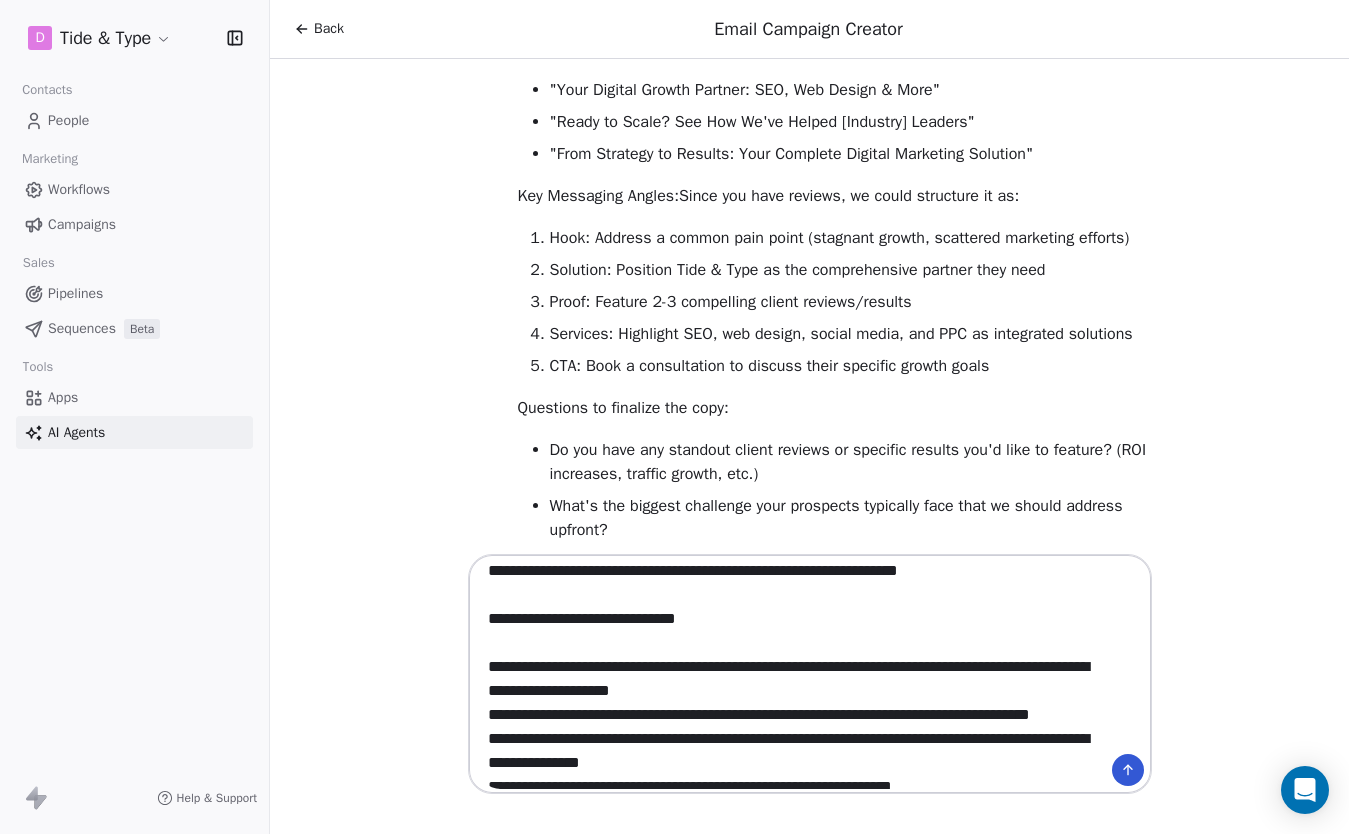 scroll, scrollTop: 72, scrollLeft: 0, axis: vertical 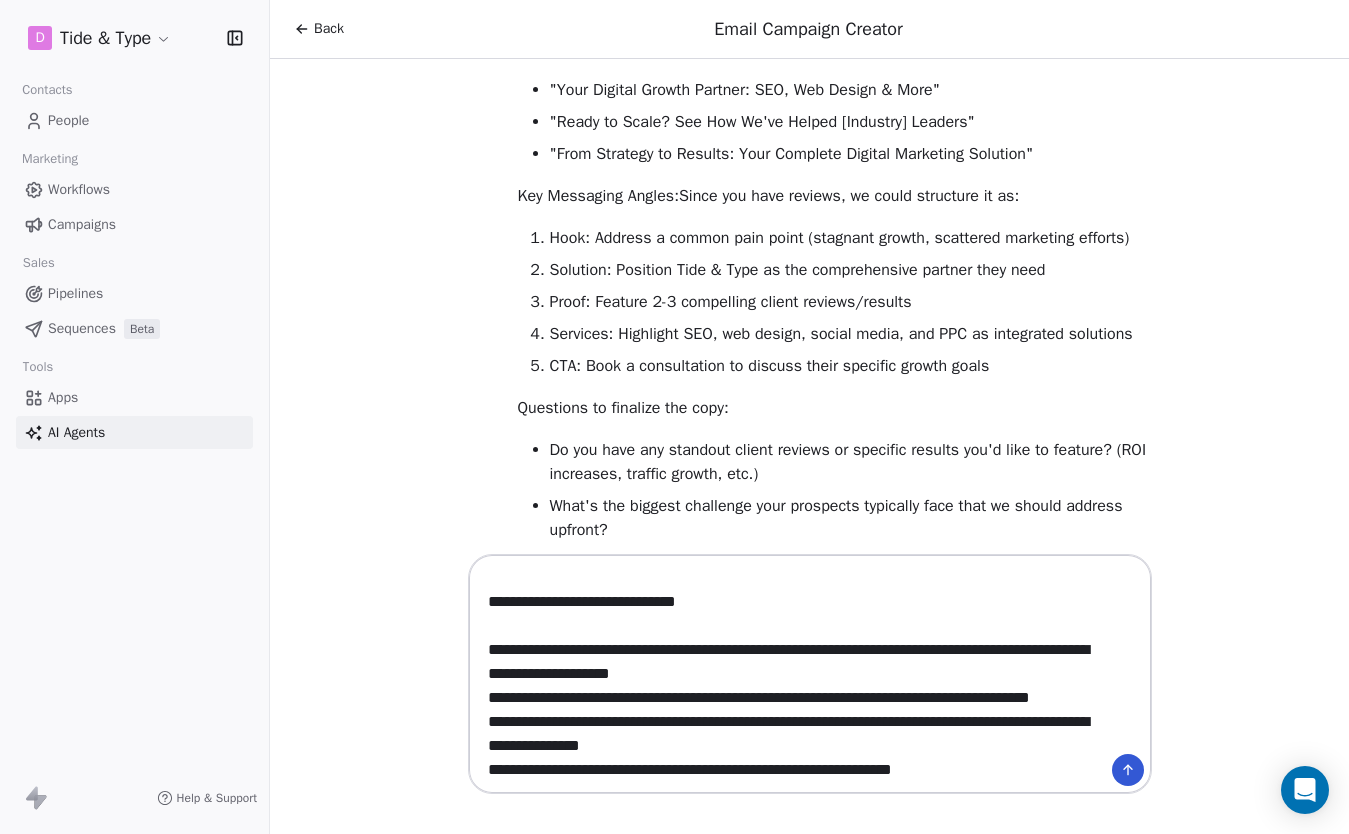click on "**********" at bounding box center (790, 674) 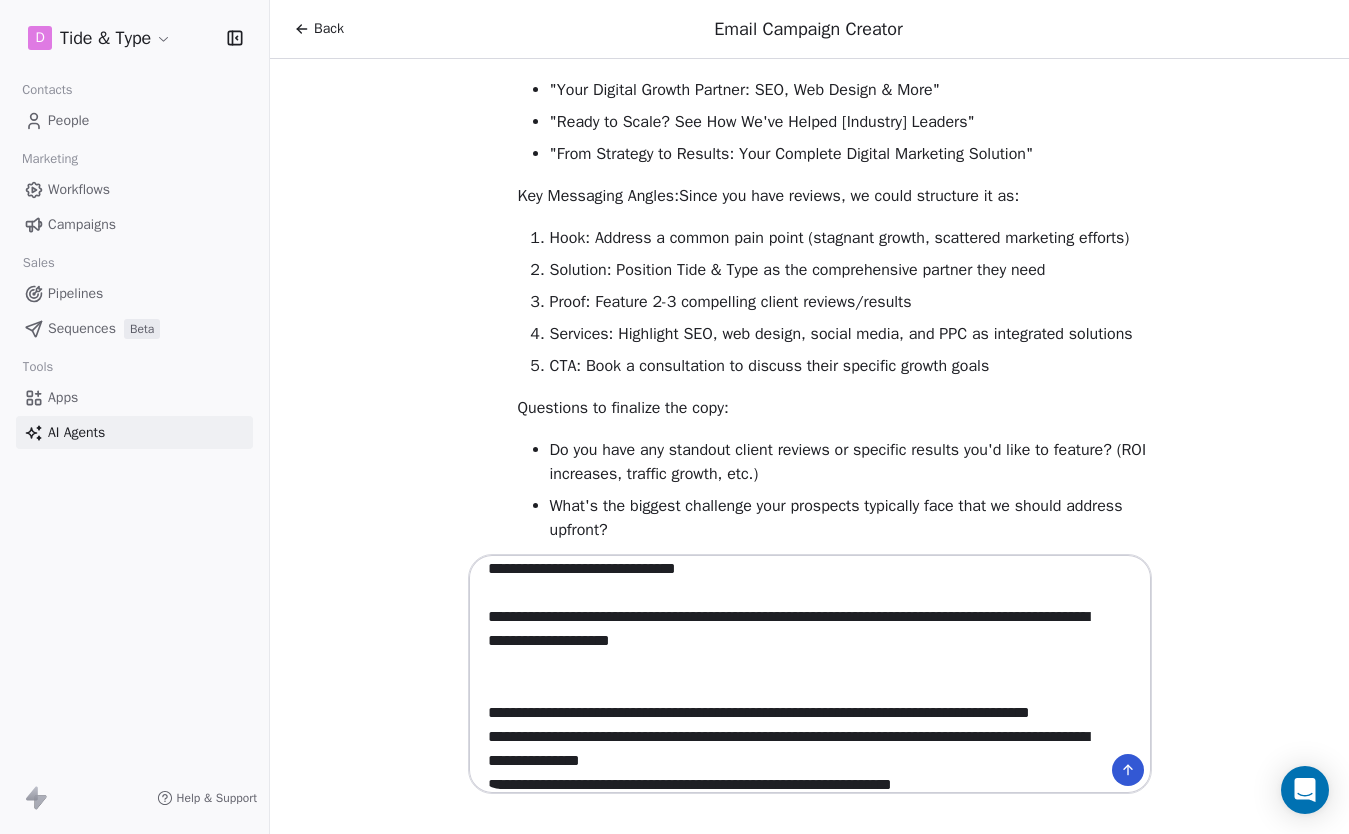 scroll, scrollTop: 120, scrollLeft: 0, axis: vertical 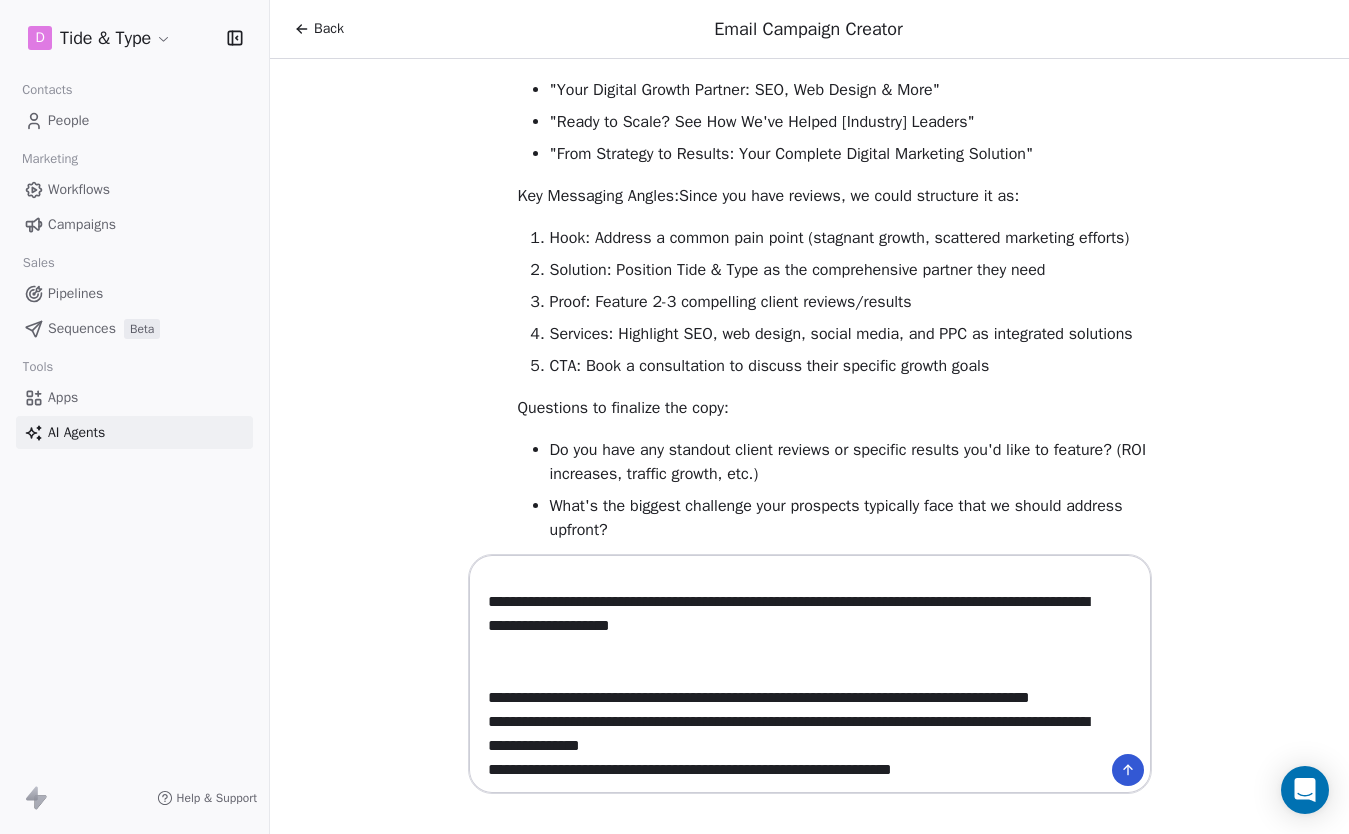 click on "**********" at bounding box center [790, 674] 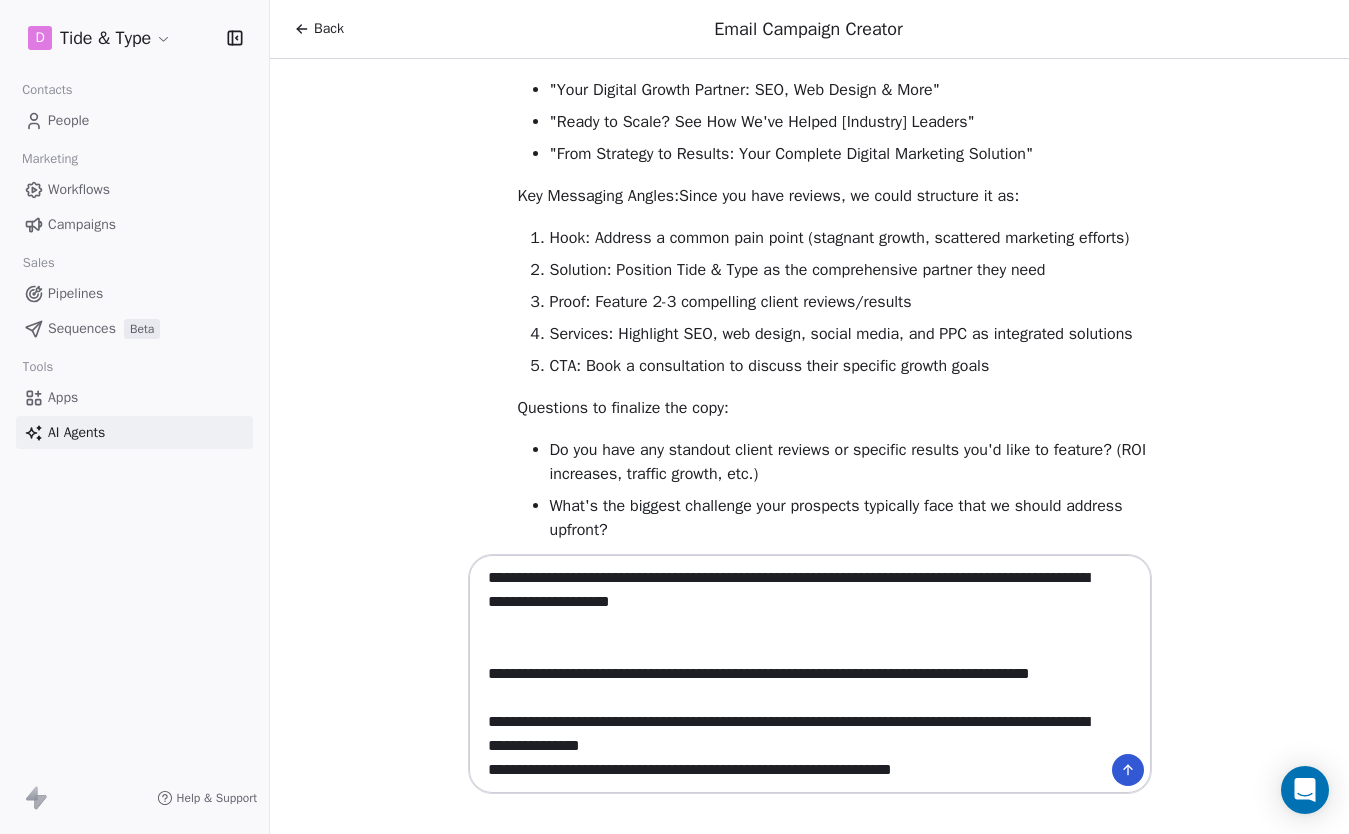 scroll, scrollTop: 144, scrollLeft: 0, axis: vertical 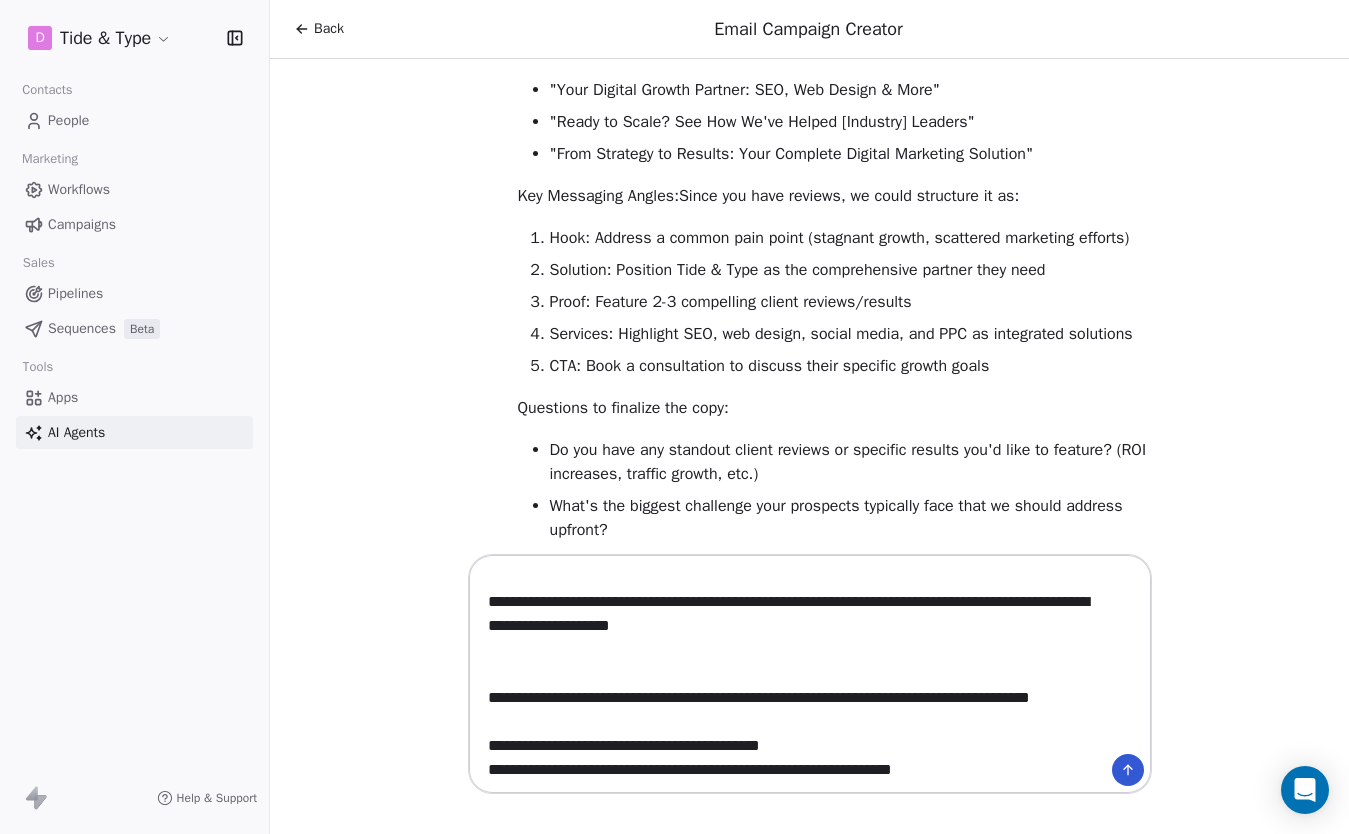 drag, startPoint x: 857, startPoint y: 742, endPoint x: 664, endPoint y: 744, distance: 193.01036 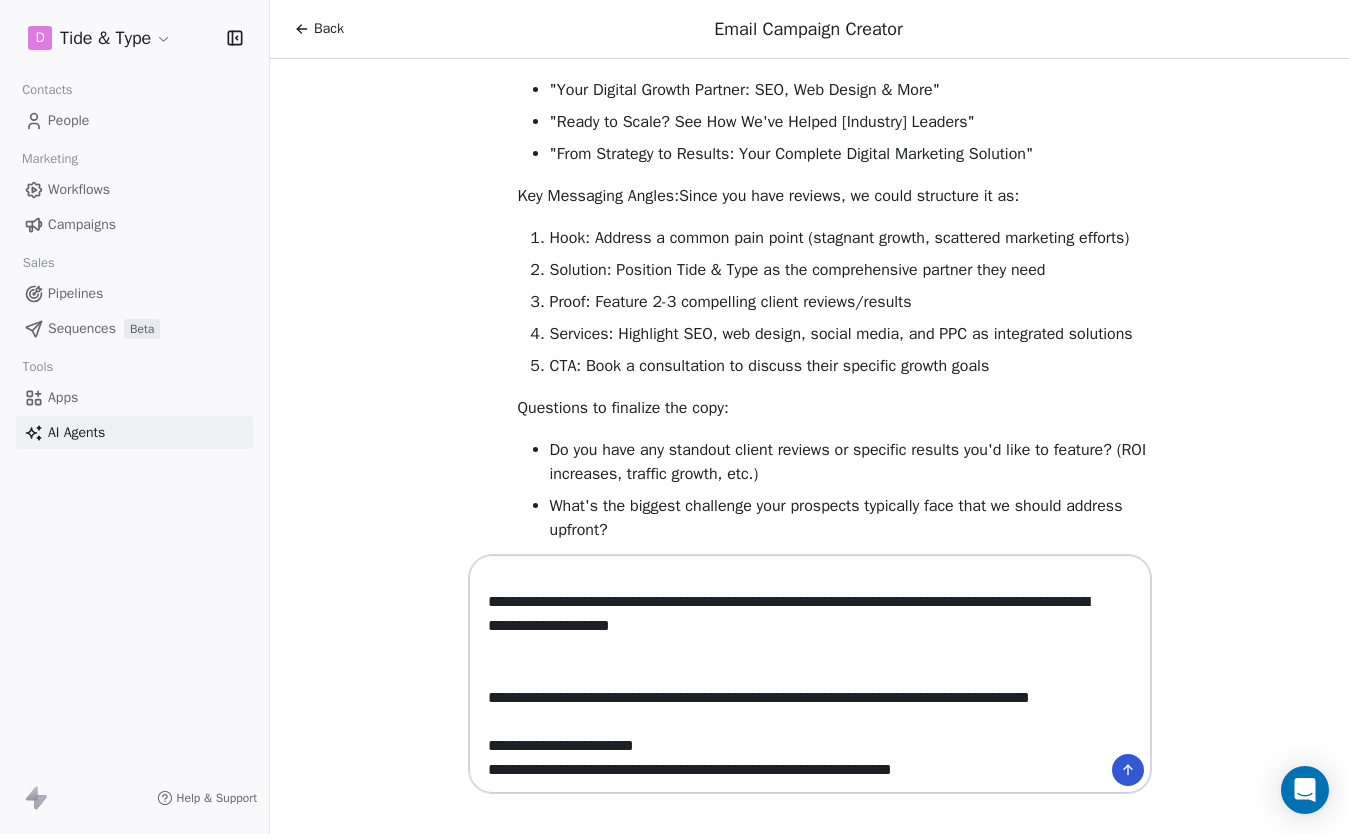 click on "**********" at bounding box center (790, 674) 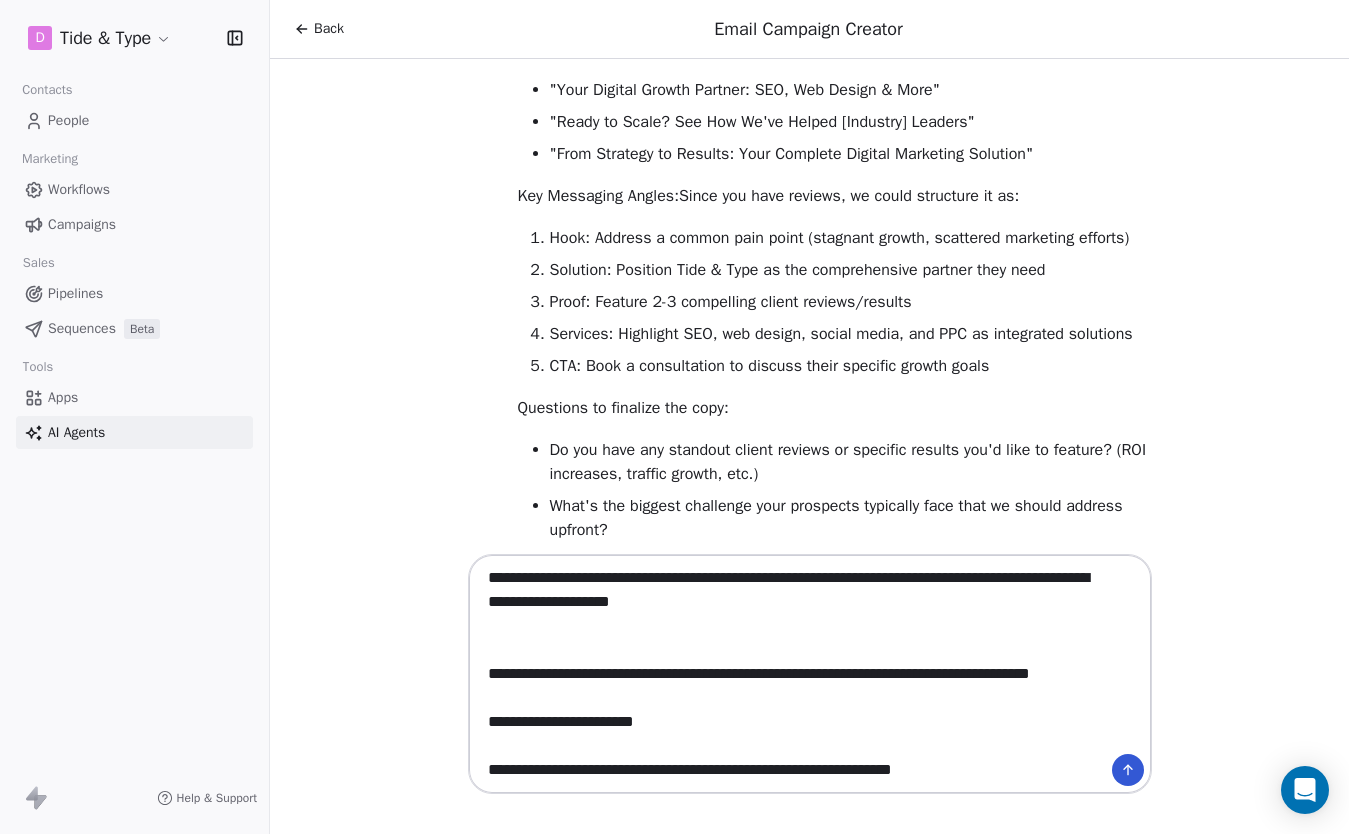 scroll, scrollTop: 144, scrollLeft: 0, axis: vertical 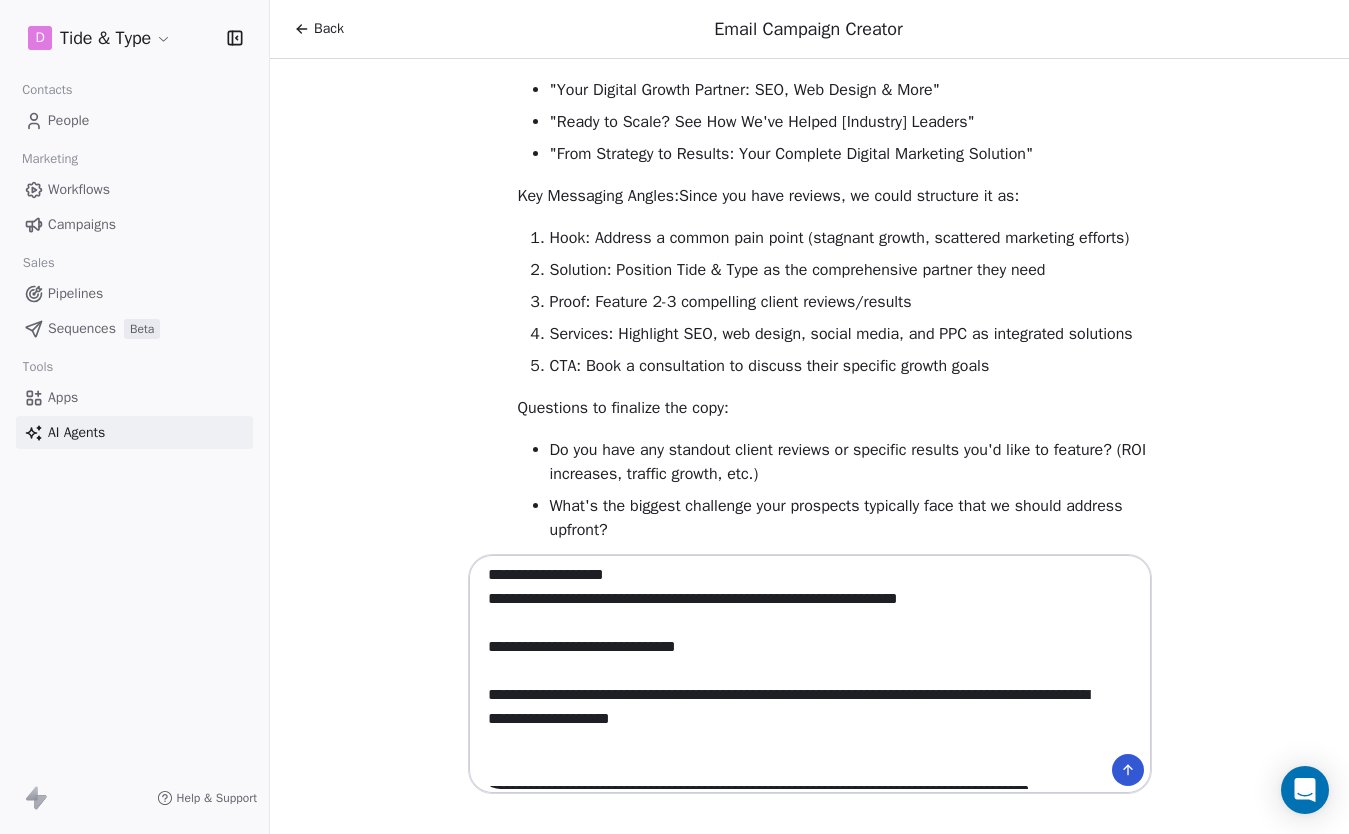 click on "**********" at bounding box center (790, 674) 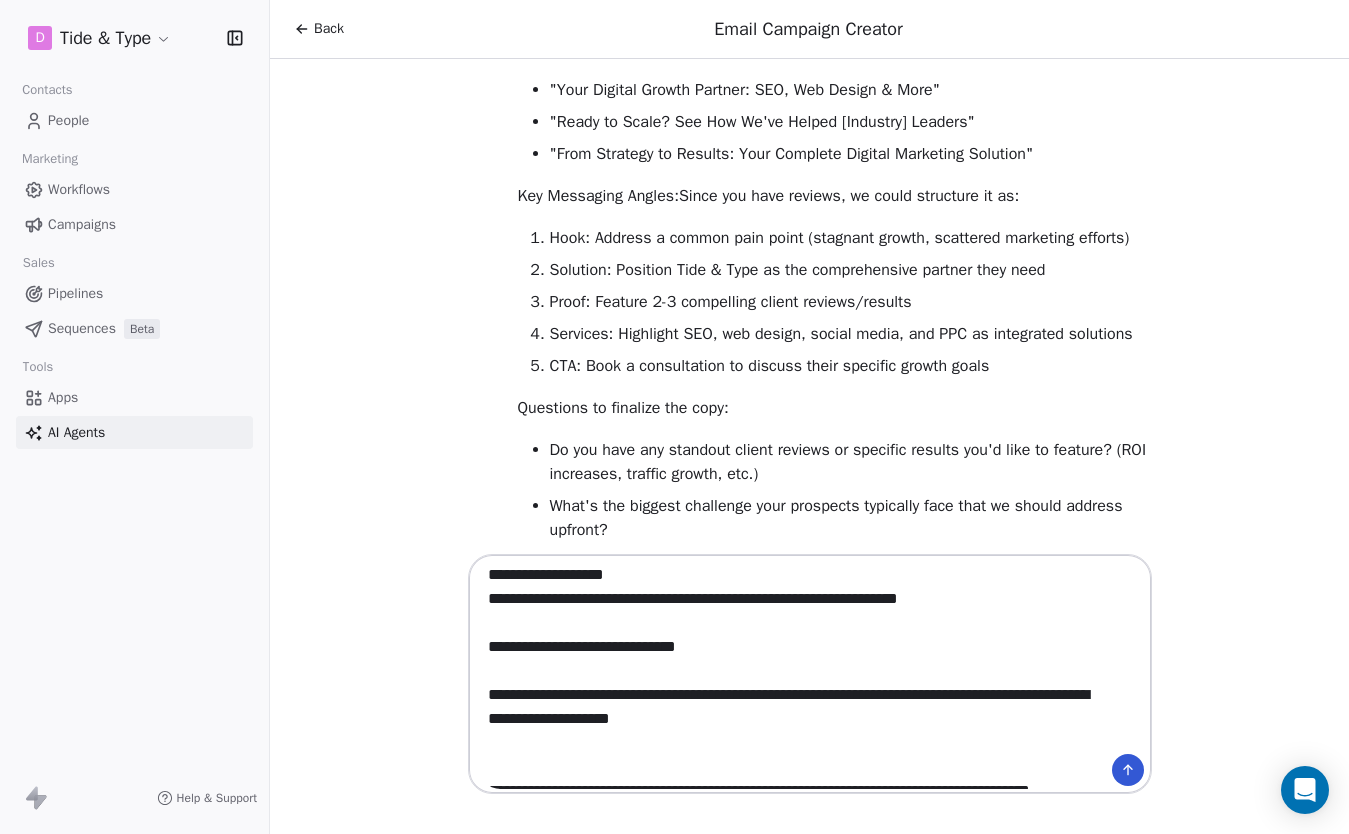 drag, startPoint x: 831, startPoint y: 721, endPoint x: 432, endPoint y: 700, distance: 399.55225 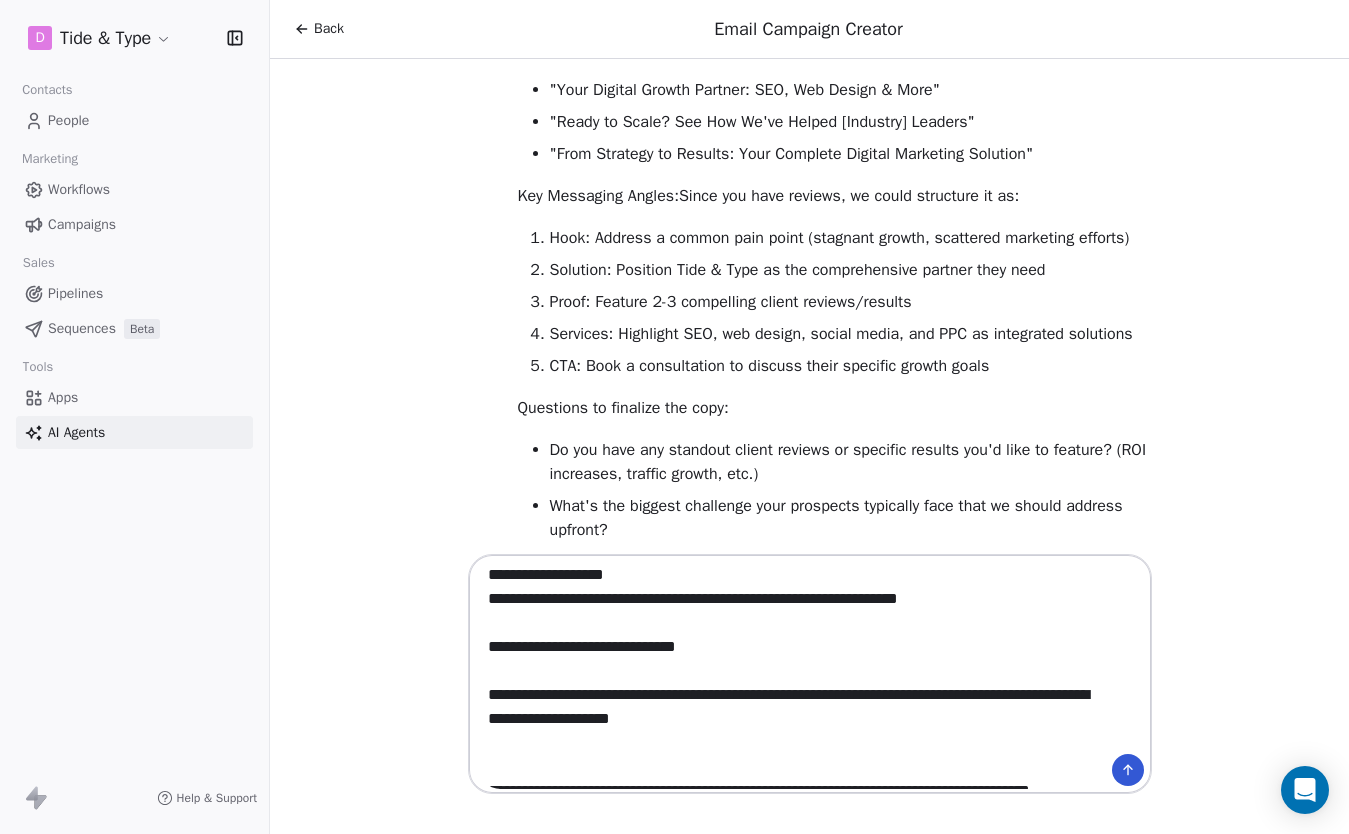 click on "Back Email Campaign Creator Hello [FIRST]! Great to see you again. I'm here to help you create an effective email campaign for Tide & Type Co.
Let's start by understanding what you'd like to accomplish with this campaign:
What's your primary objective for this email campaign?
Are you looking to generate new leads for your digital marketing services?
Nurturing existing prospects or clients?
Announcing a new service or special offer?
Sharing valuable insights to position Tide & Type as a thought leader?
Something else entirely?
And who's your target audience for this campaign?
Based on your business report, I see you typically work with mid-market to enterprise businesses in industries like real estate, automotive, tech, finance, and luxury goods. Are we targeting:
Current clients?
Warm prospects in your pipeline?
Cold leads in specific industries?
A mix of segments?
What's on your mind for this campaign?
Campaign Focus & Messaging:
Audience Segmentation:" at bounding box center (809, 417) 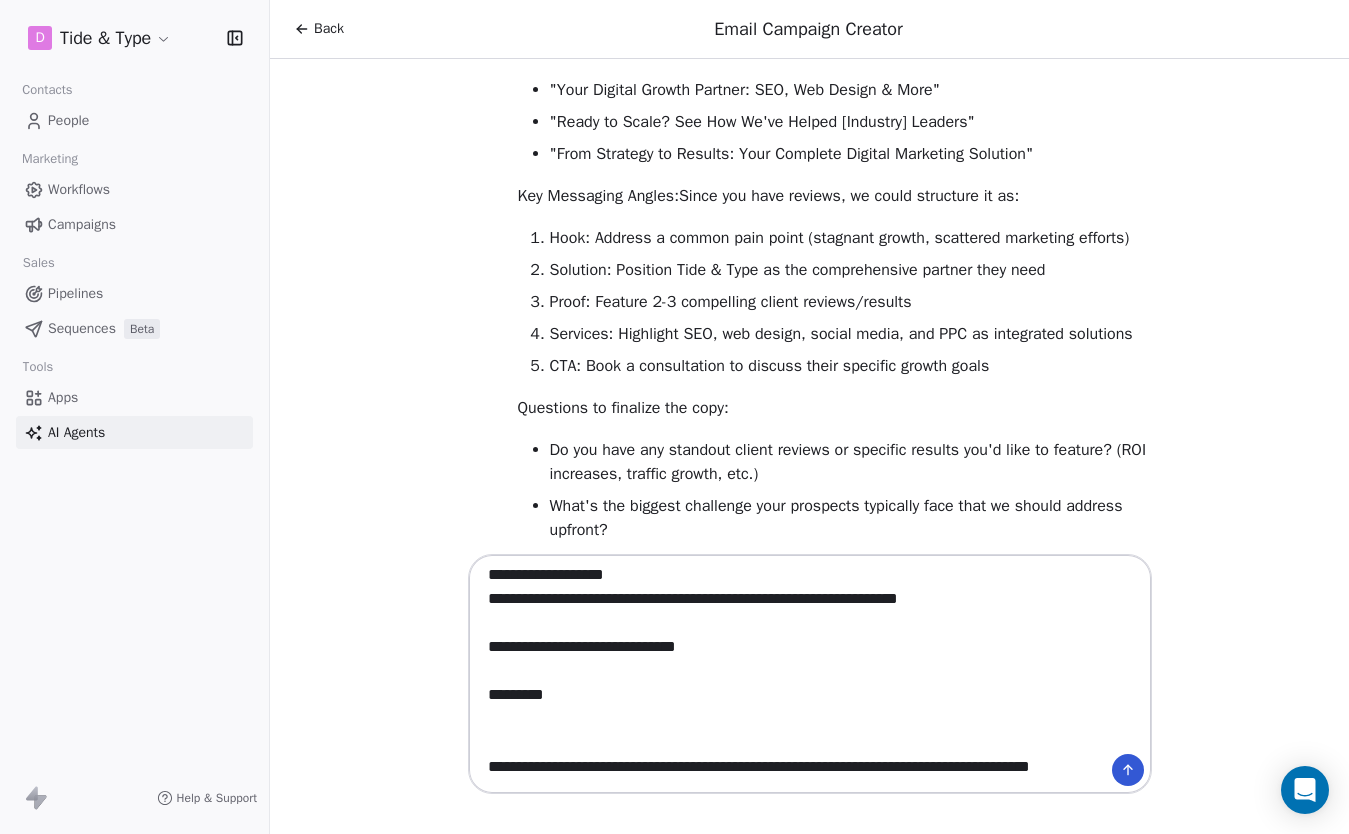scroll, scrollTop: 13, scrollLeft: 0, axis: vertical 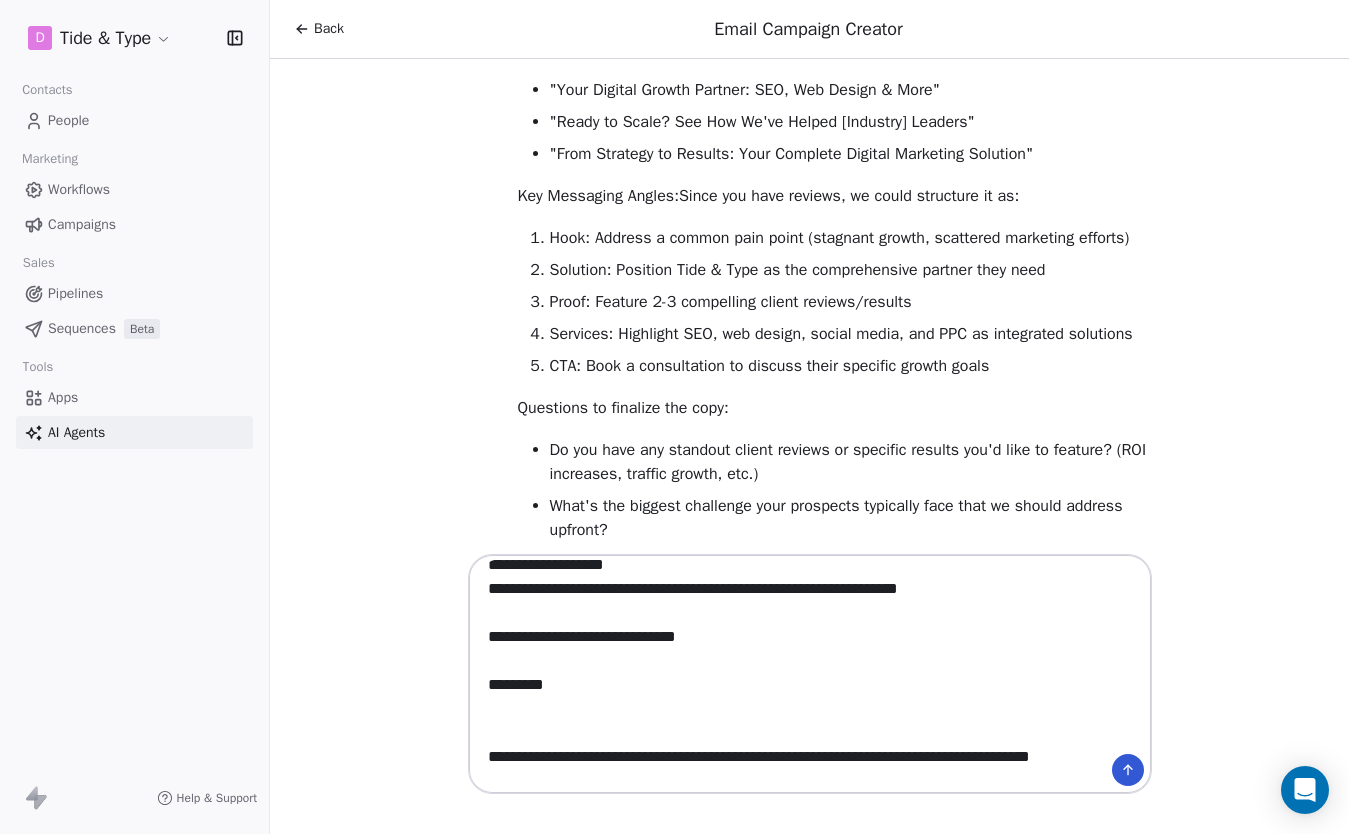 paste on "**********" 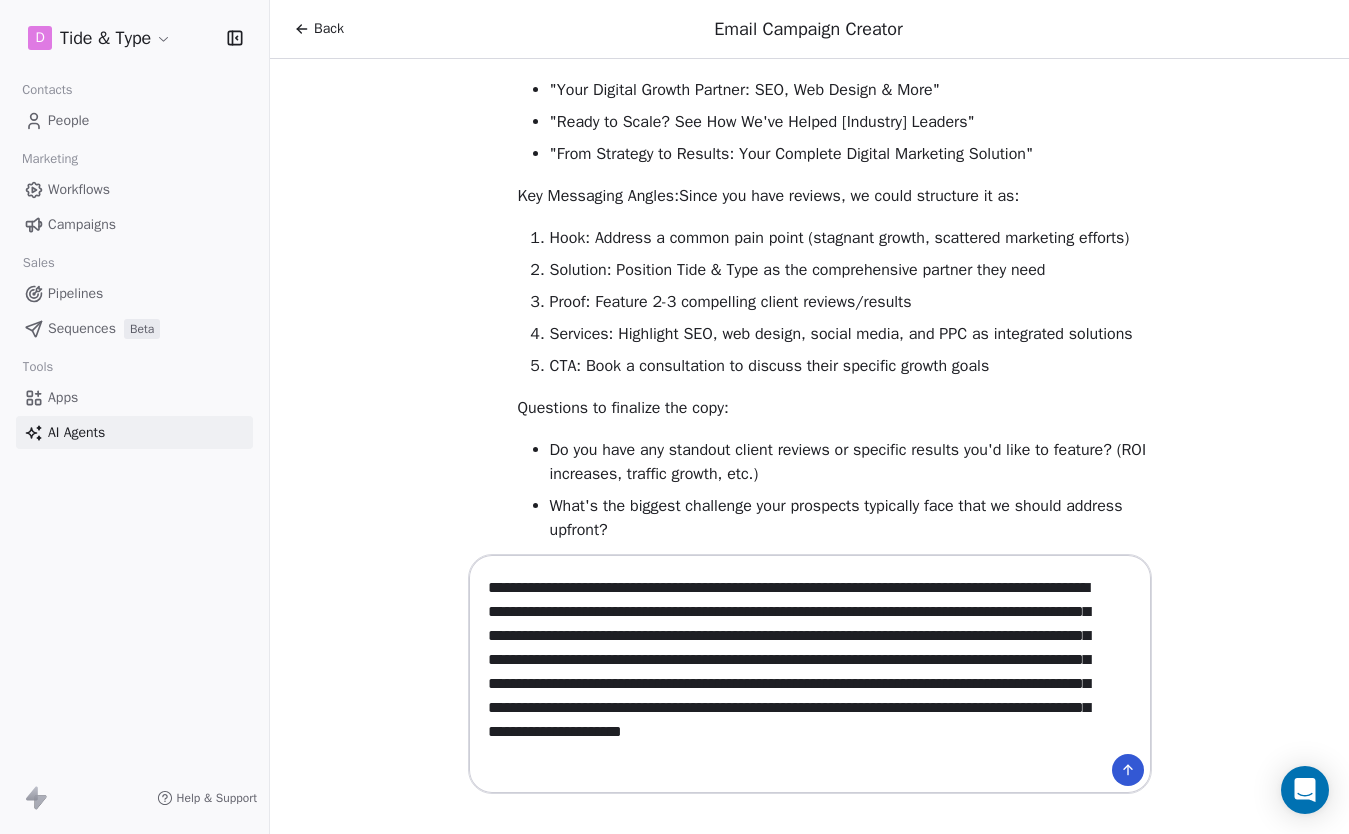 scroll, scrollTop: 80, scrollLeft: 0, axis: vertical 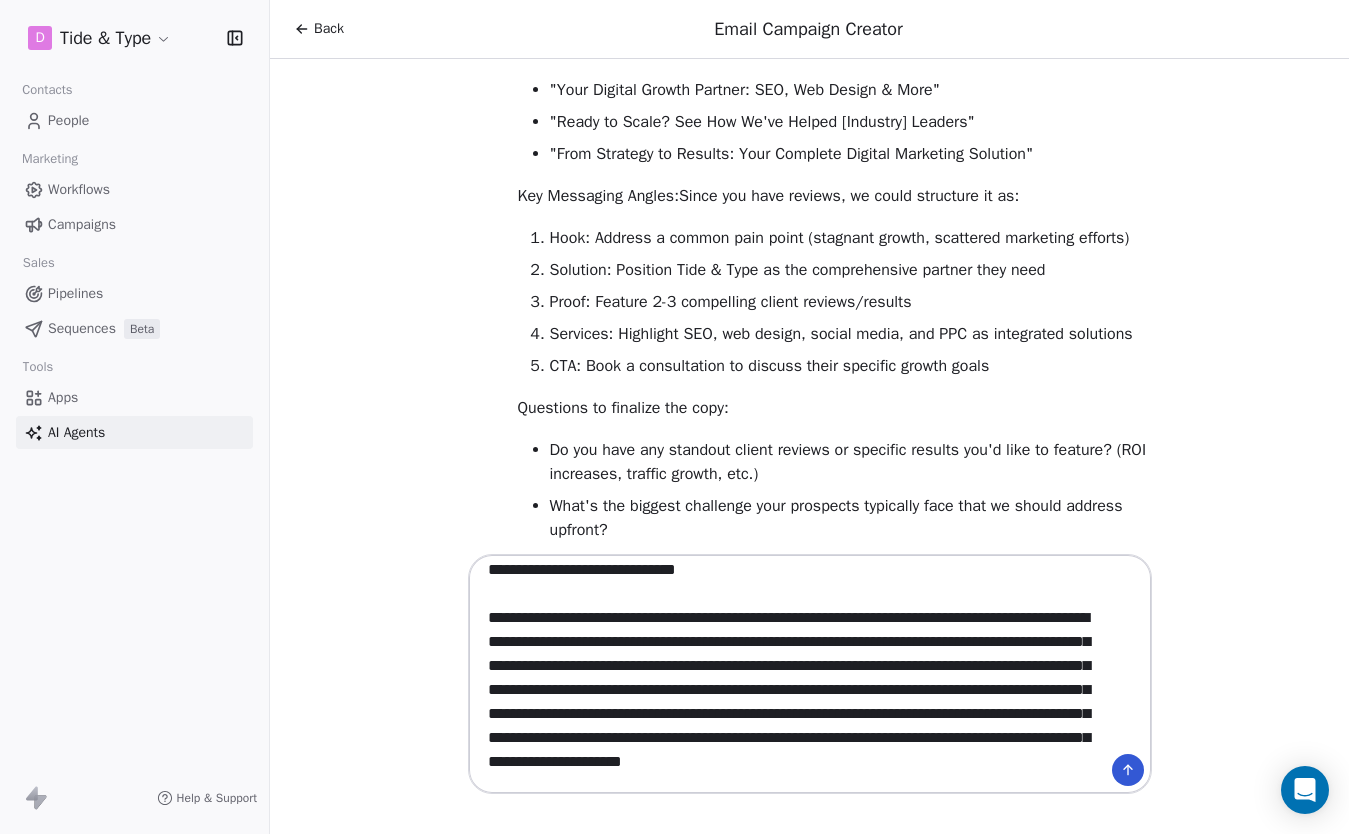 drag, startPoint x: 679, startPoint y: 617, endPoint x: 689, endPoint y: 615, distance: 10.198039 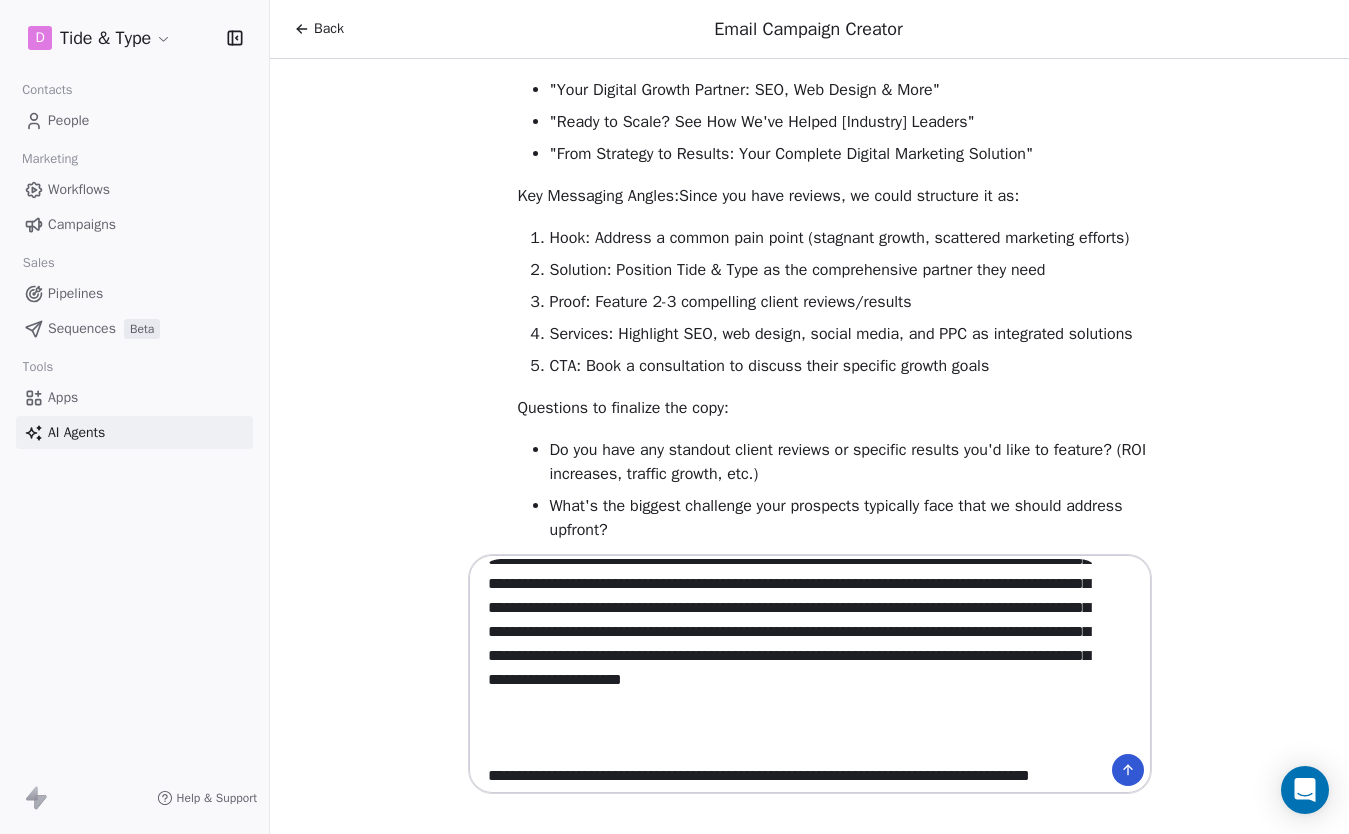 scroll, scrollTop: 177, scrollLeft: 0, axis: vertical 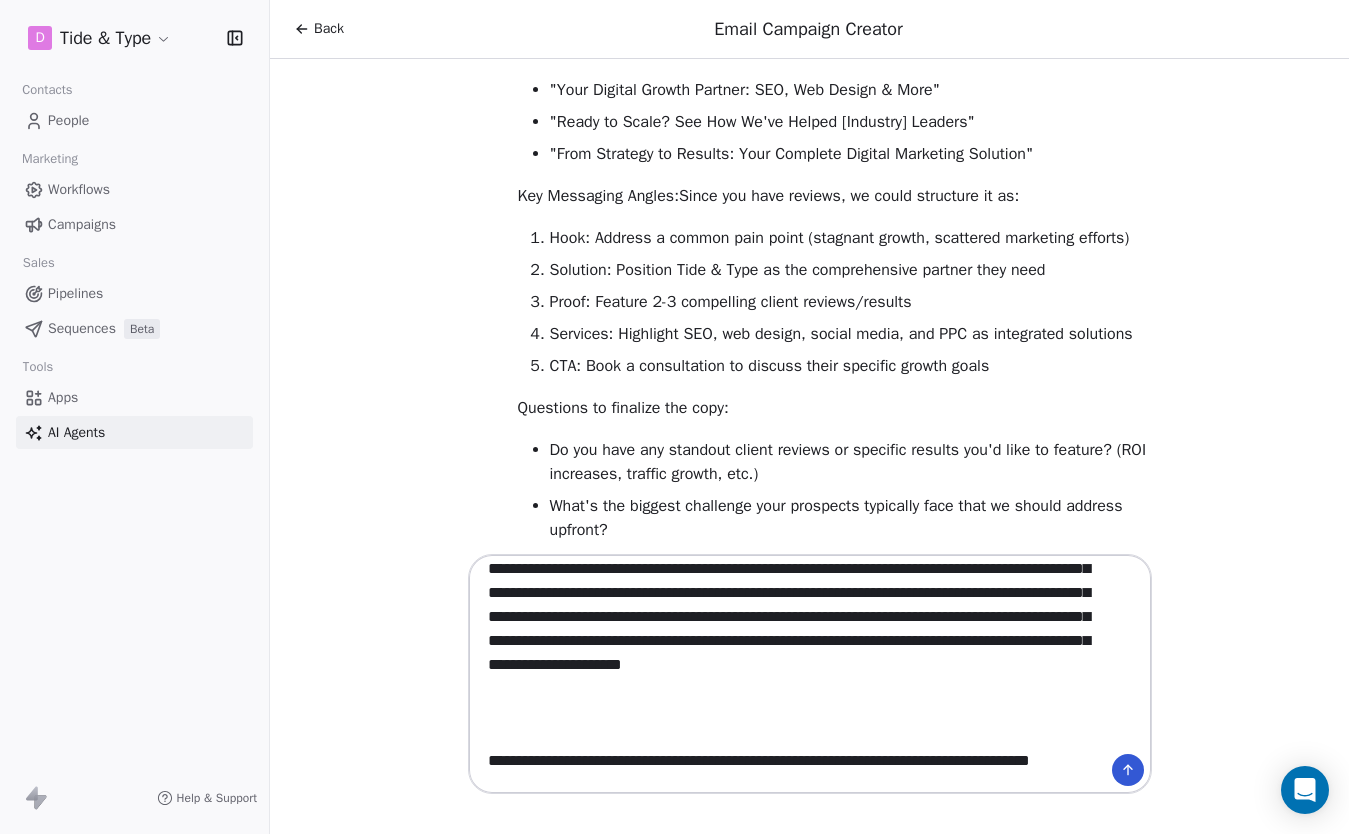 click on "**********" at bounding box center (790, 674) 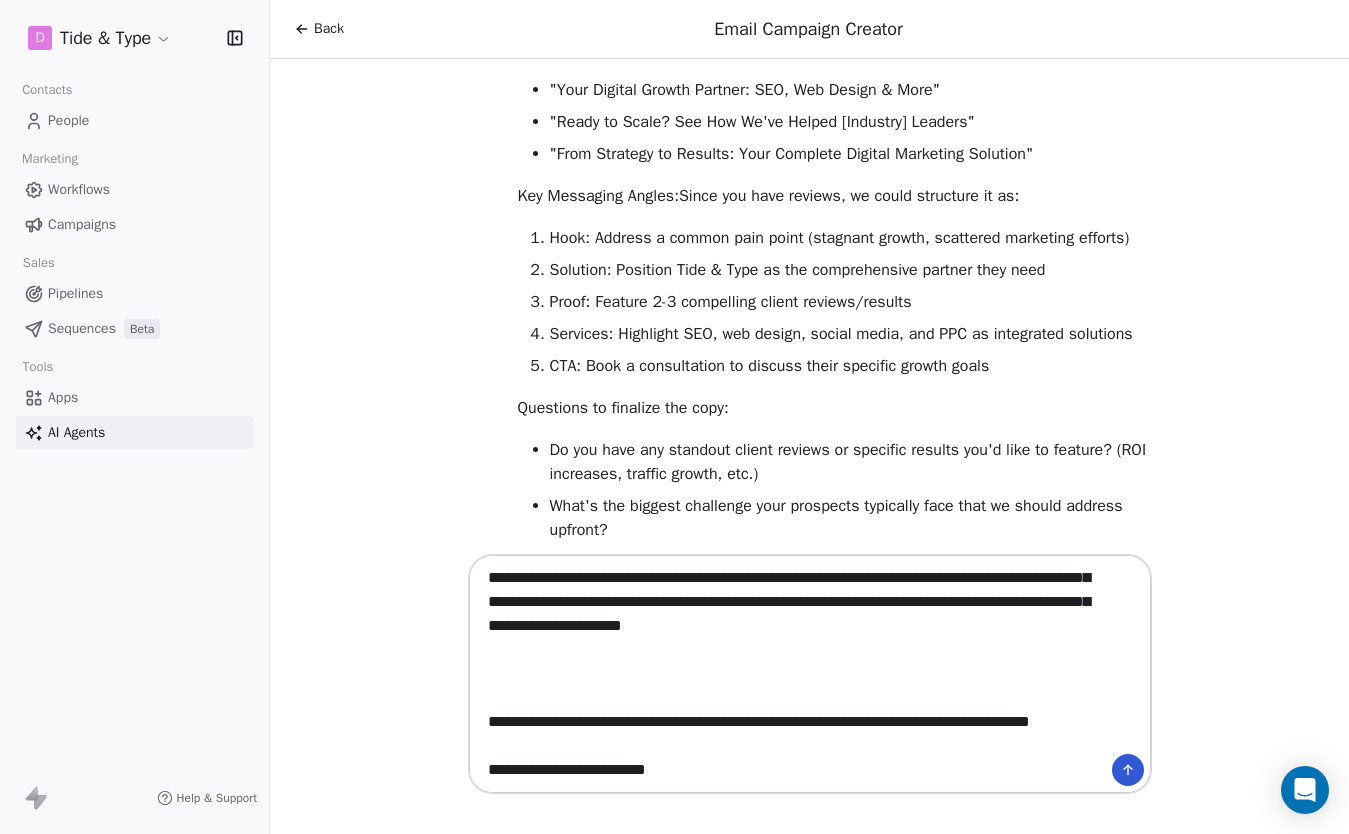 scroll, scrollTop: 192, scrollLeft: 0, axis: vertical 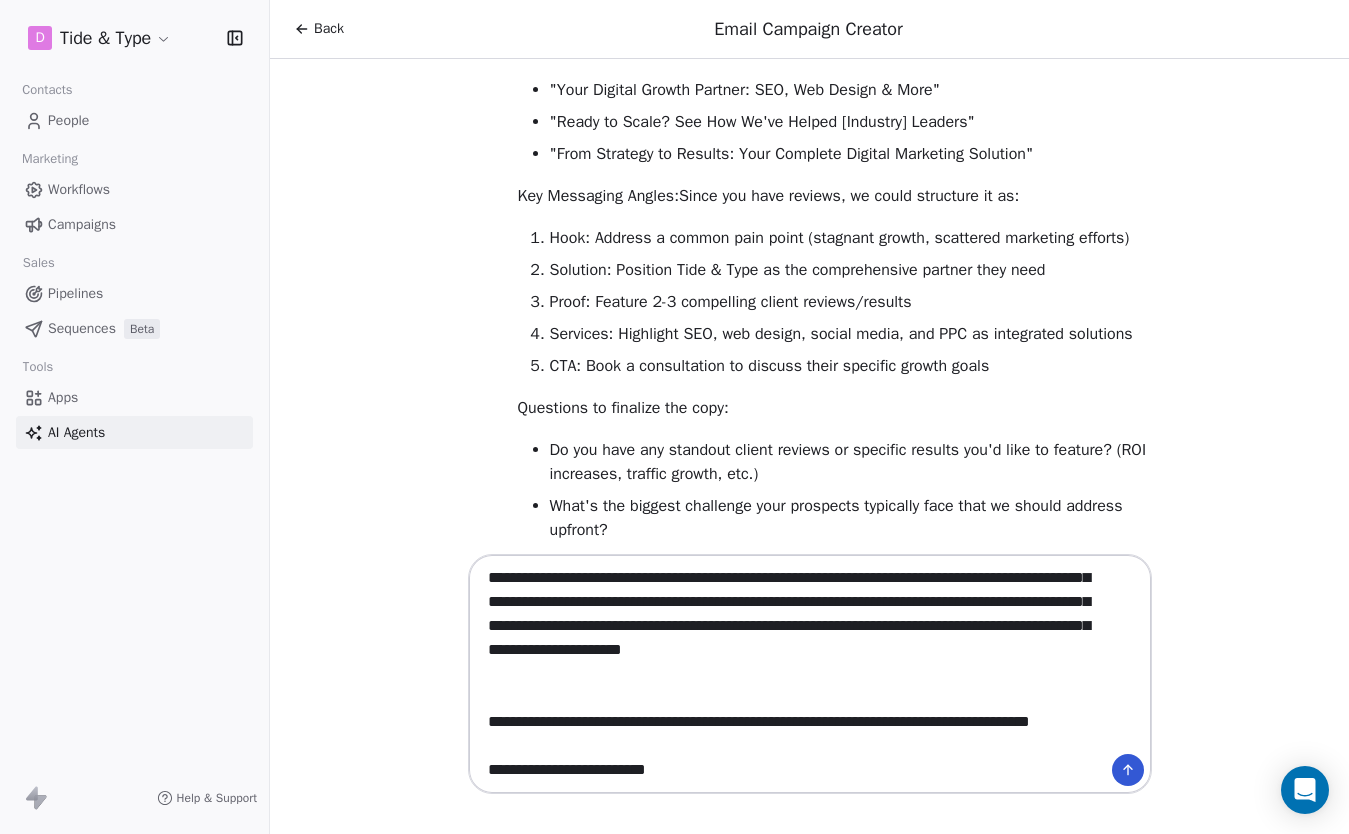 click on "**********" at bounding box center [790, 674] 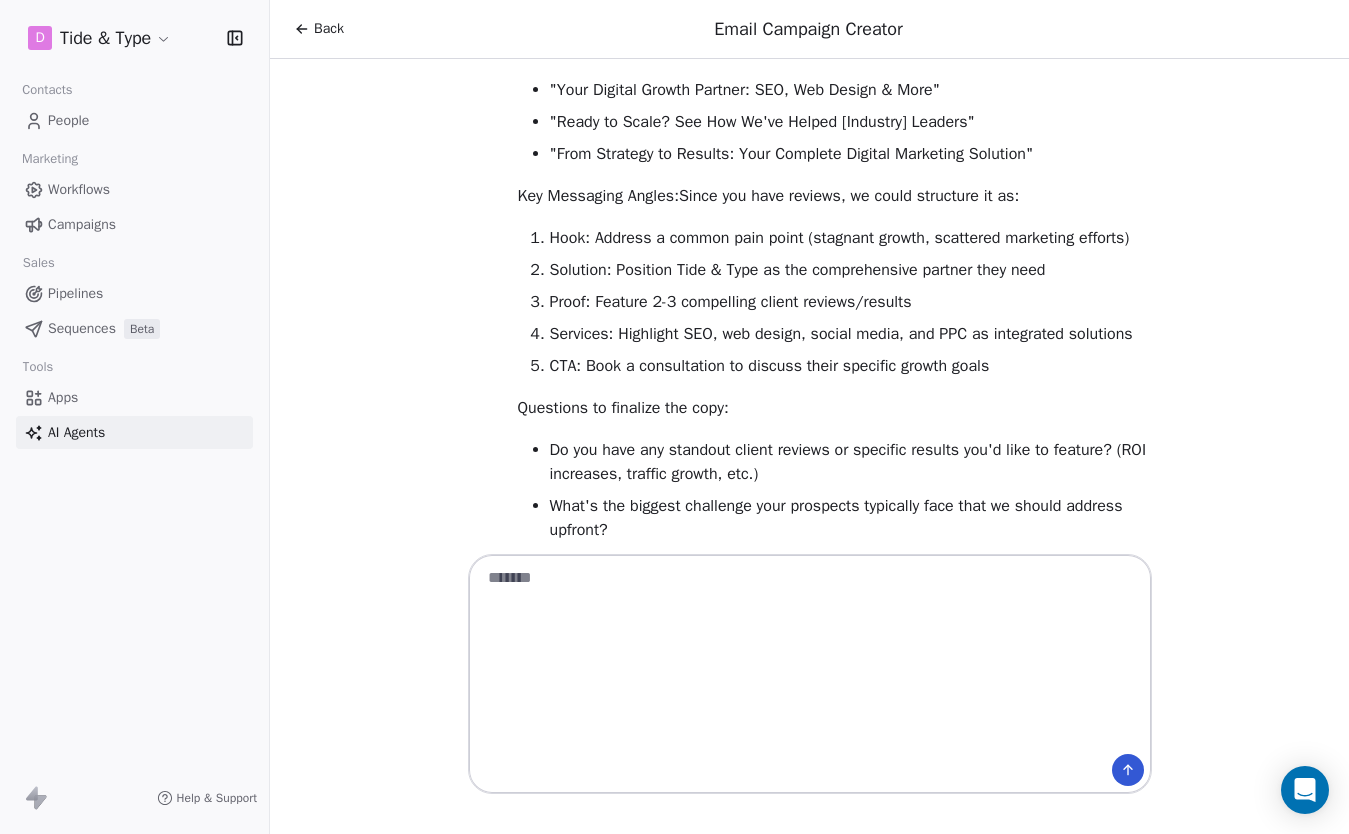 scroll, scrollTop: 0, scrollLeft: 0, axis: both 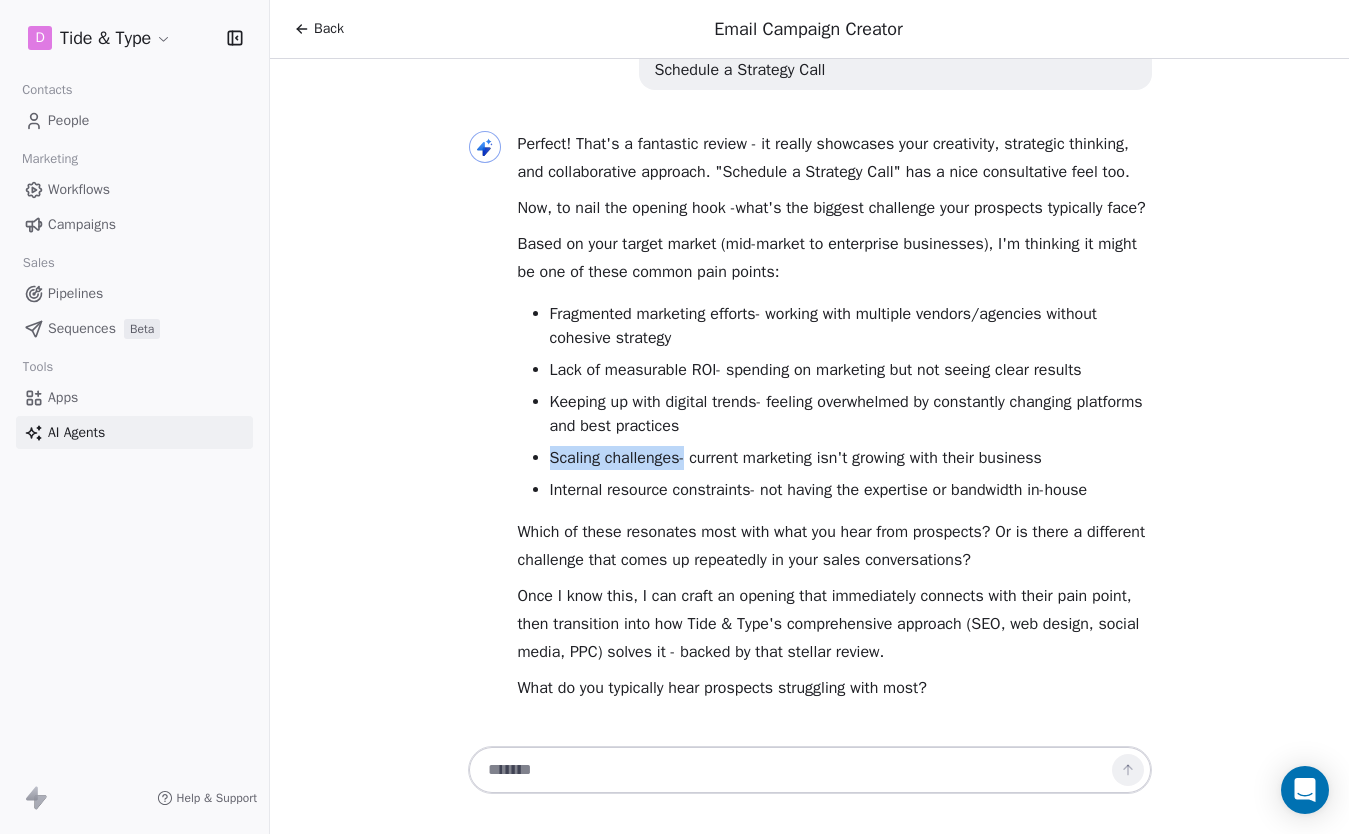 drag, startPoint x: 552, startPoint y: 453, endPoint x: 696, endPoint y: 455, distance: 144.01389 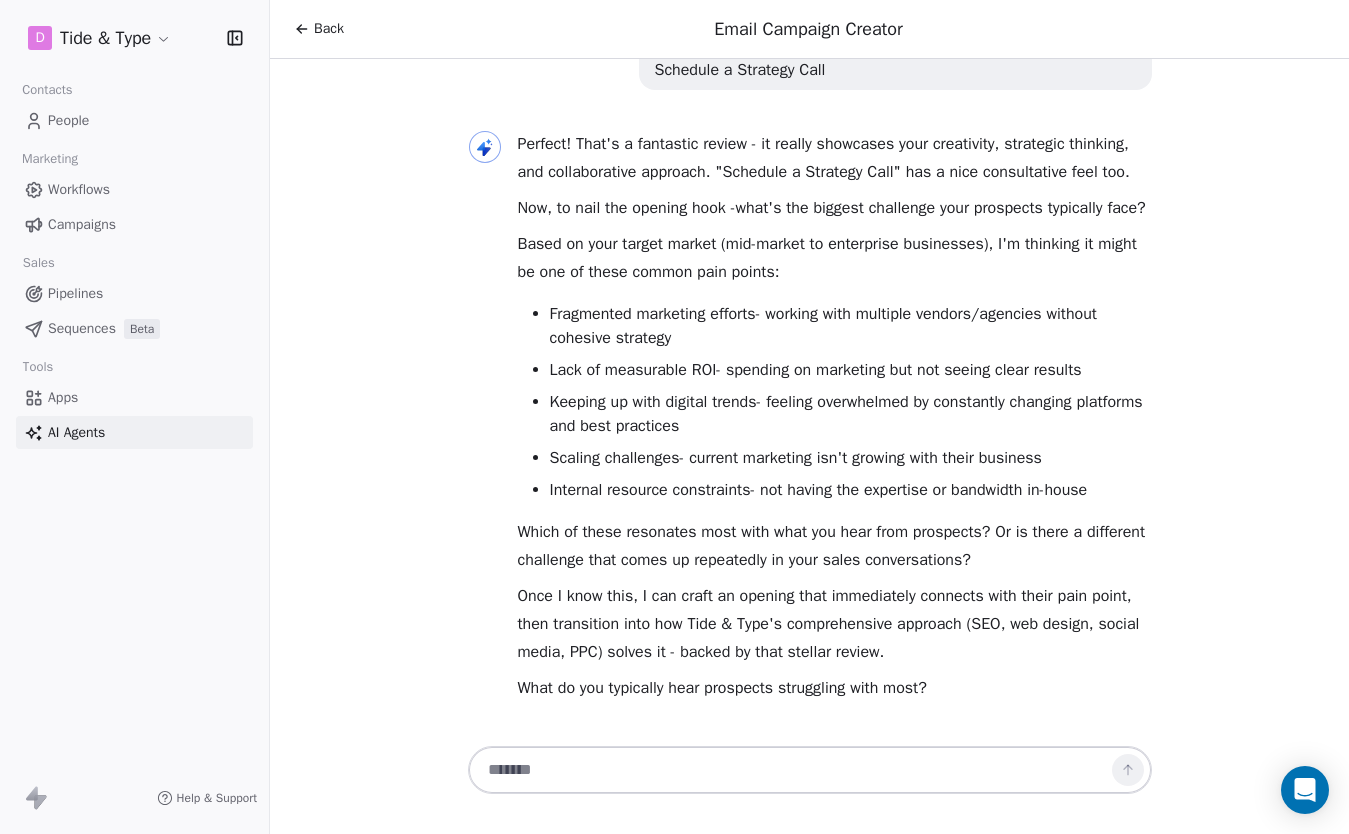 click at bounding box center [810, 770] 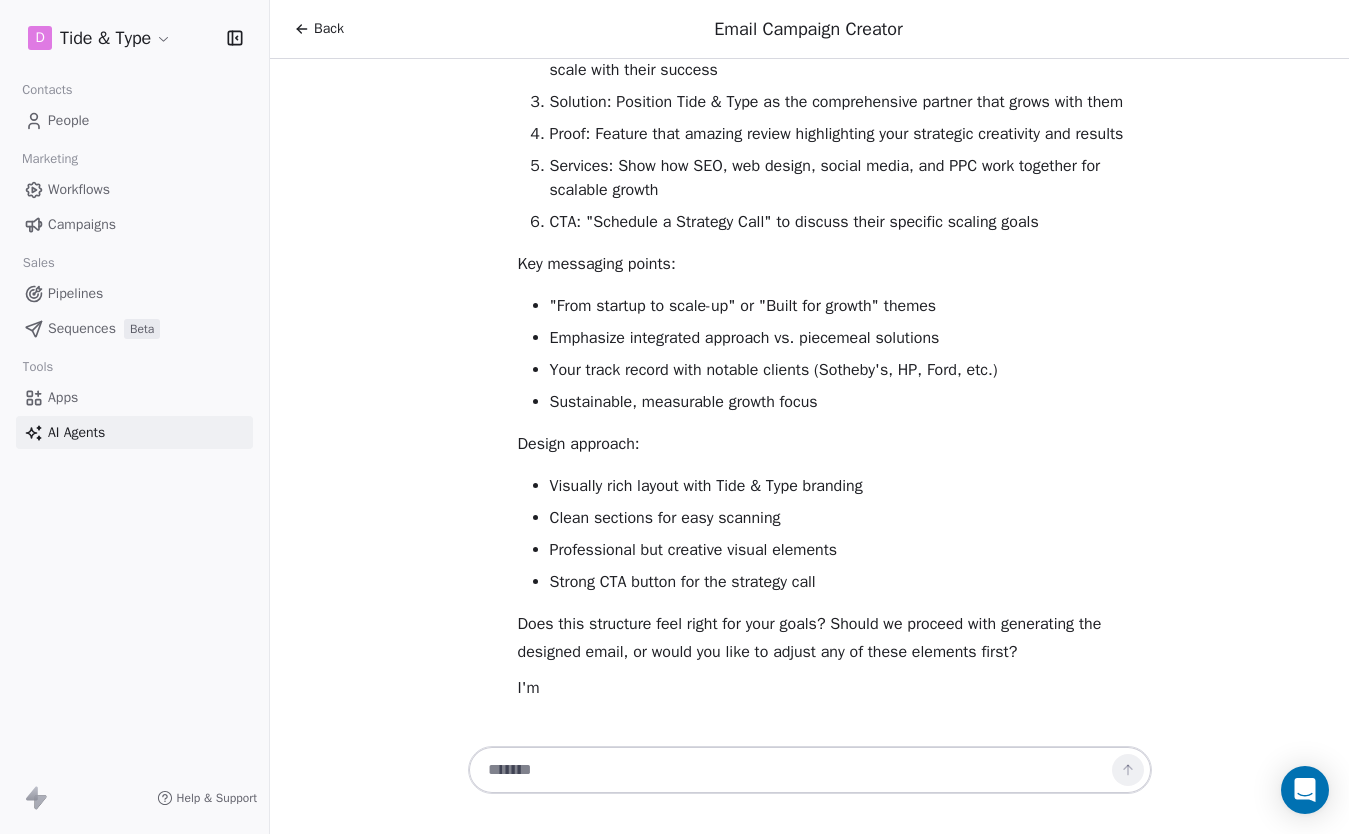 scroll, scrollTop: 4733, scrollLeft: 0, axis: vertical 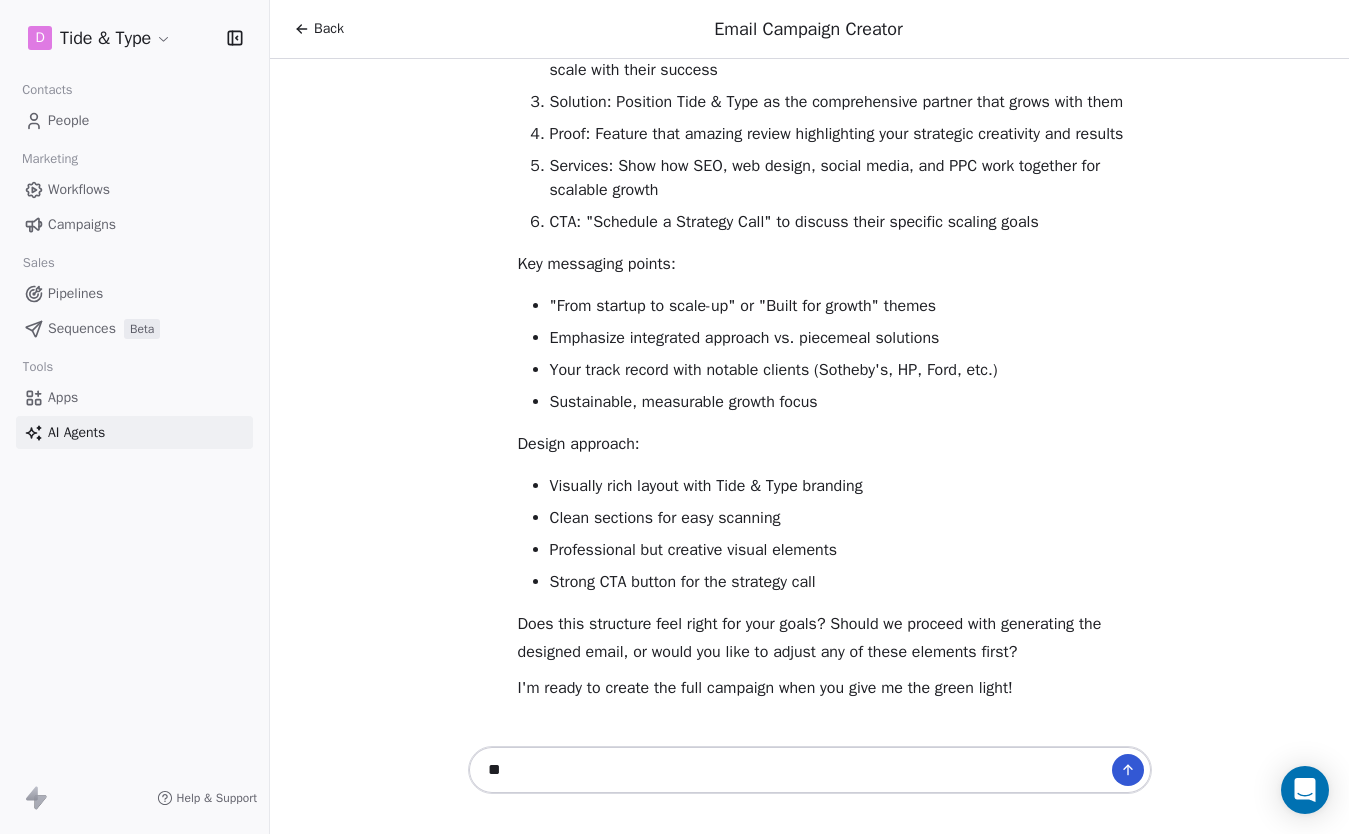 type on "***" 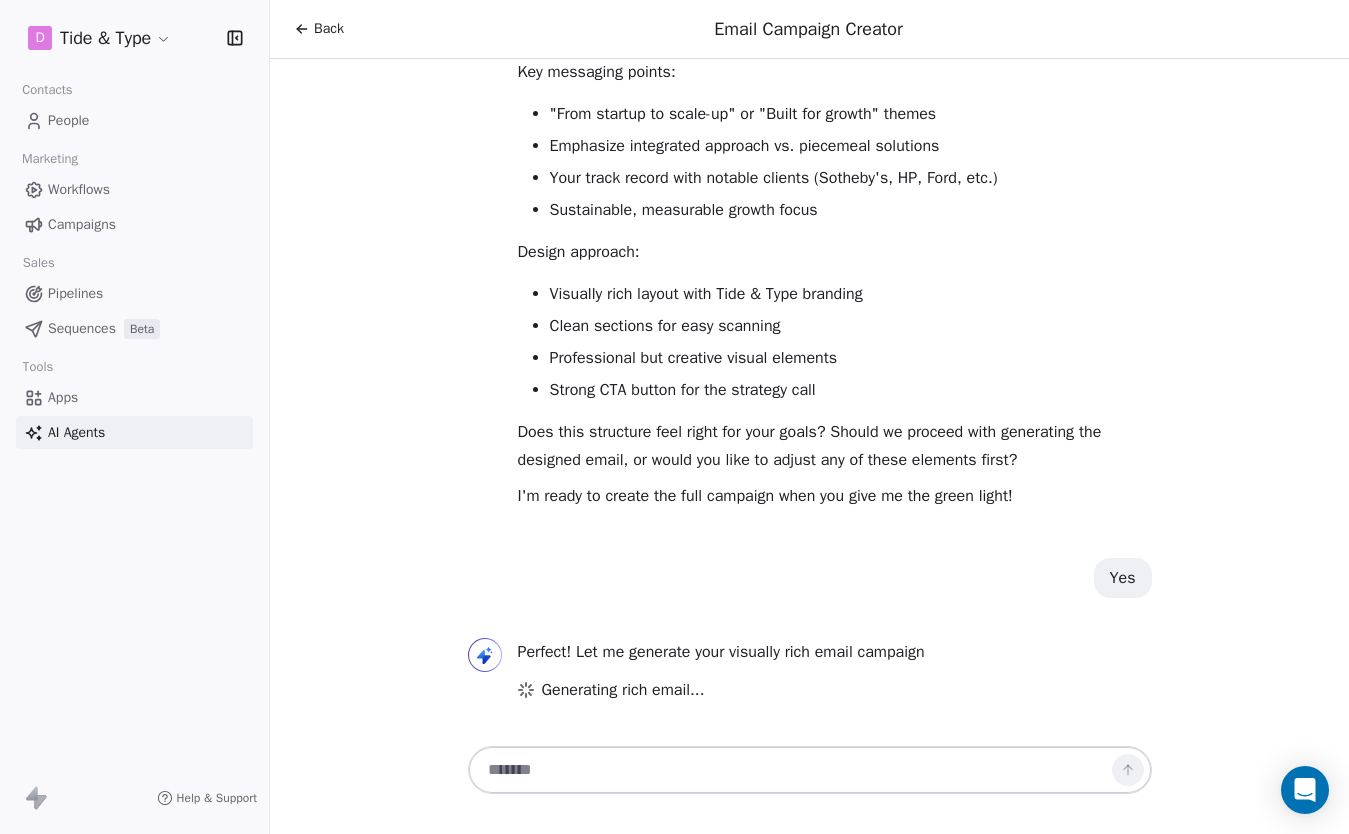 scroll, scrollTop: 4925, scrollLeft: 0, axis: vertical 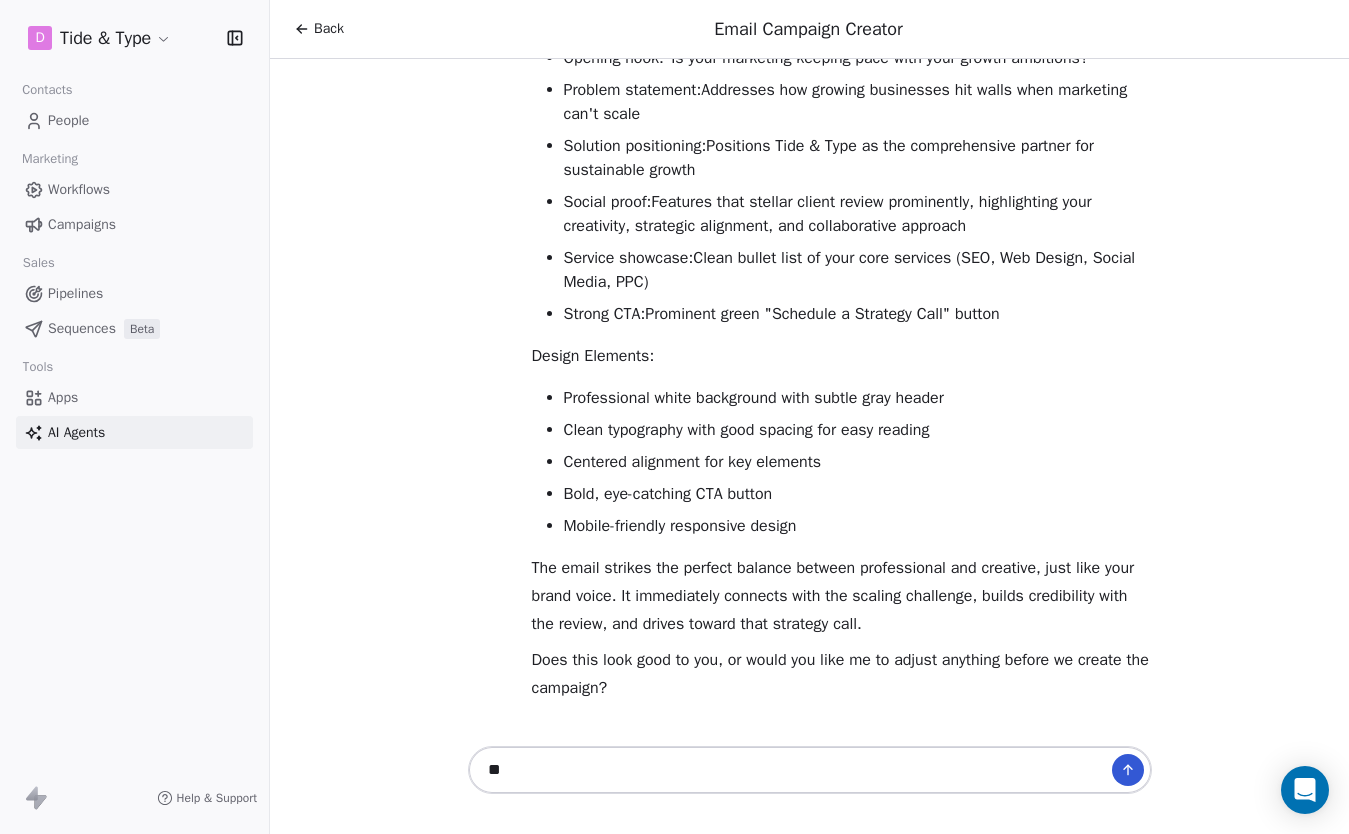 type on "***" 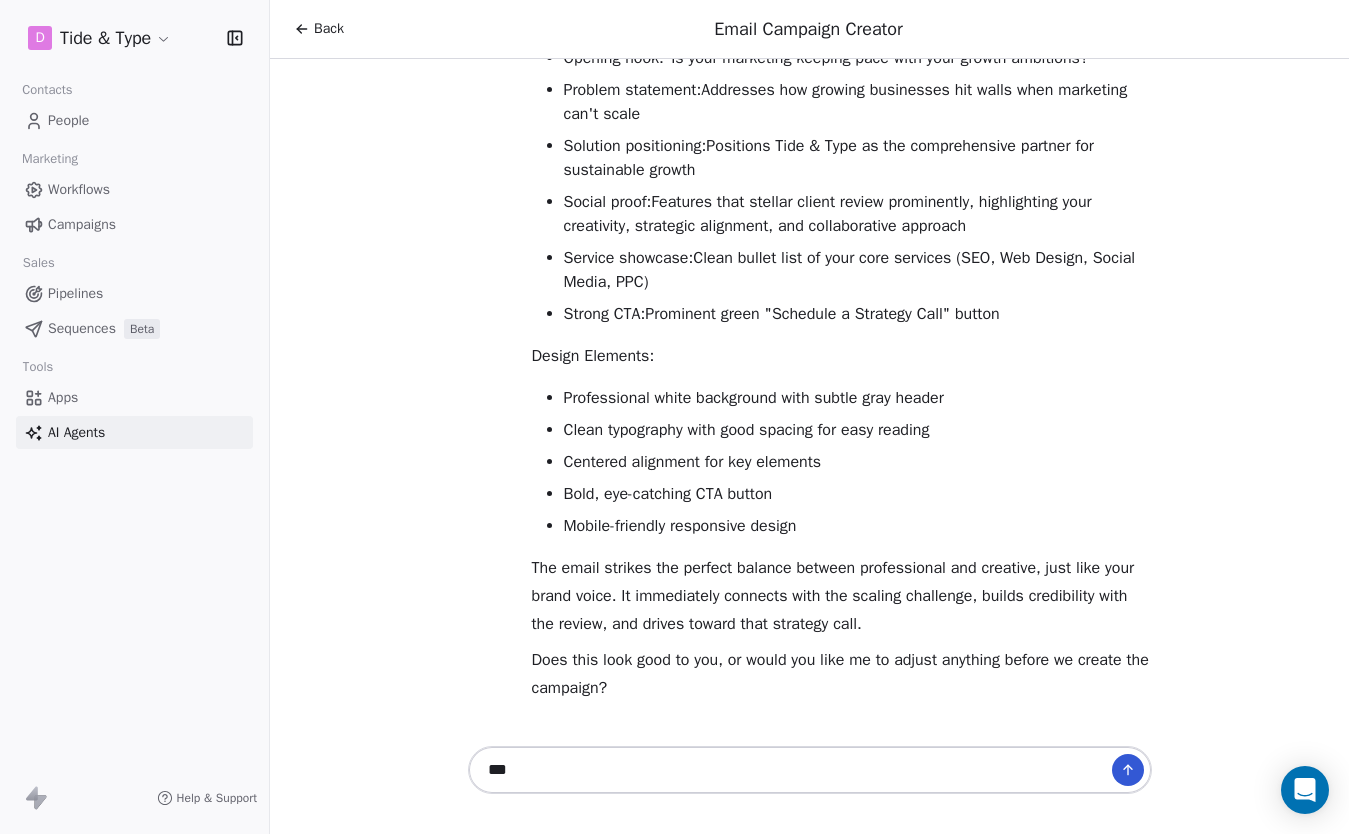 type 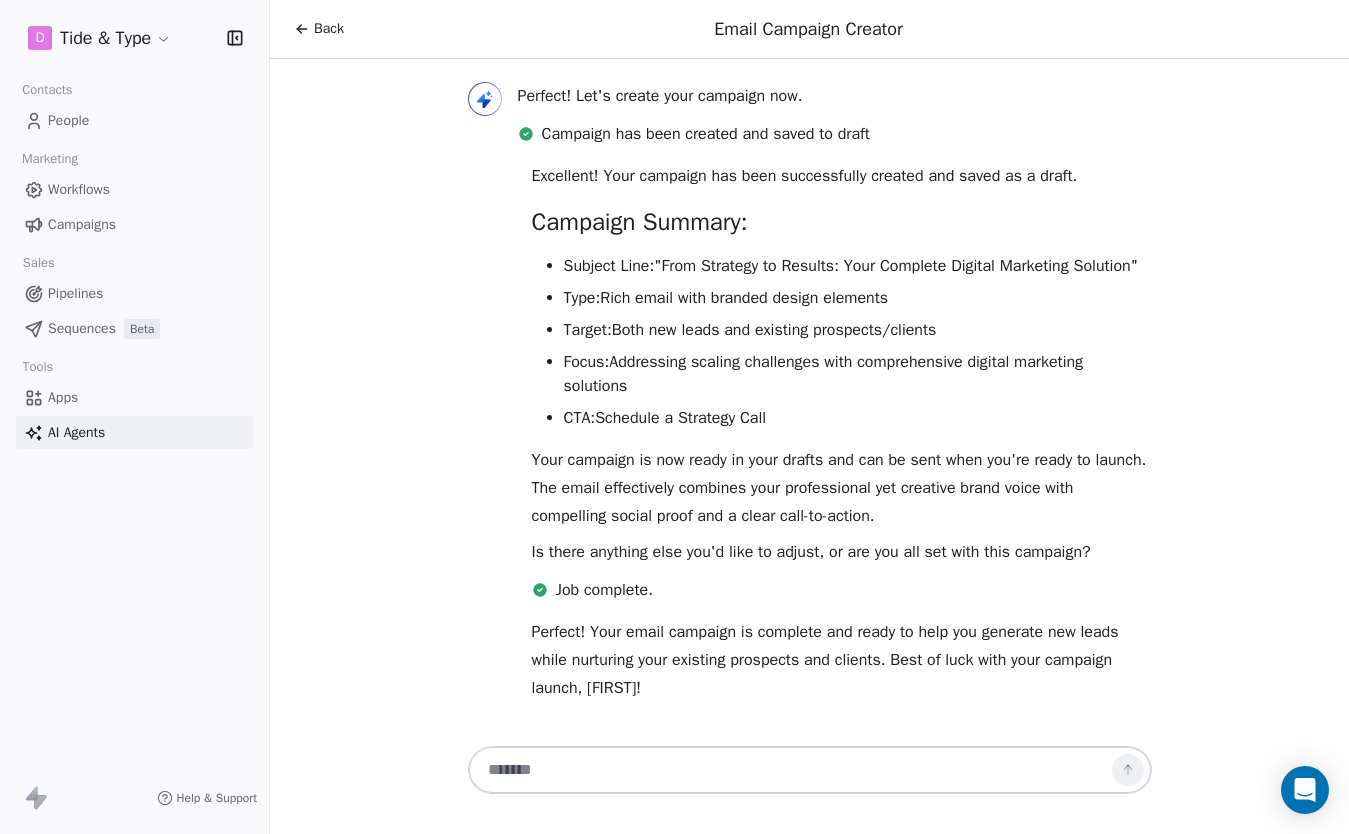 scroll, scrollTop: 7162, scrollLeft: 0, axis: vertical 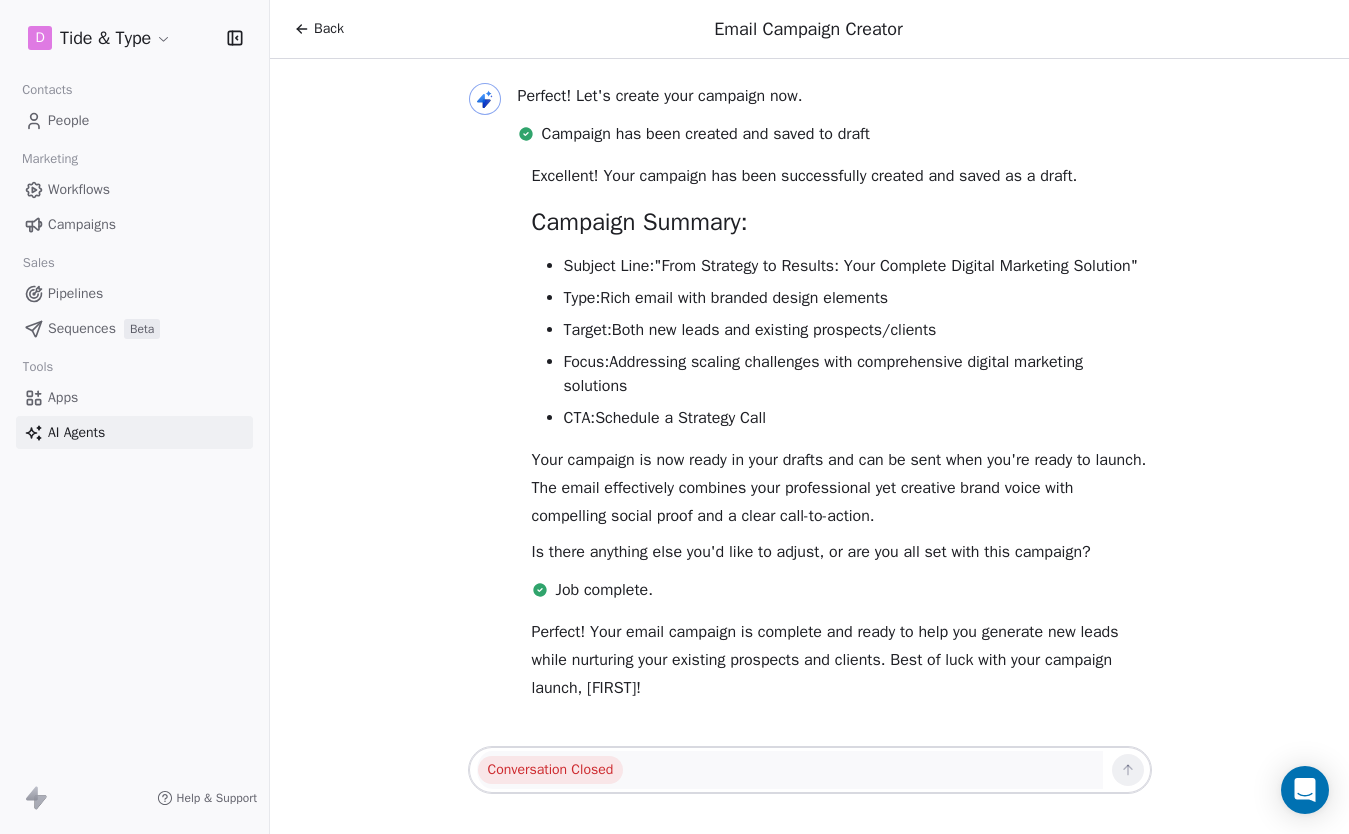 click on "Sequences Beta" at bounding box center [134, 328] 